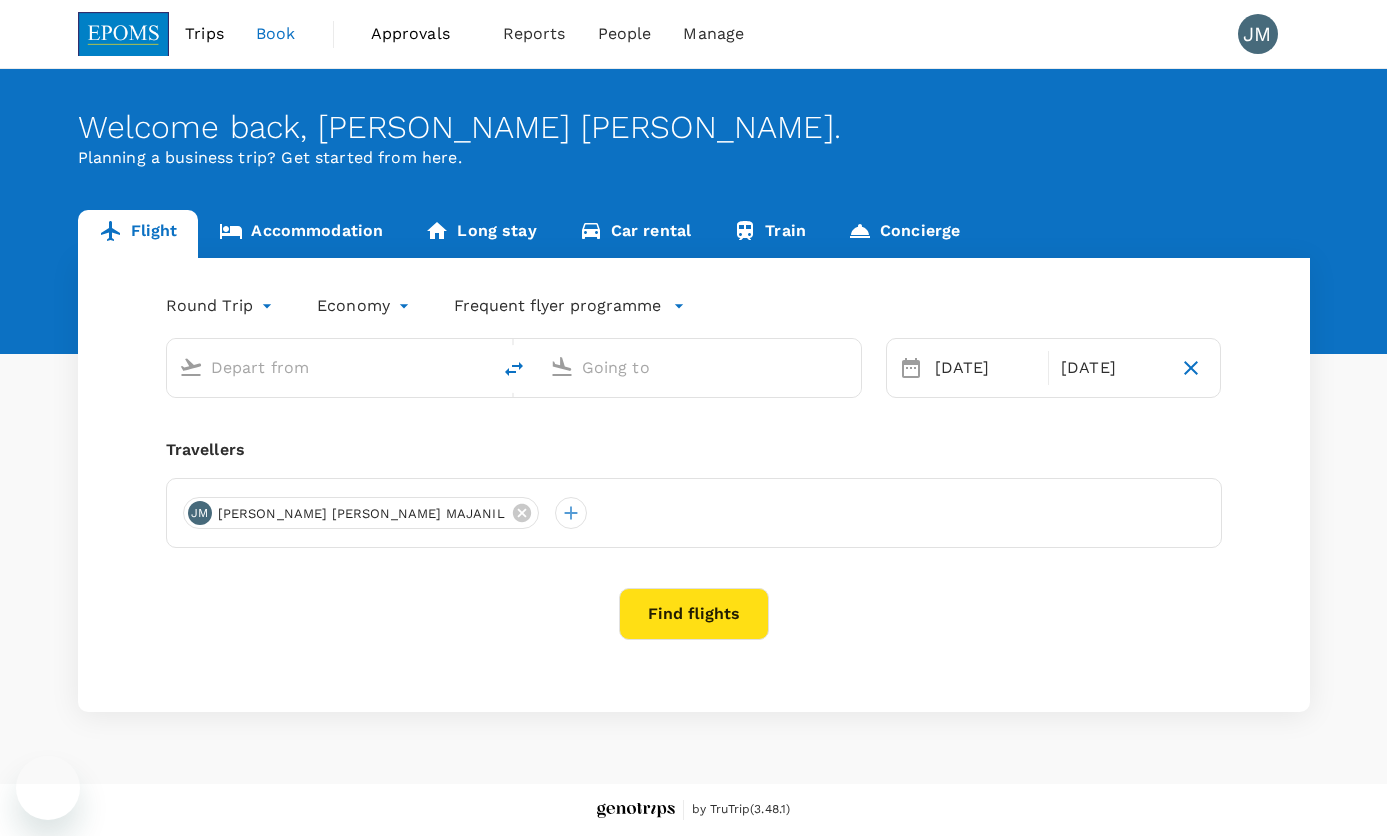 scroll, scrollTop: 0, scrollLeft: 0, axis: both 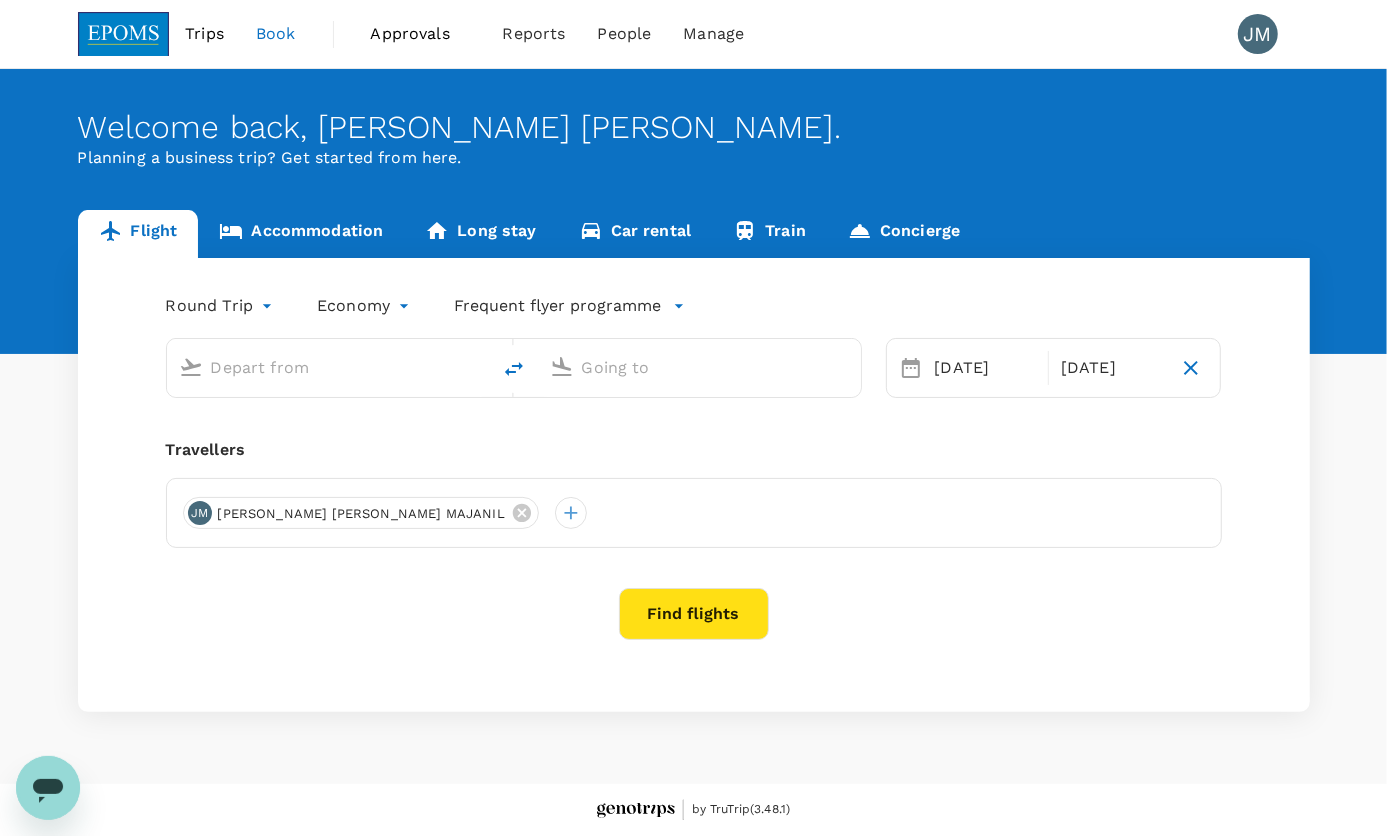 click at bounding box center [329, 367] 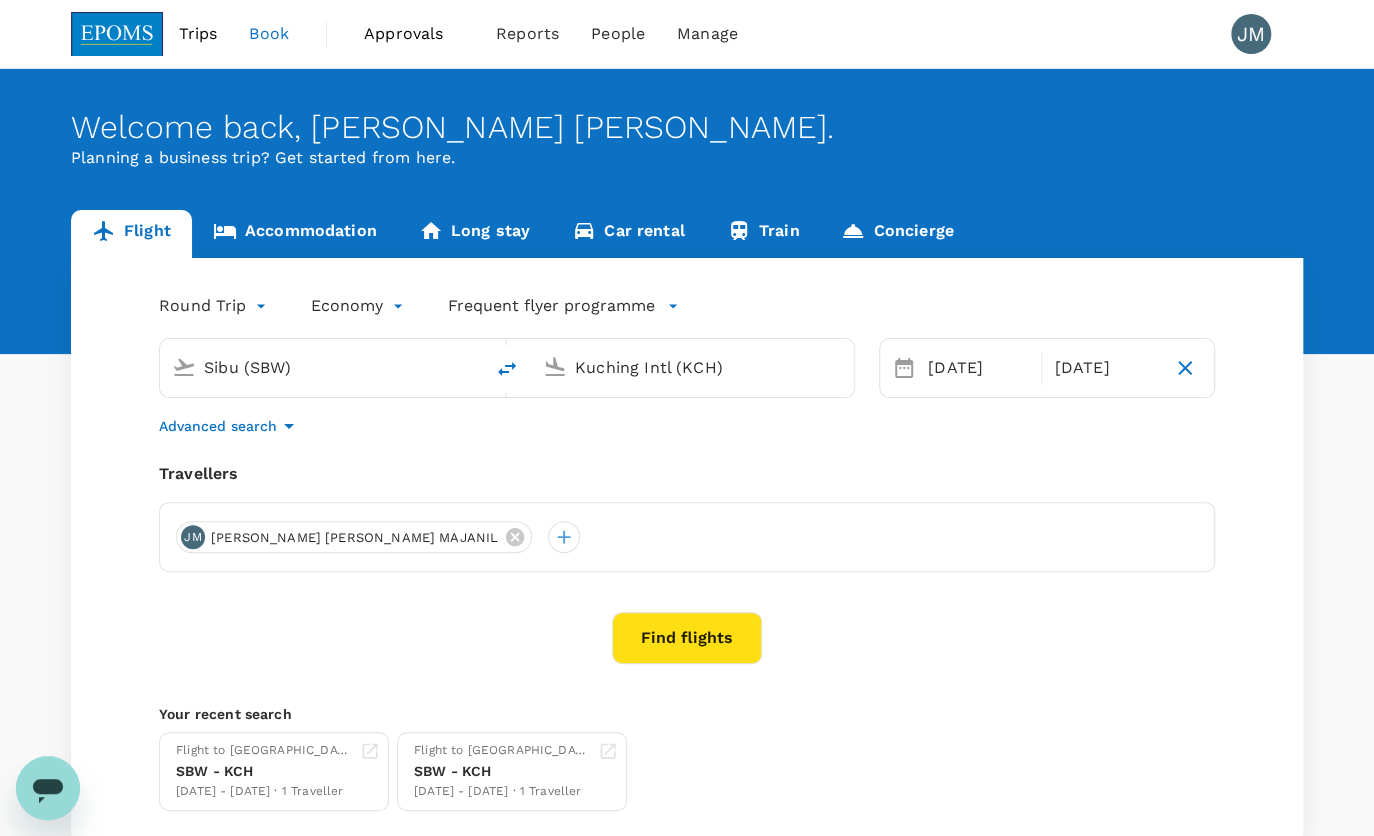 type 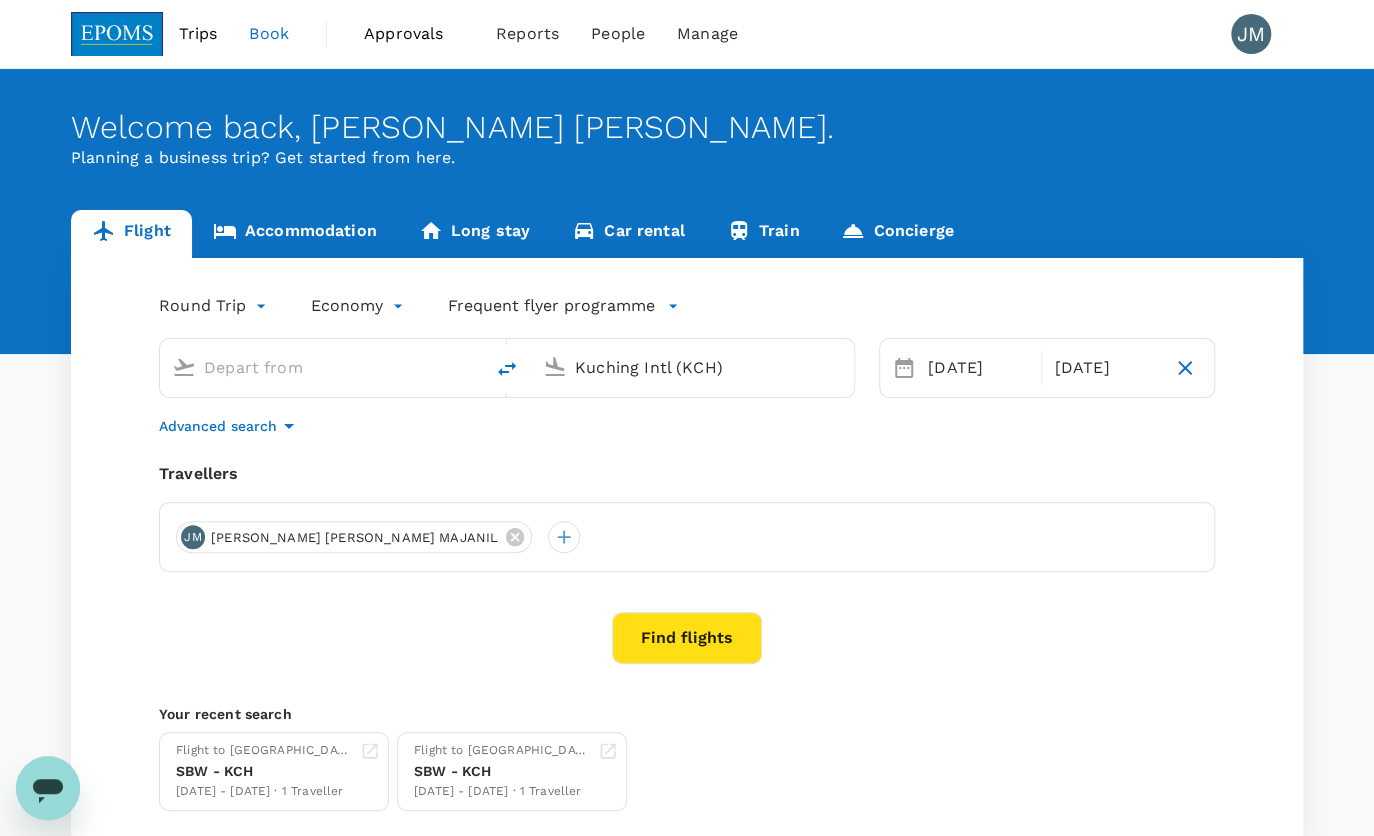 type 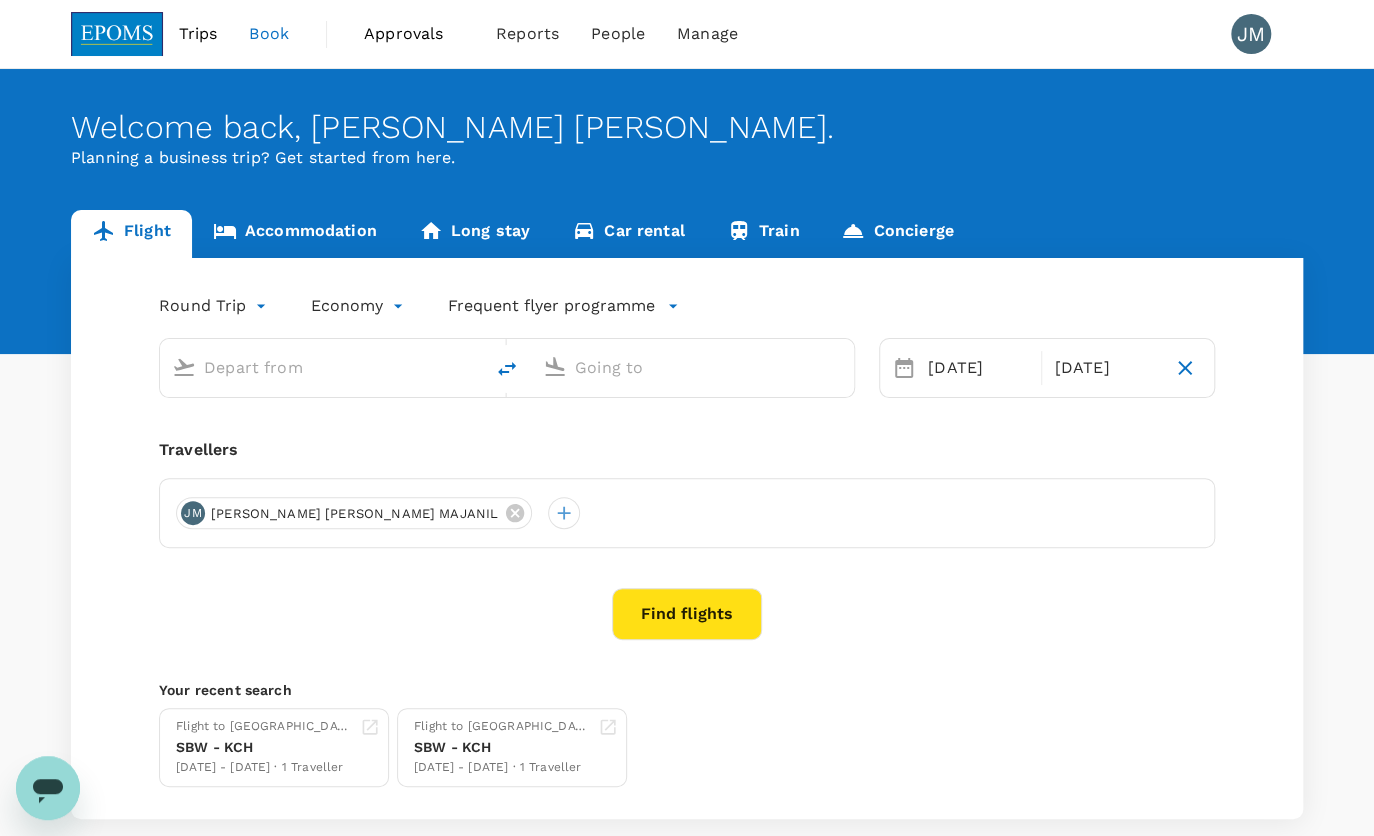 type on "Sibu (SBW)" 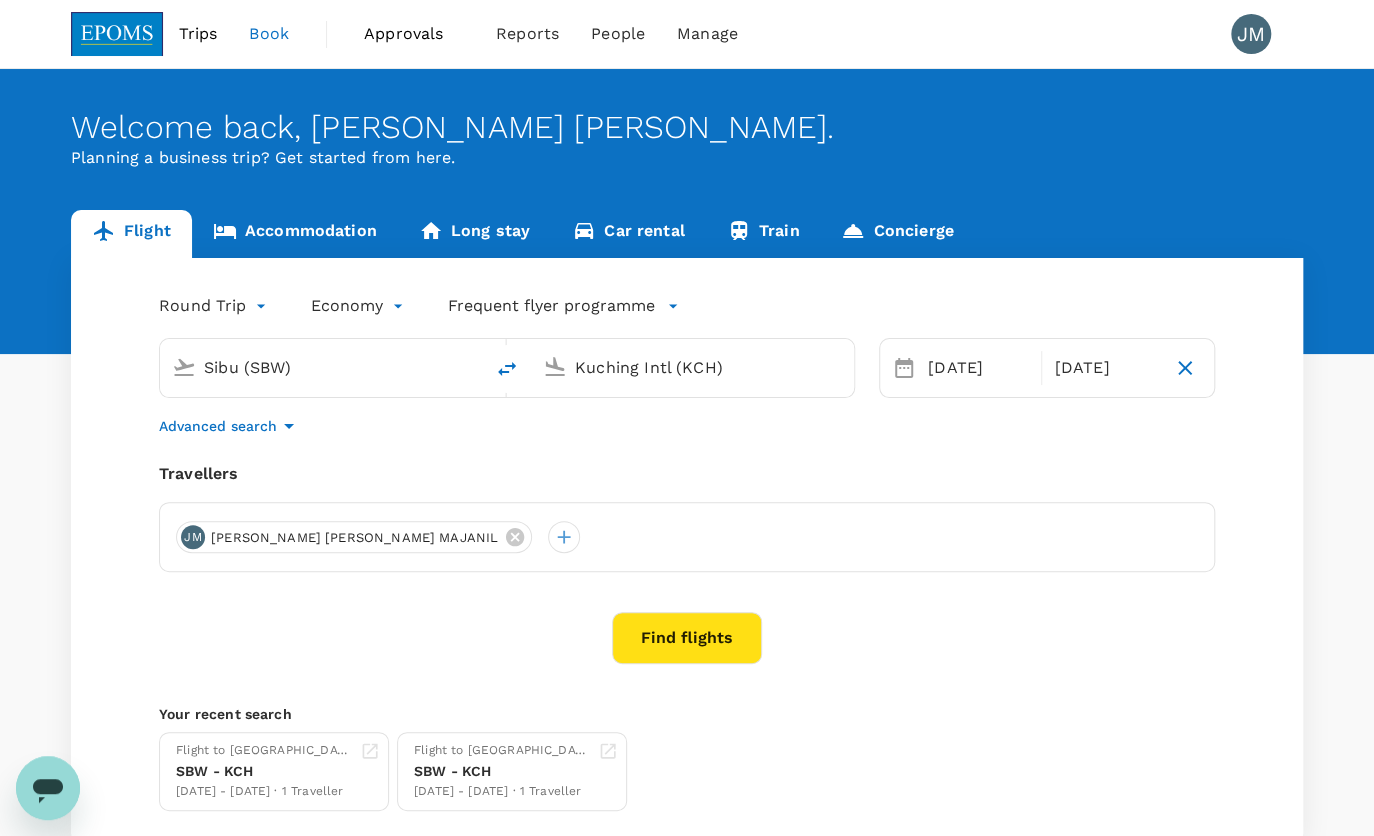 click on "Sibu (SBW)" at bounding box center (322, 367) 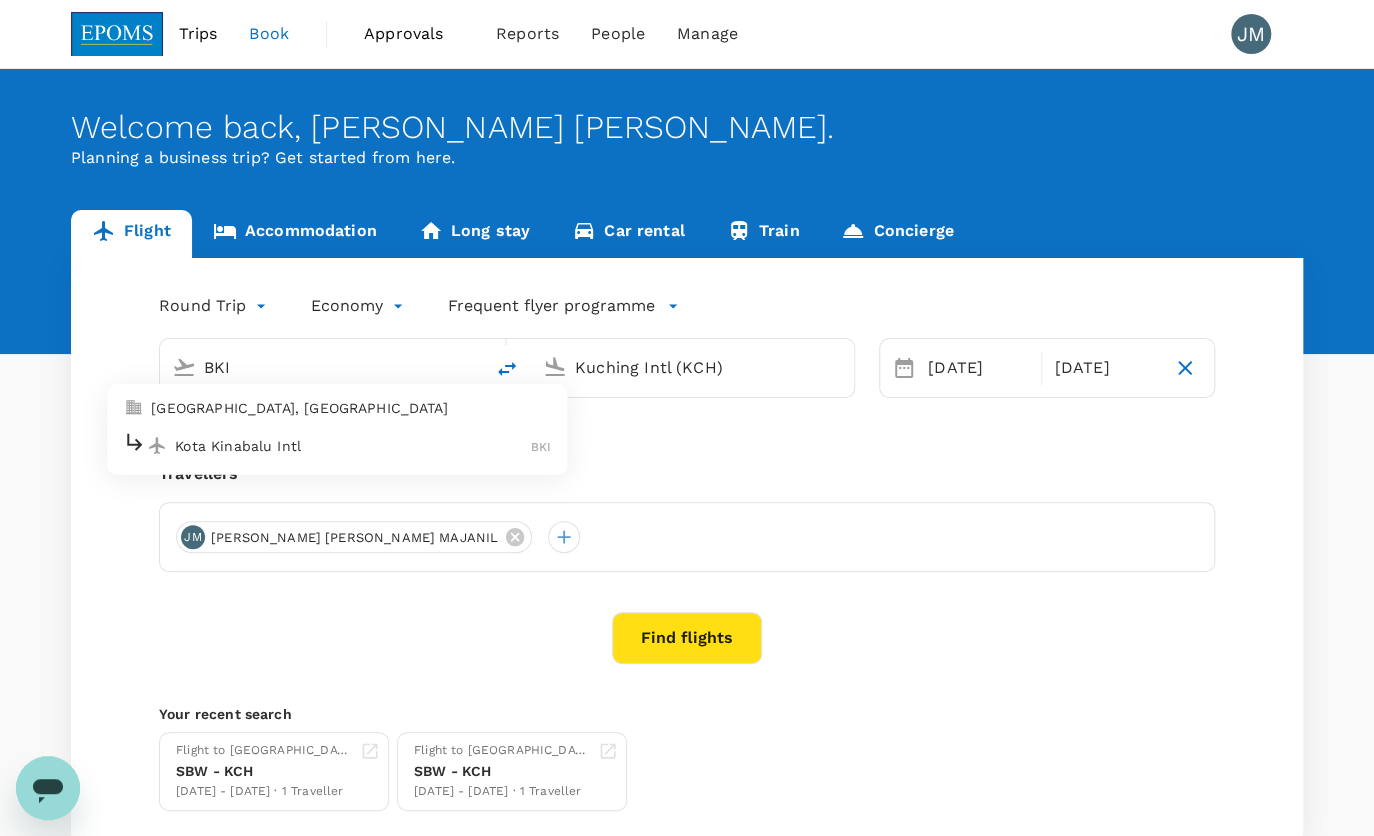 click on "Kota Kinabalu Intl" at bounding box center [353, 445] 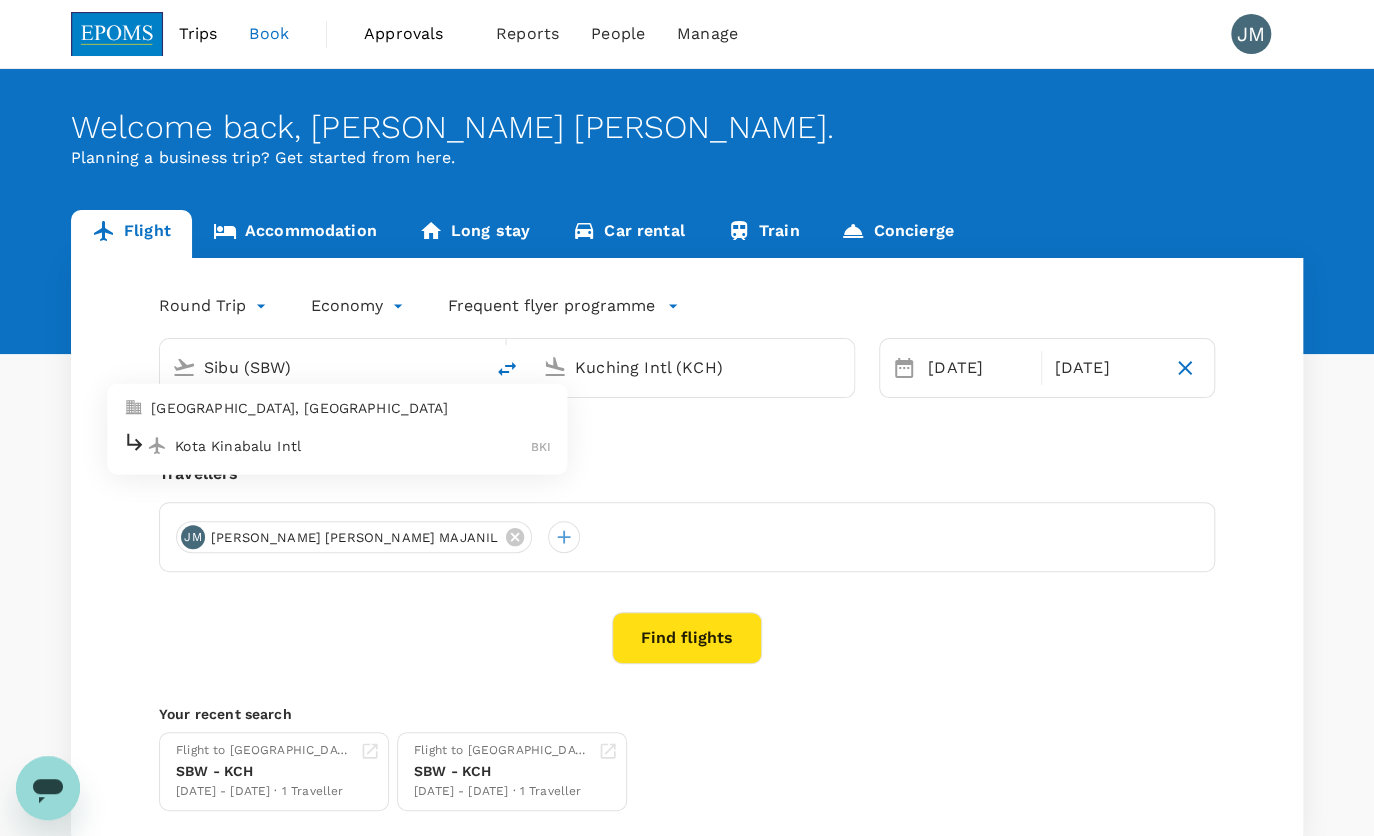 type on "Kota Kinabalu Intl (BKI)" 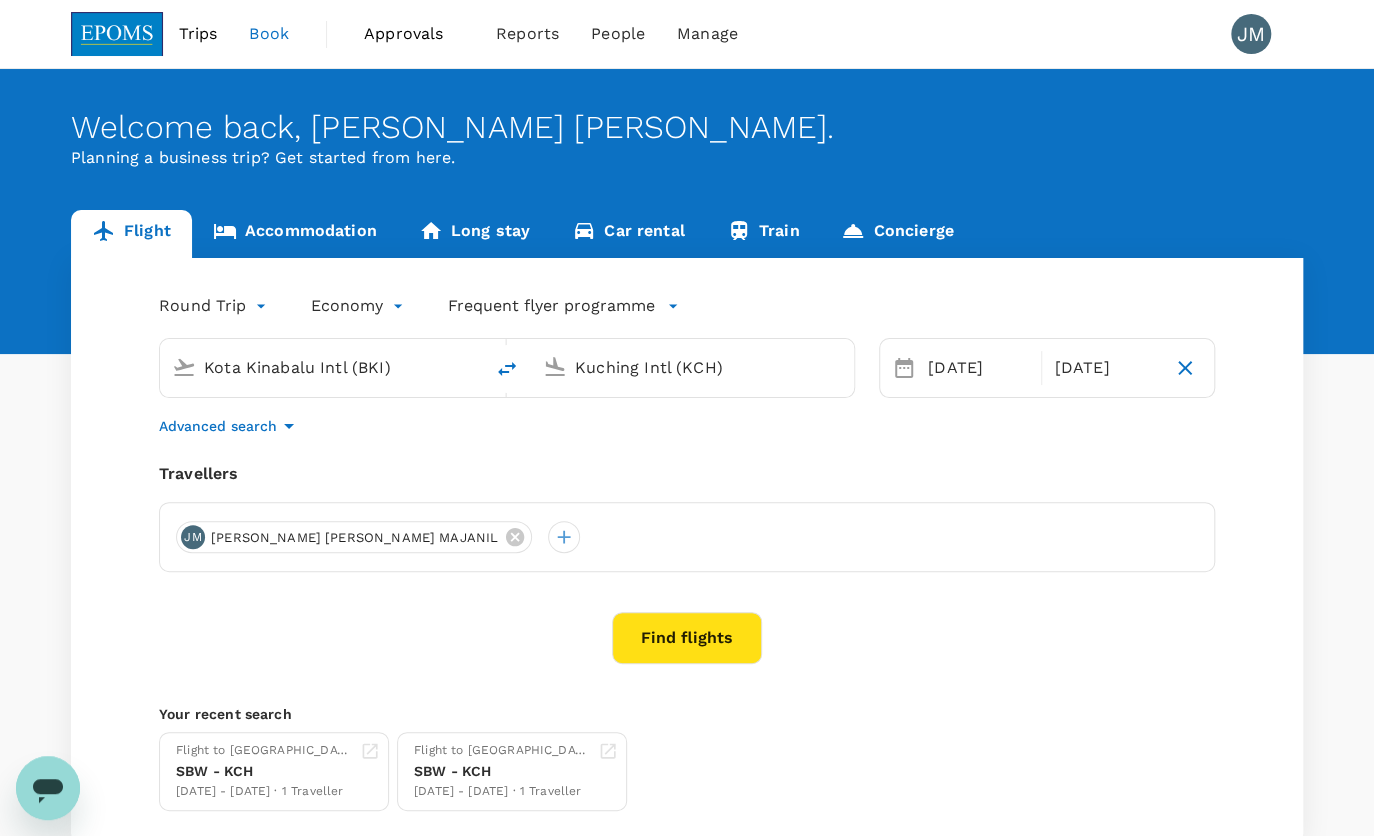 click on "Kuching Intl (KCH)" at bounding box center (704, 364) 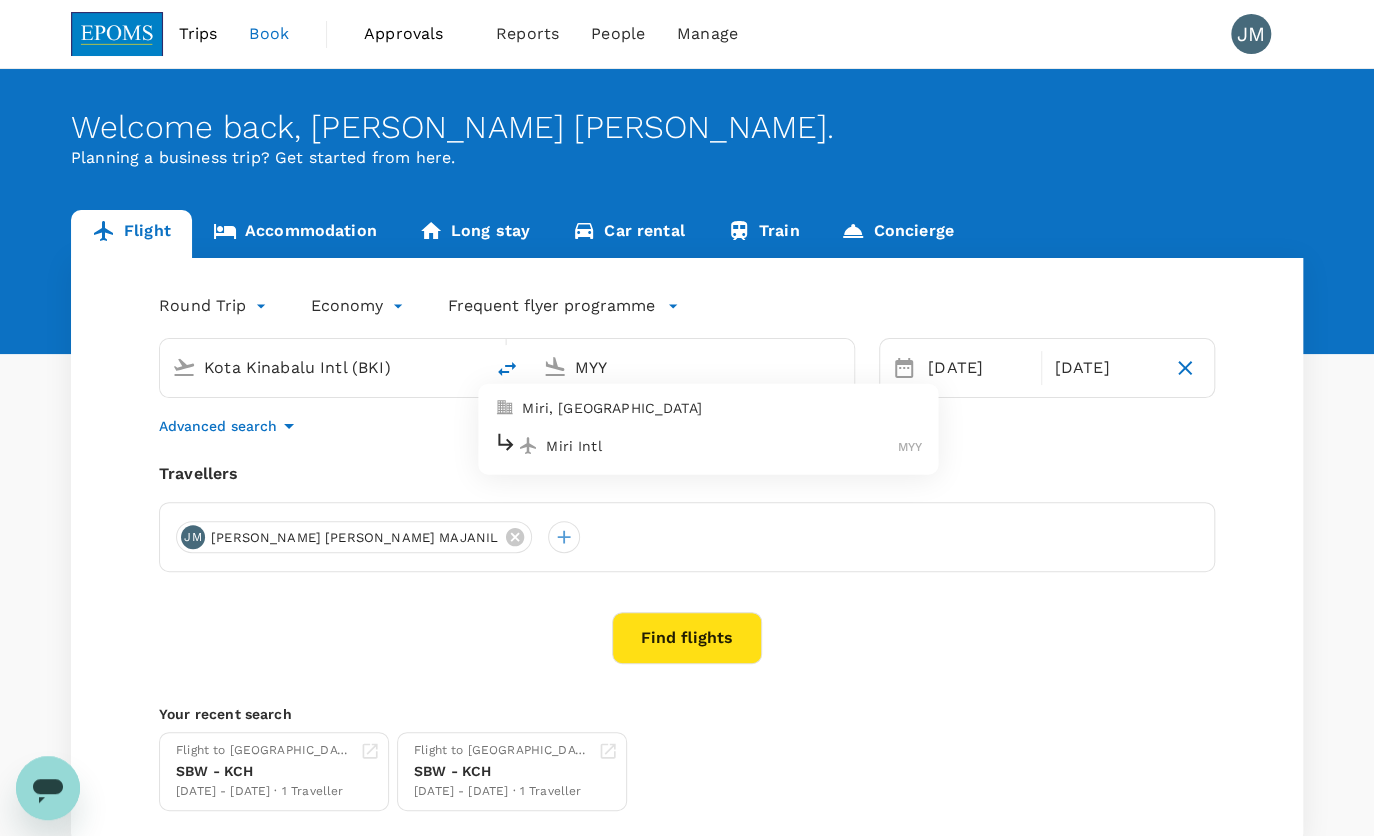 click on "MYY" at bounding box center [693, 367] 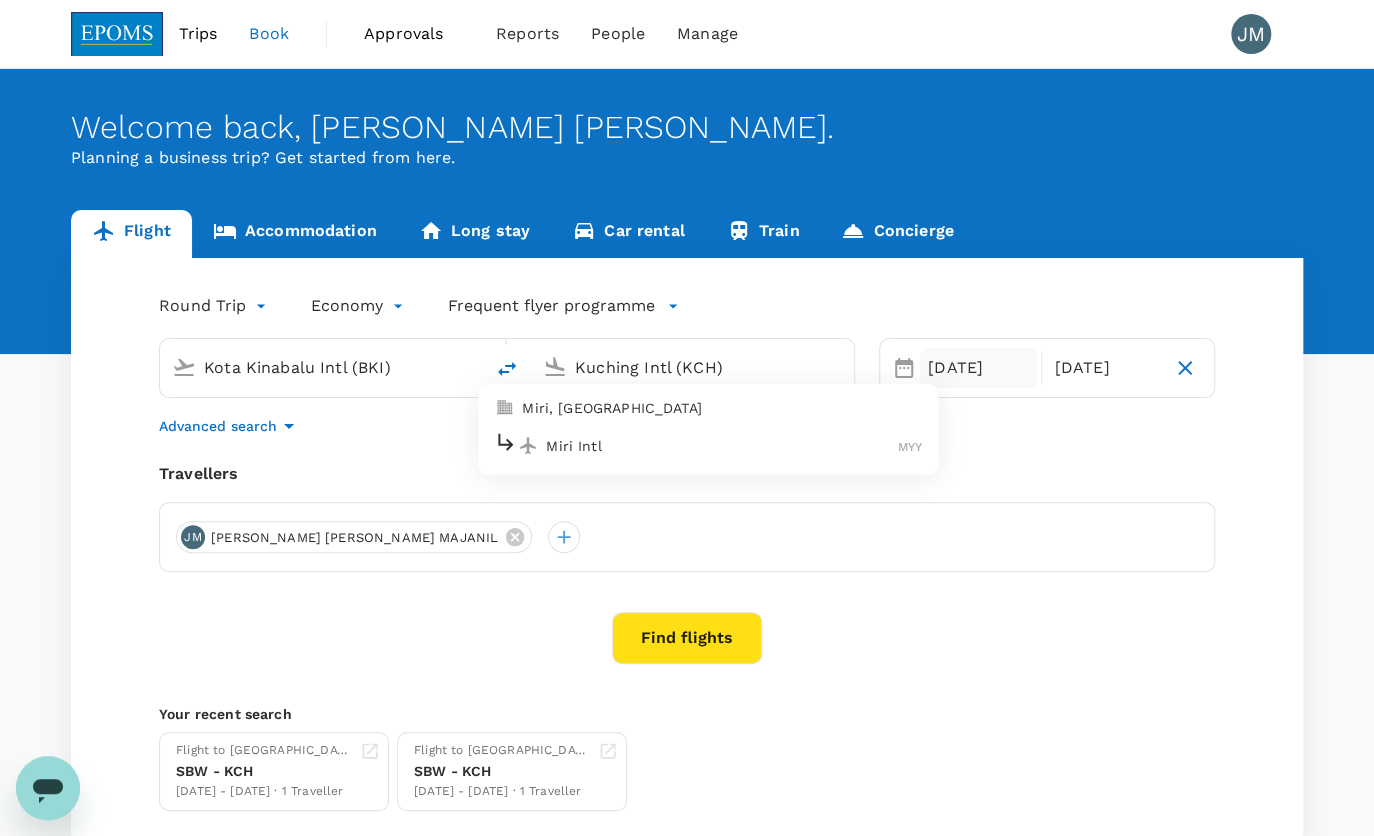 click on "[DATE]" at bounding box center [978, 368] 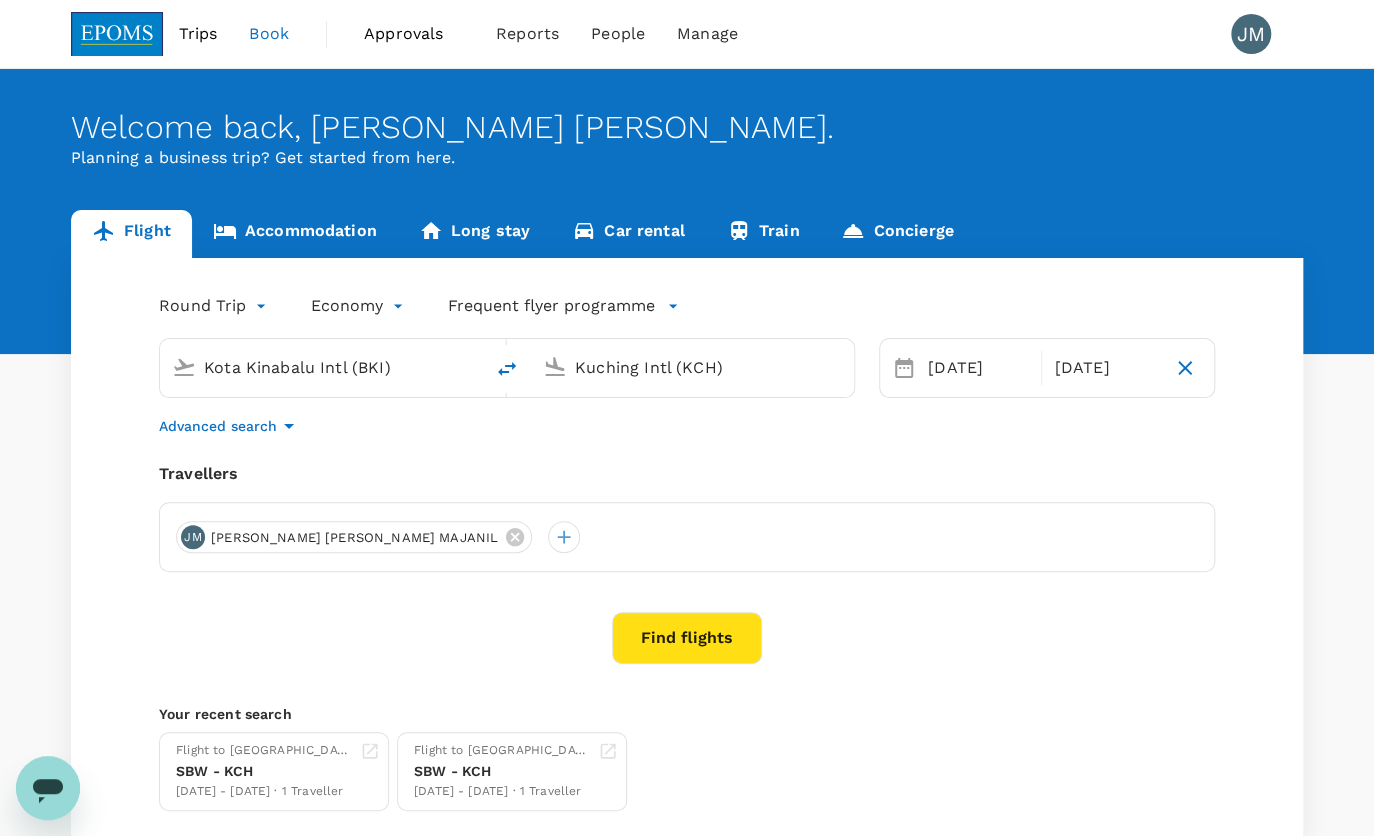 click on "Kuching Intl (KCH)" at bounding box center [693, 367] 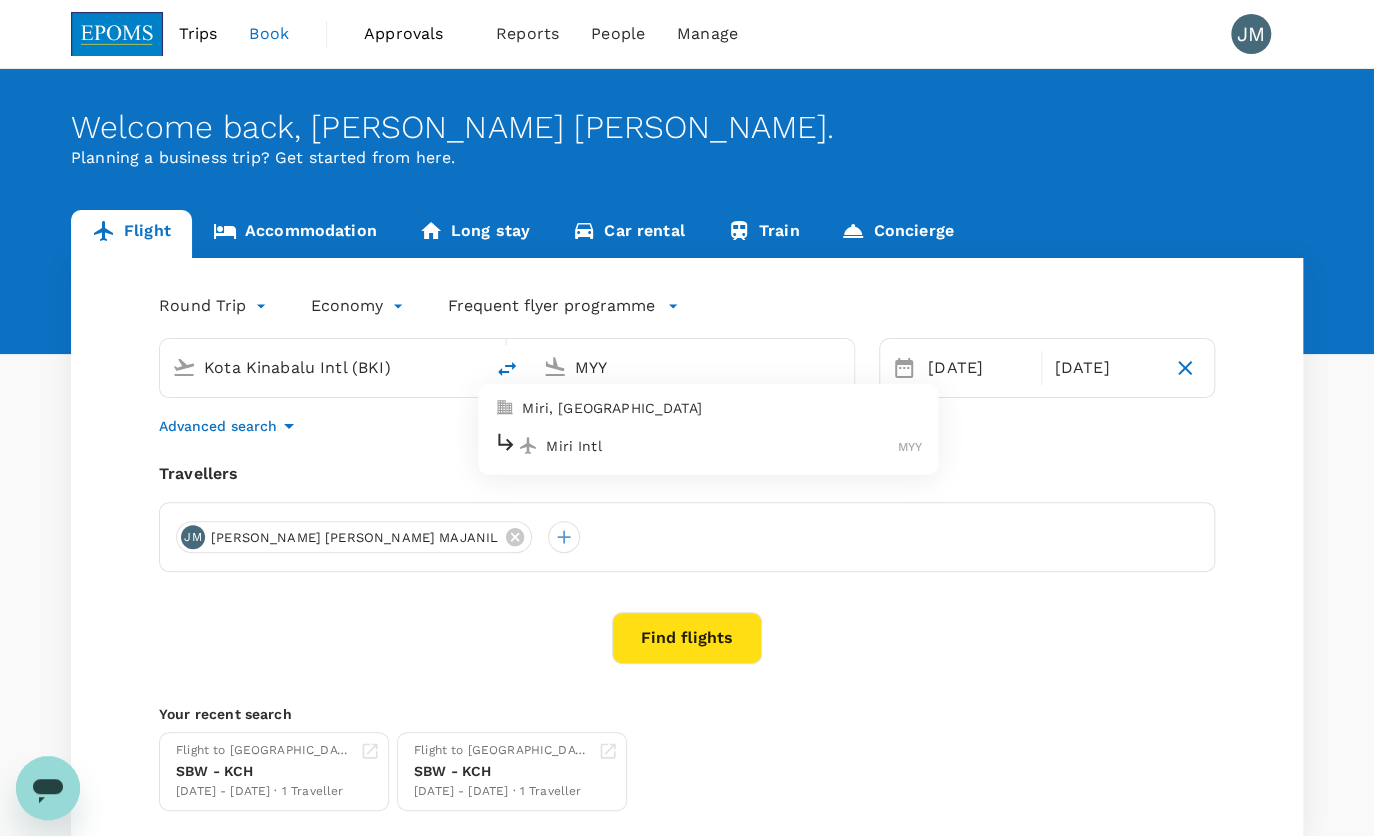 click on "Miri Intl" at bounding box center (722, 445) 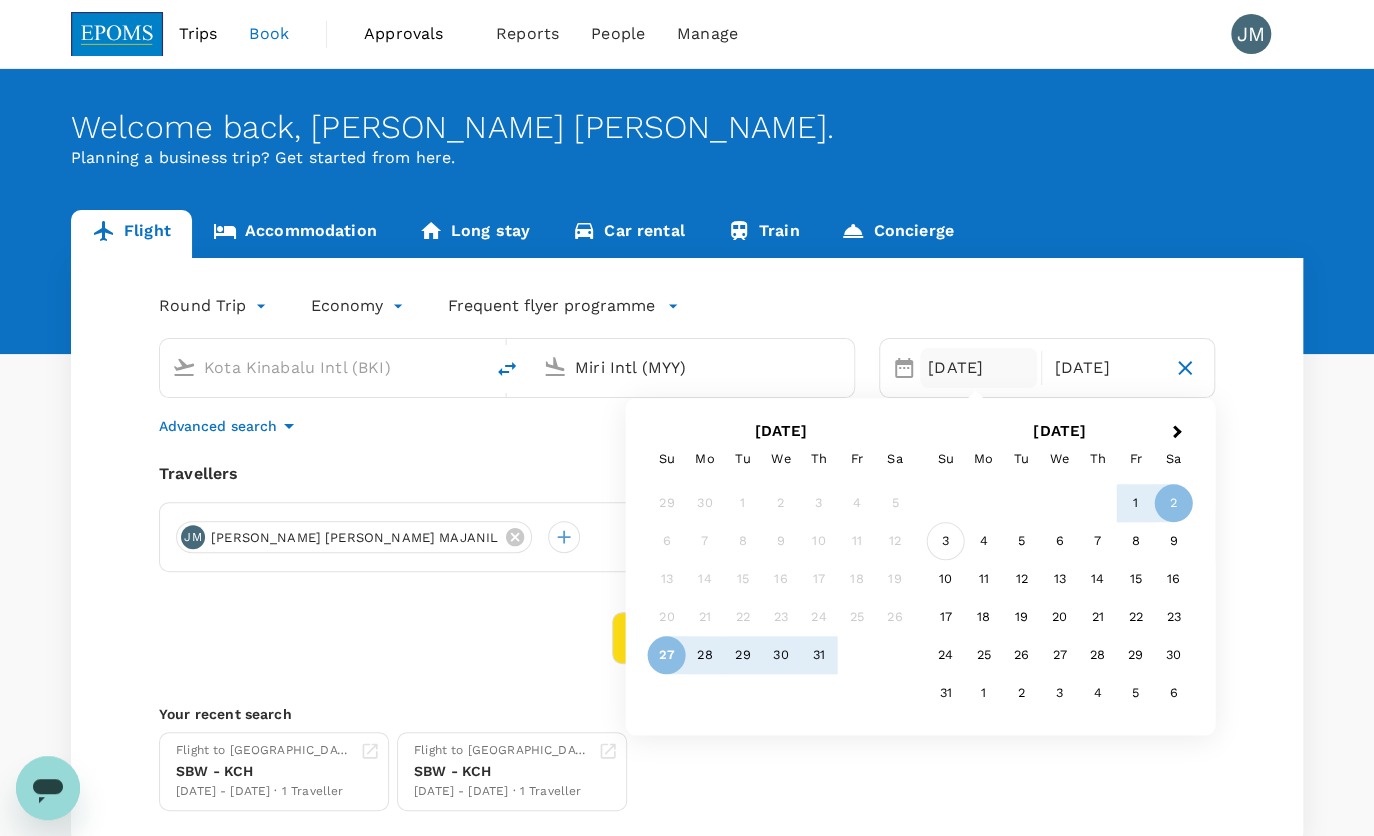 type on "Miri Intl (MYY)" 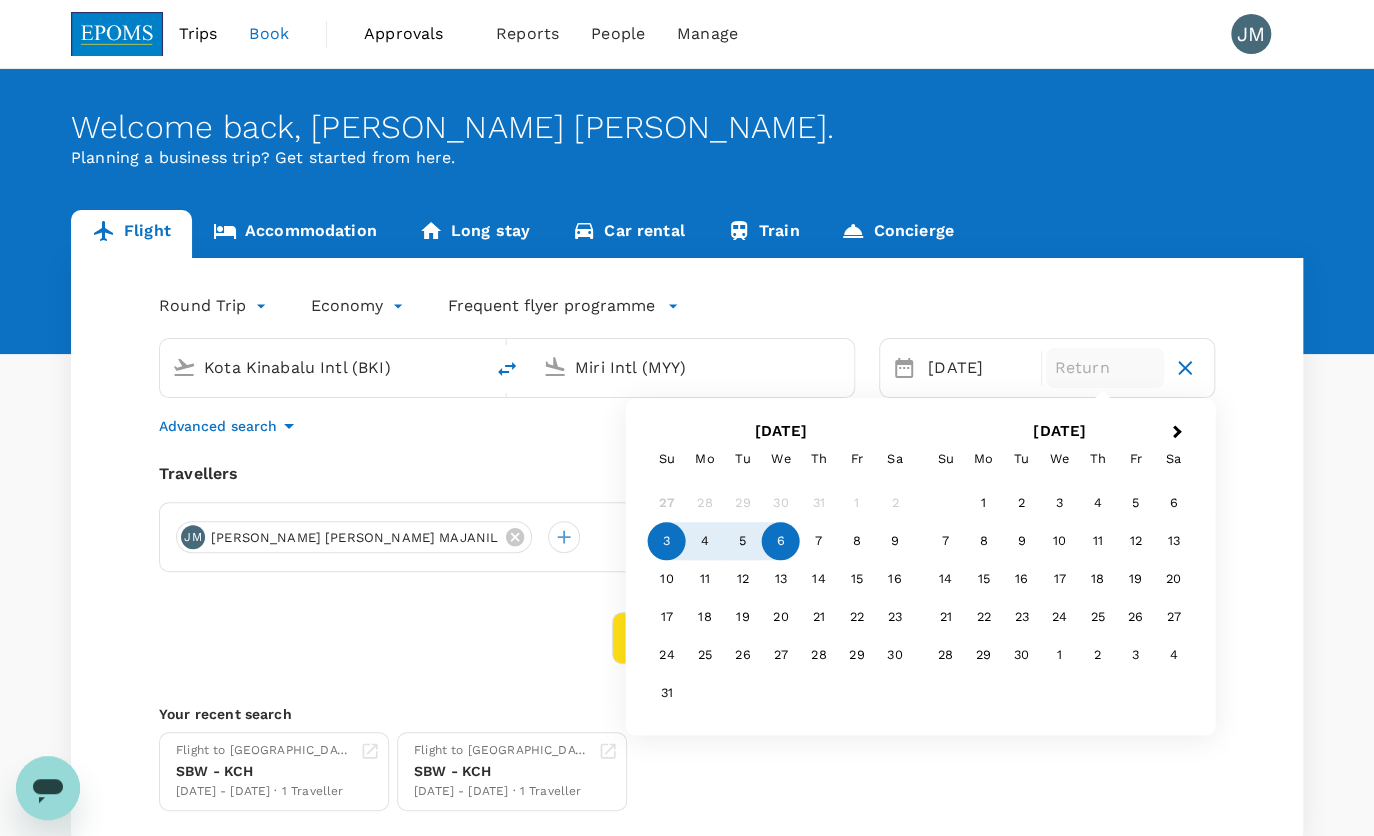 click on "6" at bounding box center [781, 542] 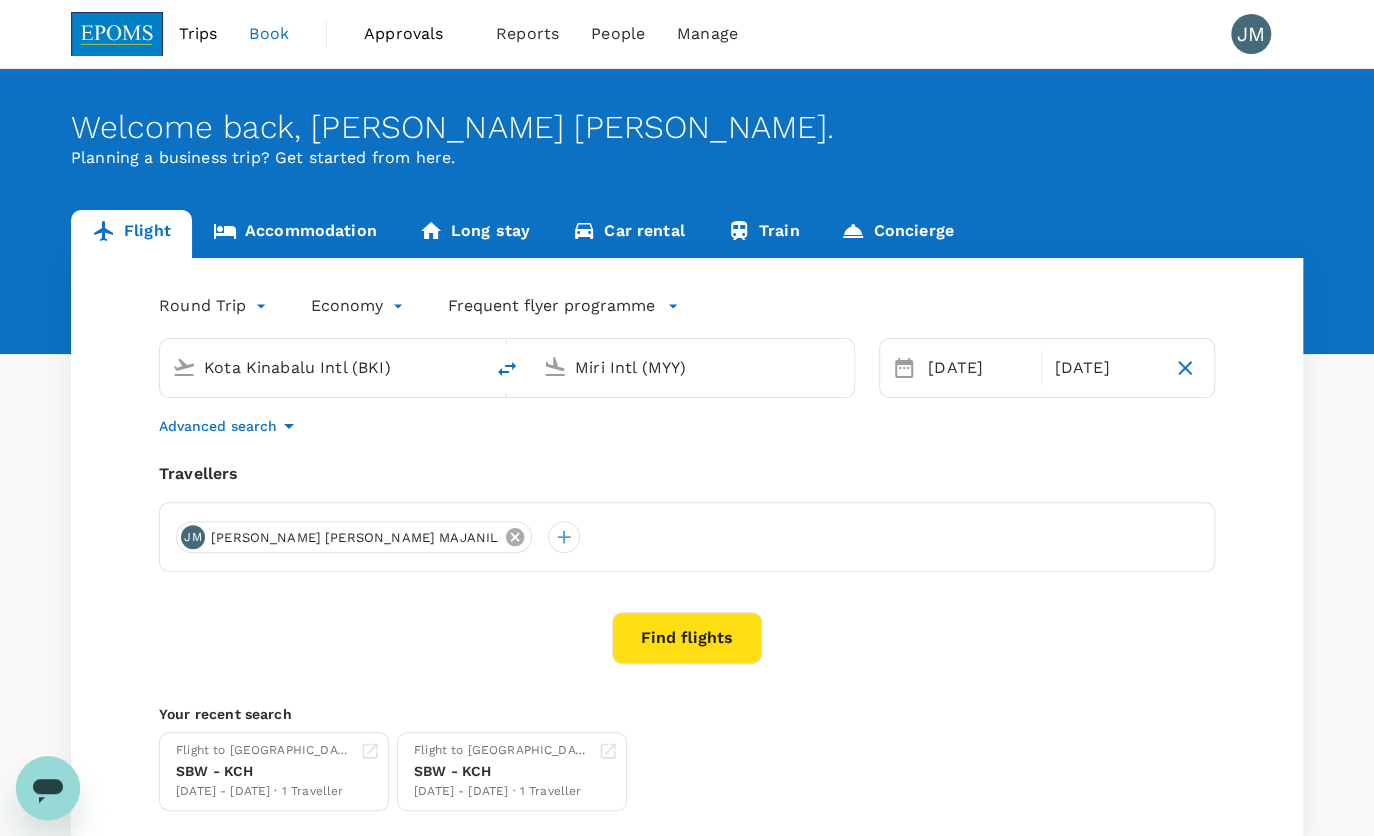 click 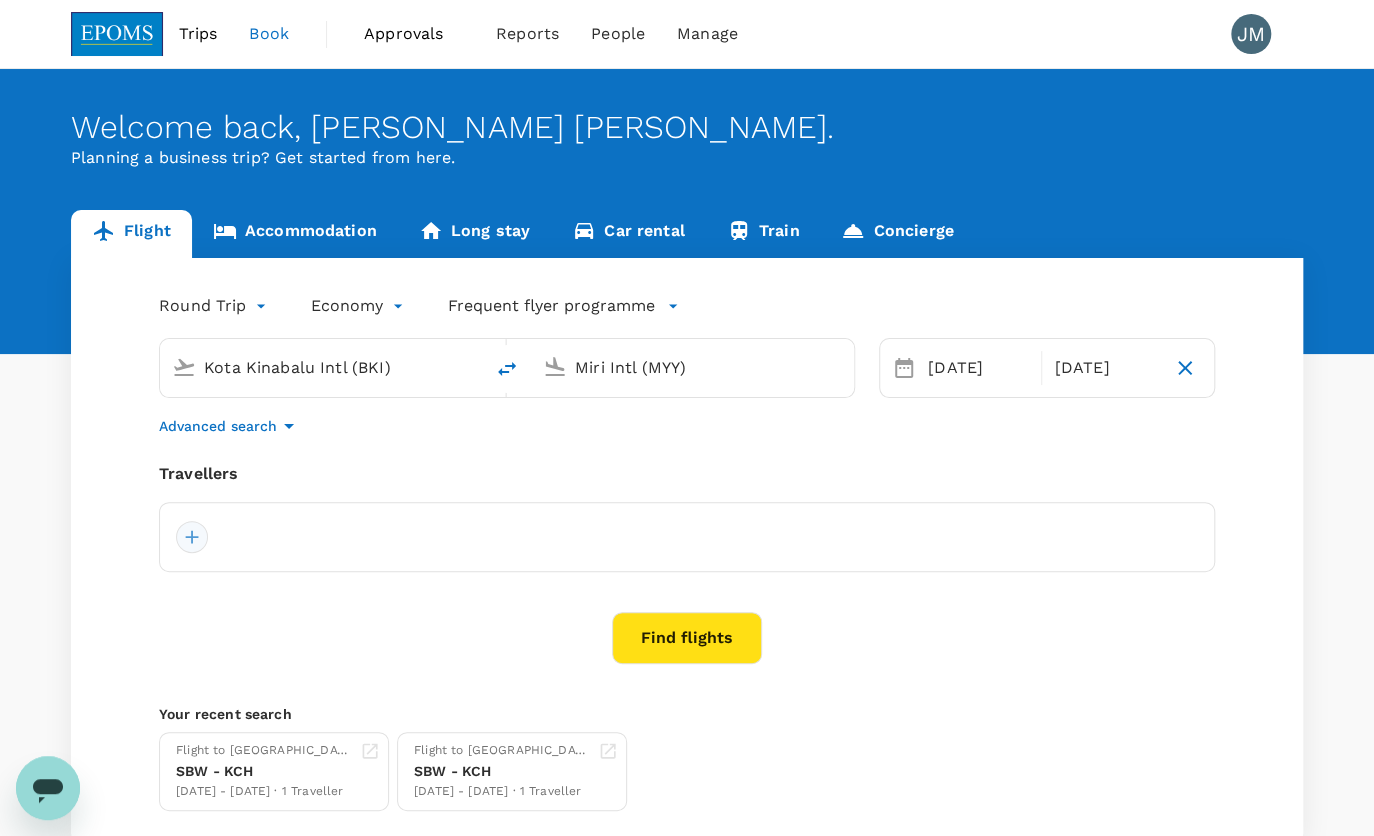 click at bounding box center [192, 537] 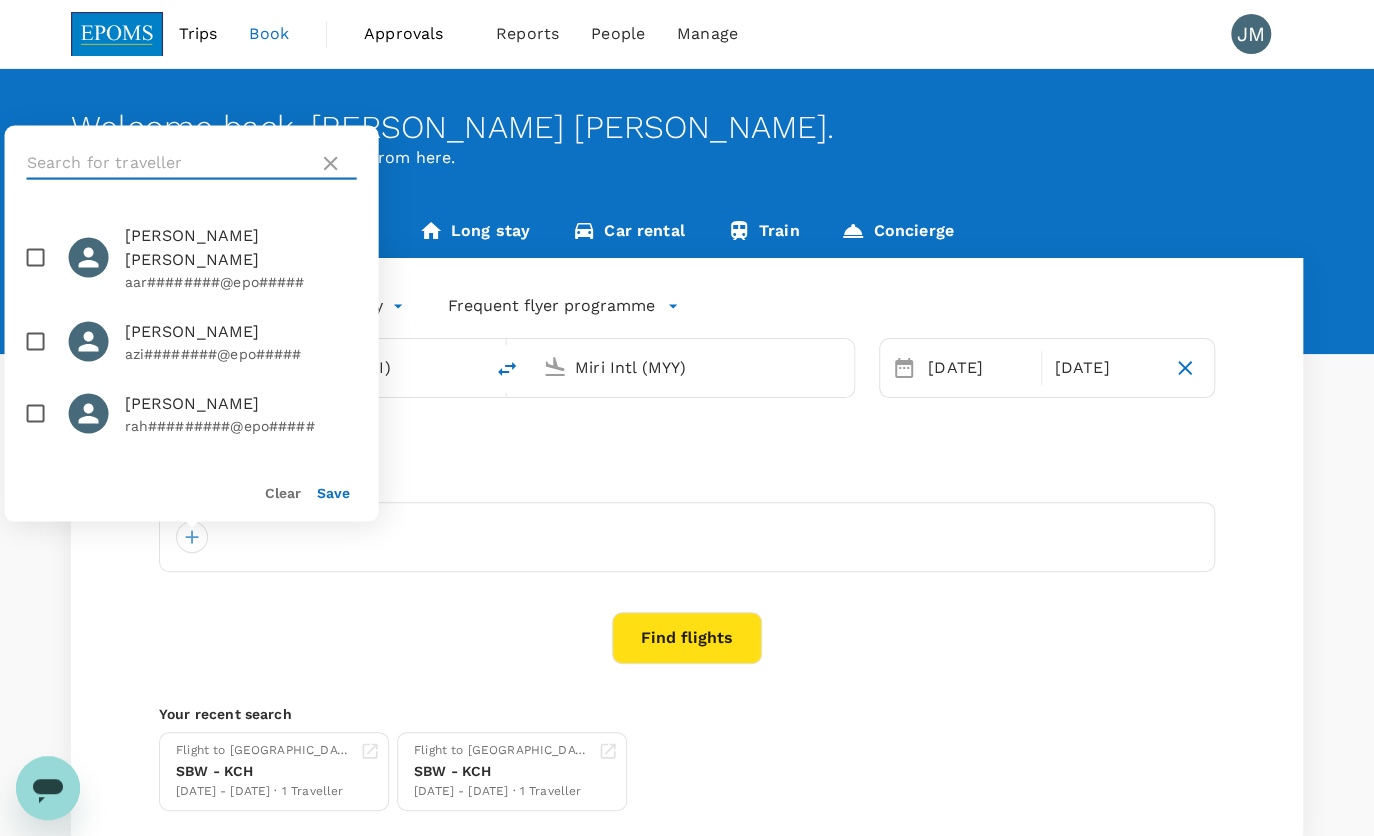 click at bounding box center [169, 163] 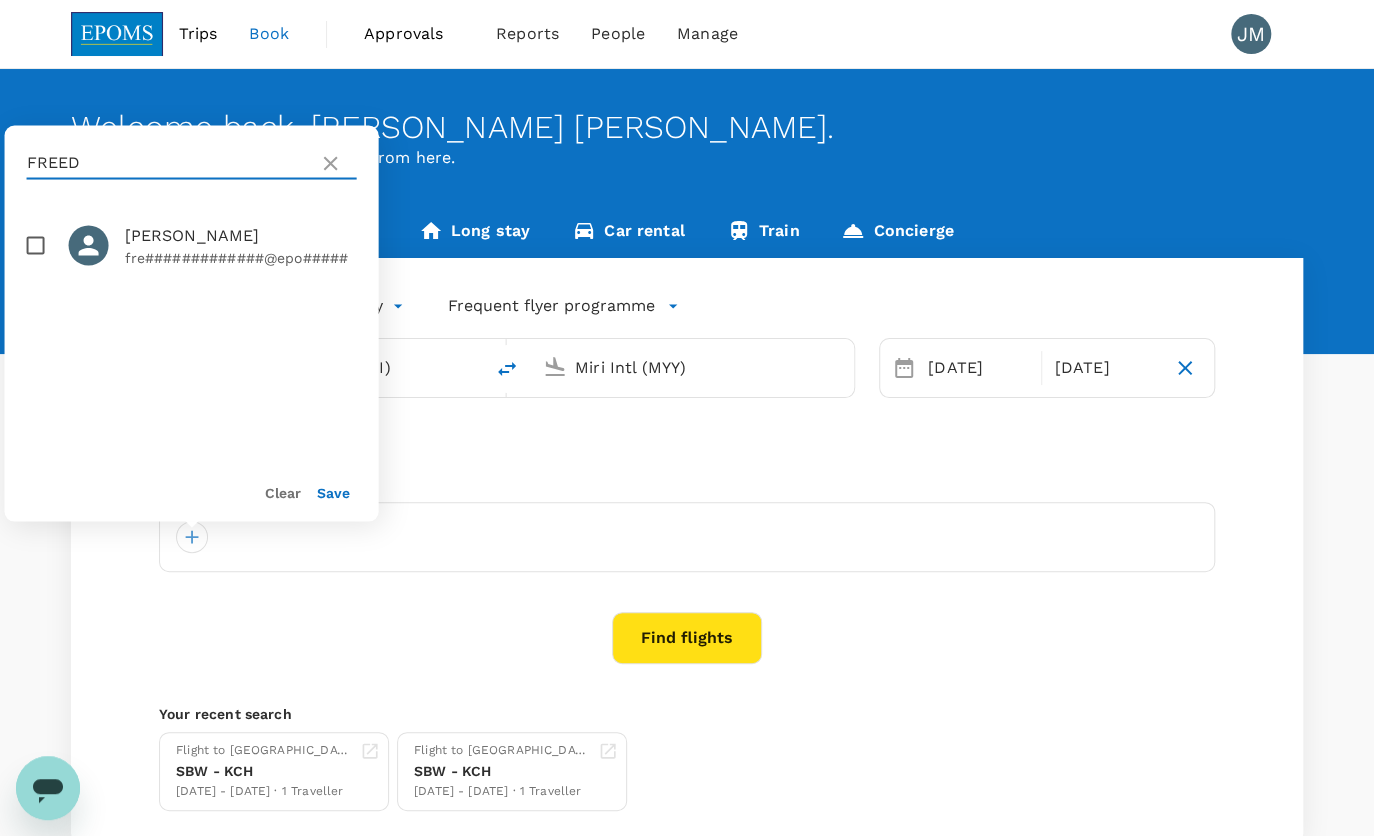 type on "FREED" 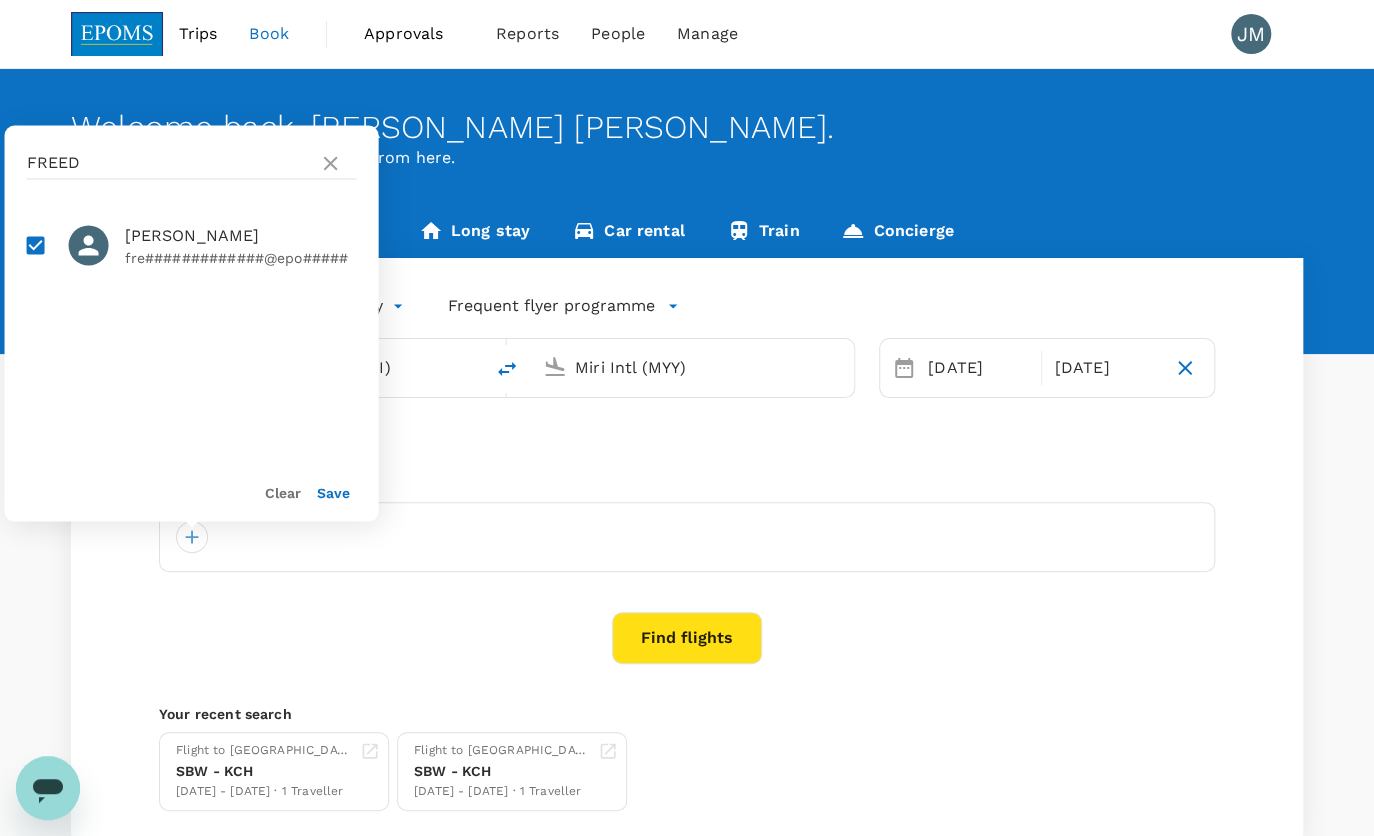 click on "Save" at bounding box center (333, 492) 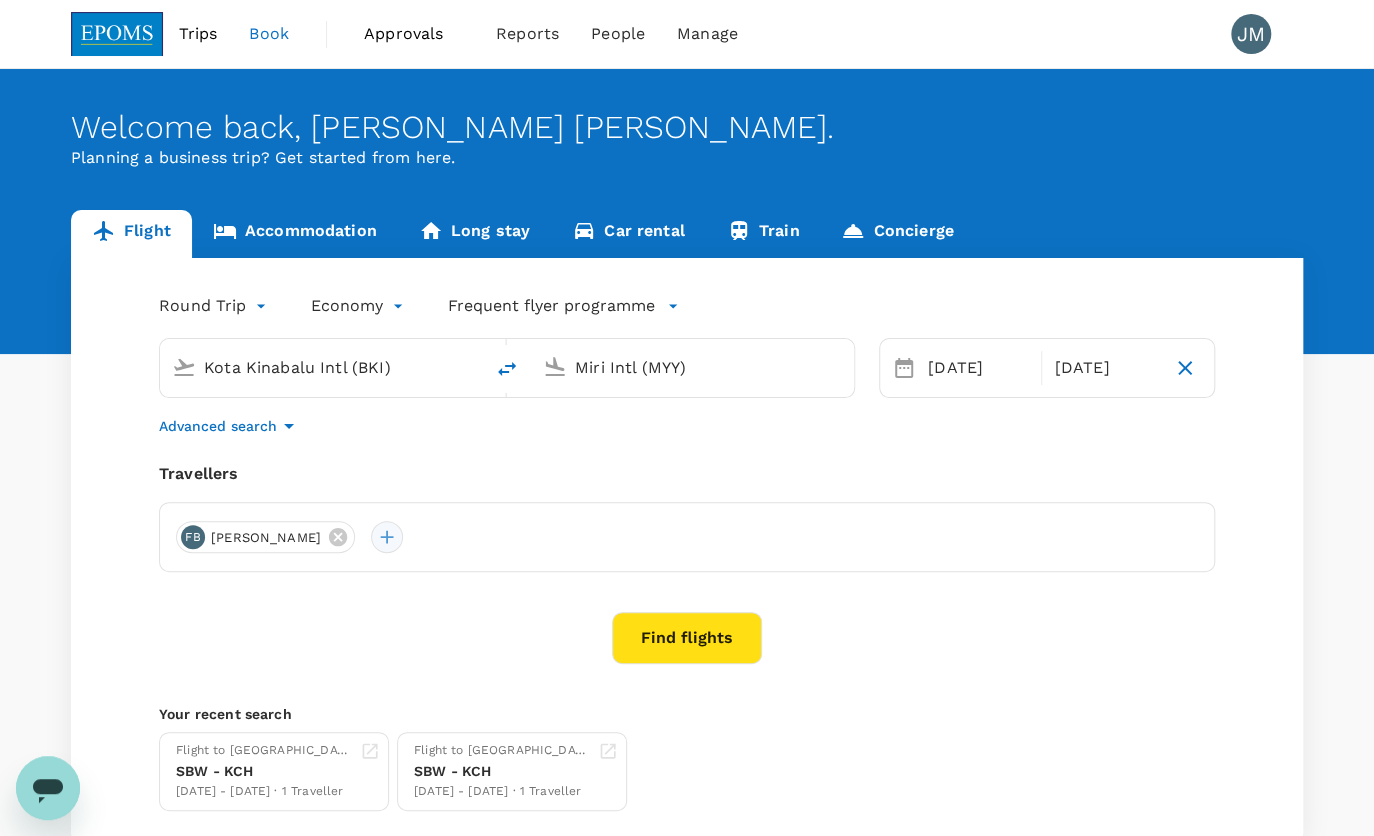 click at bounding box center (387, 537) 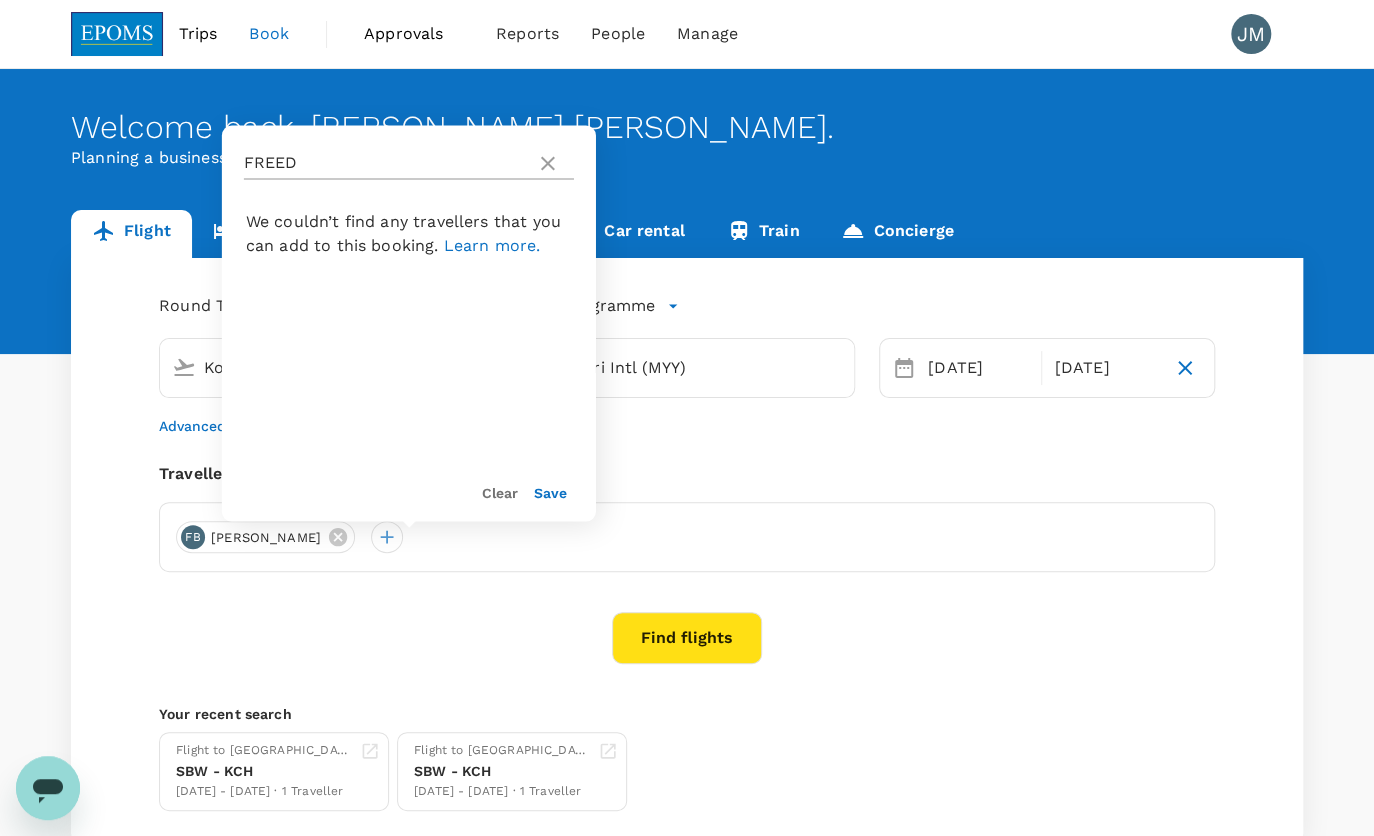 click on "FREED" at bounding box center [386, 163] 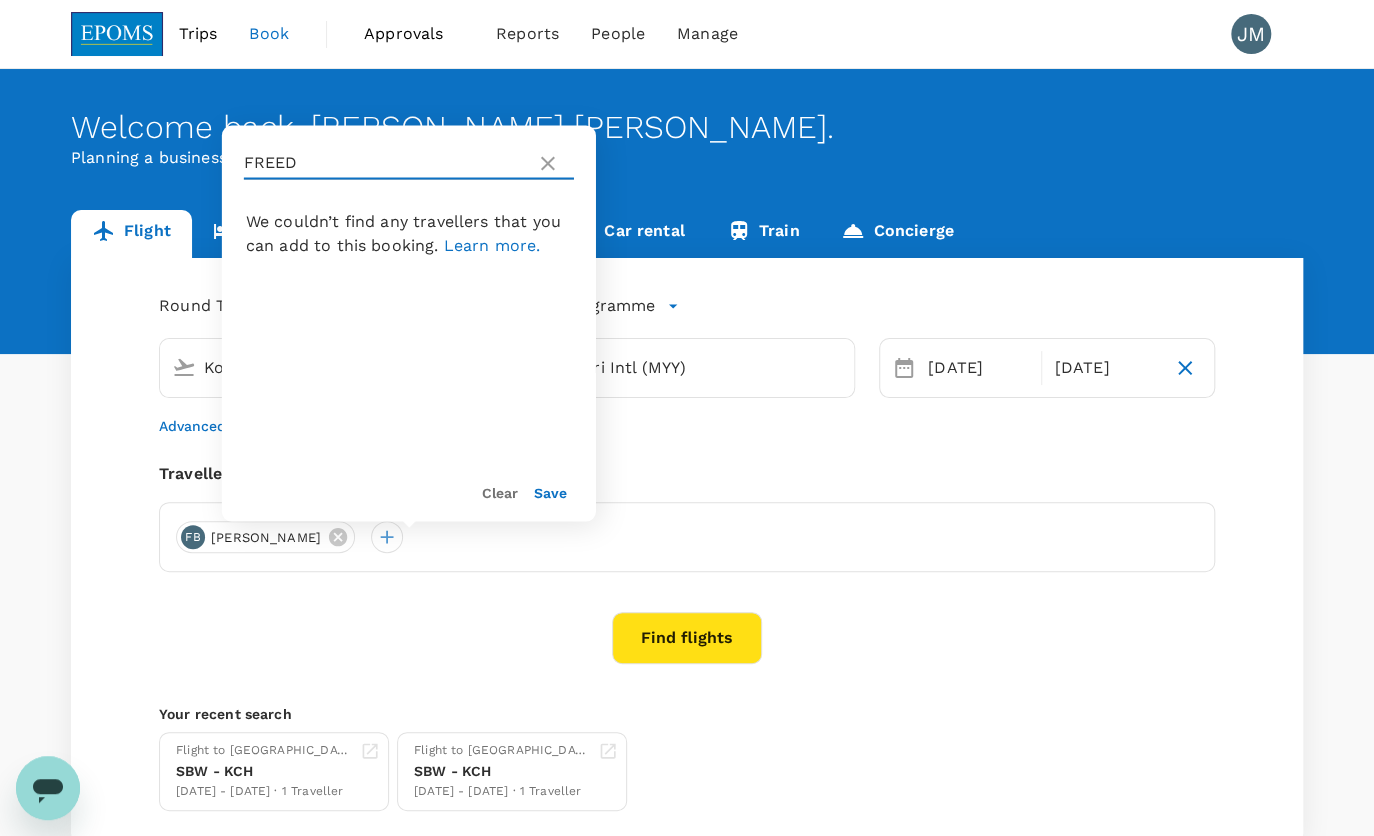 click on "FREED" at bounding box center (409, 163) 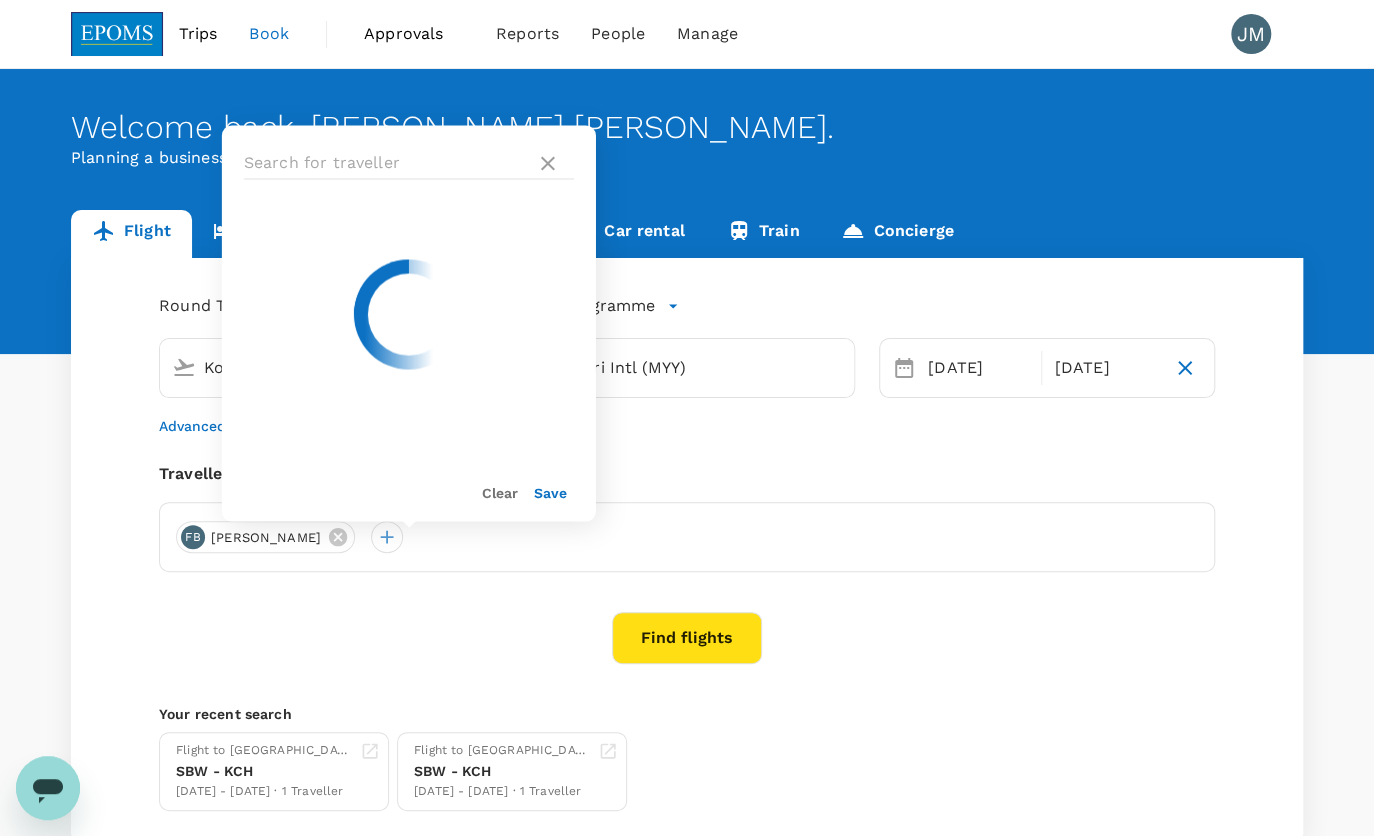 click at bounding box center [409, 163] 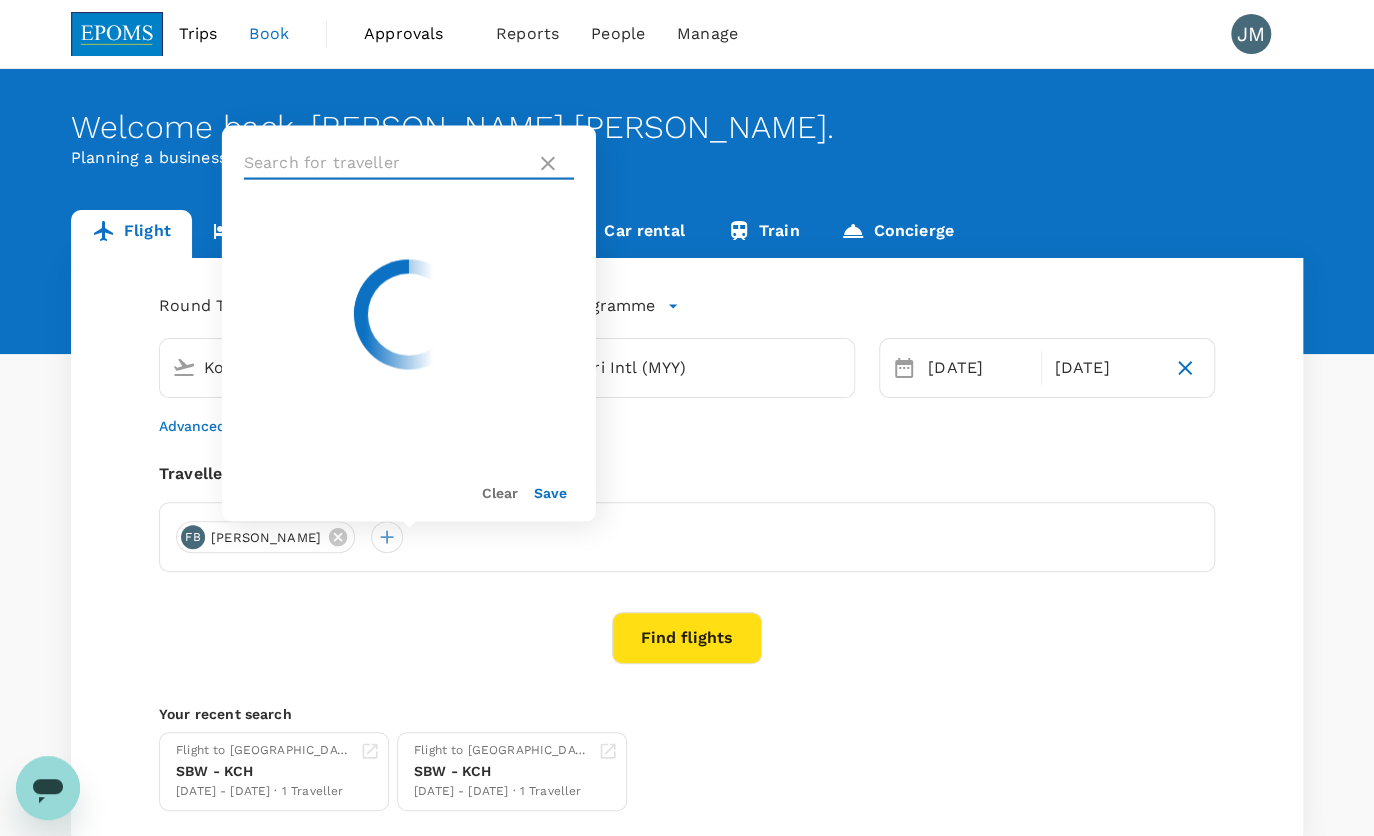 click at bounding box center (386, 163) 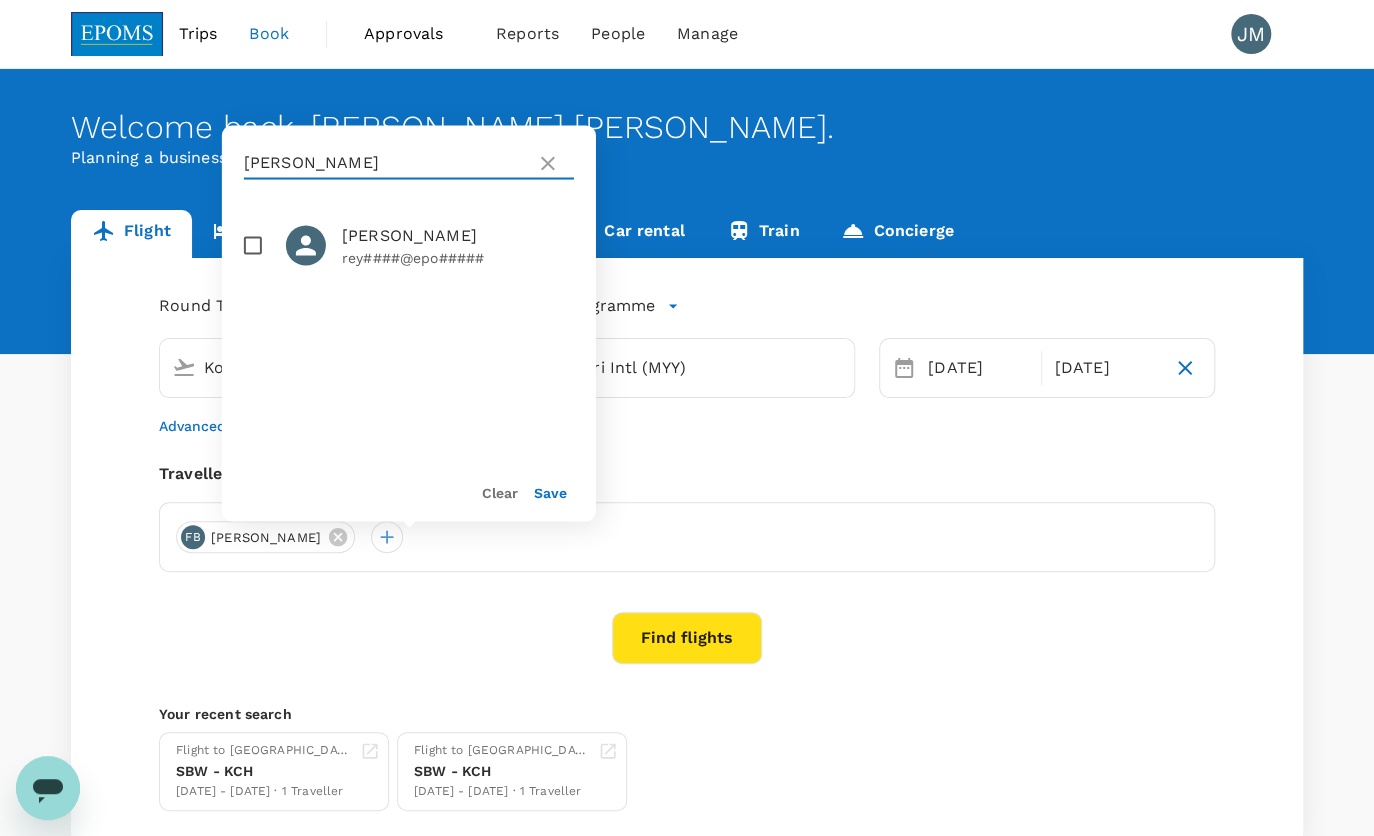 type on "[PERSON_NAME]" 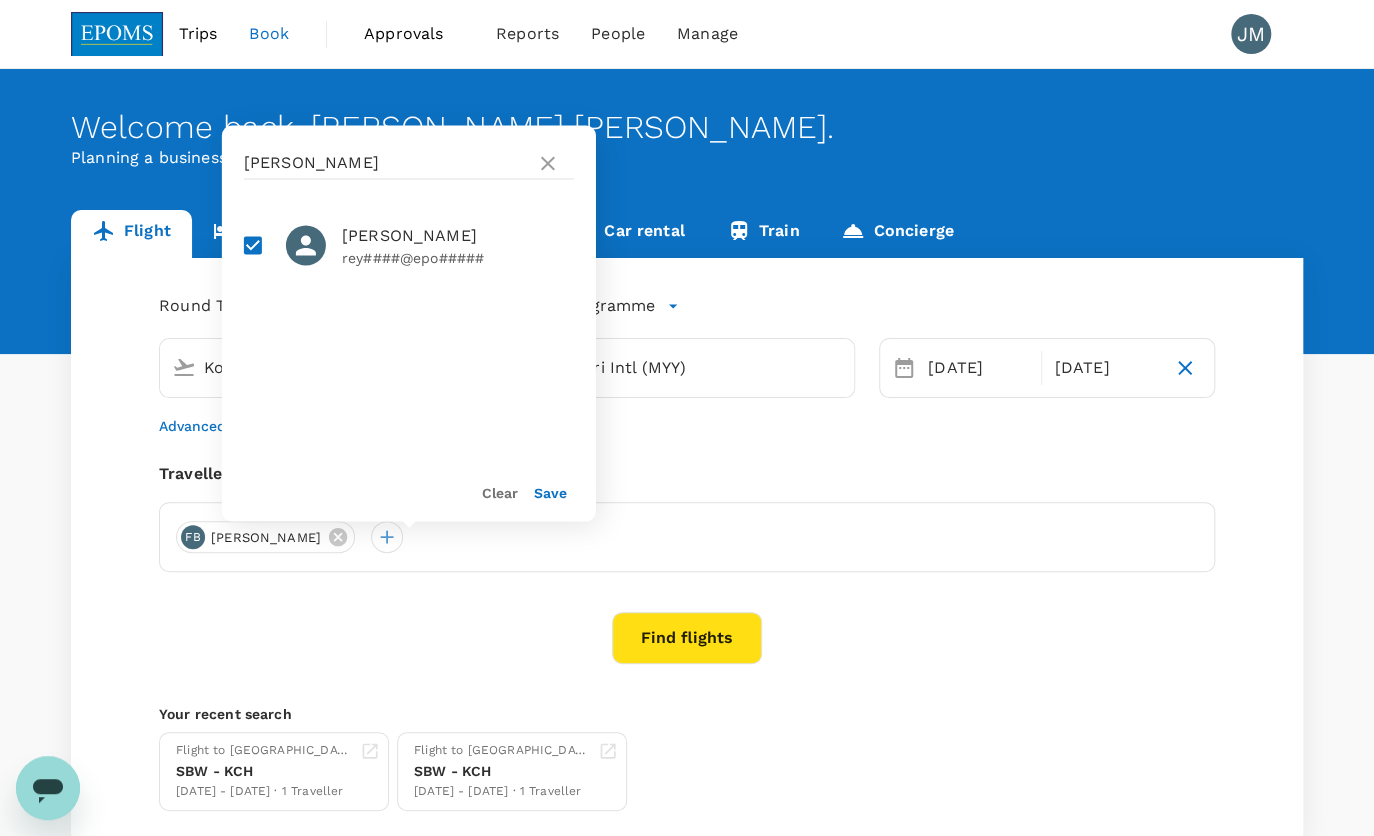 click on "Save" at bounding box center [550, 492] 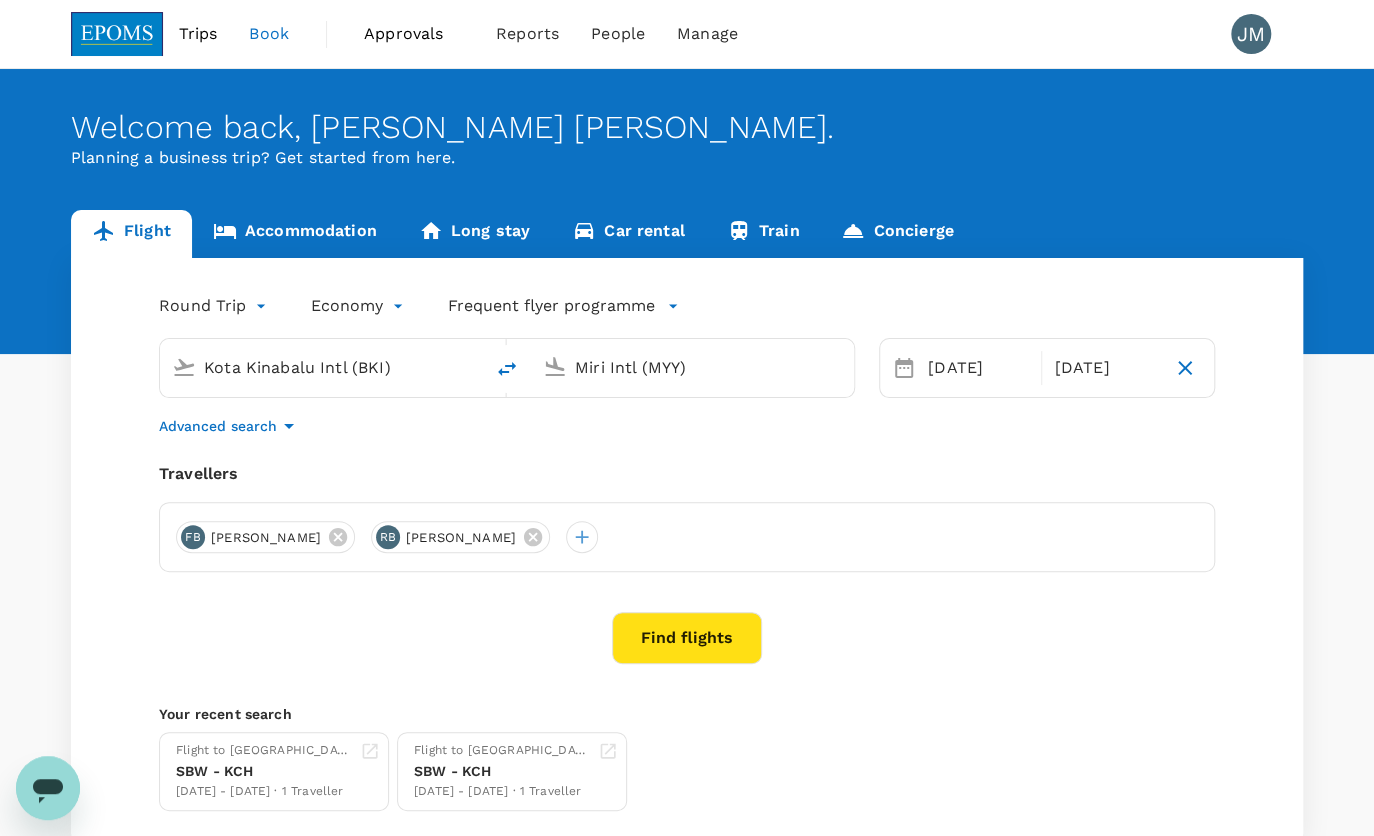 click on "Travellers" at bounding box center (687, 474) 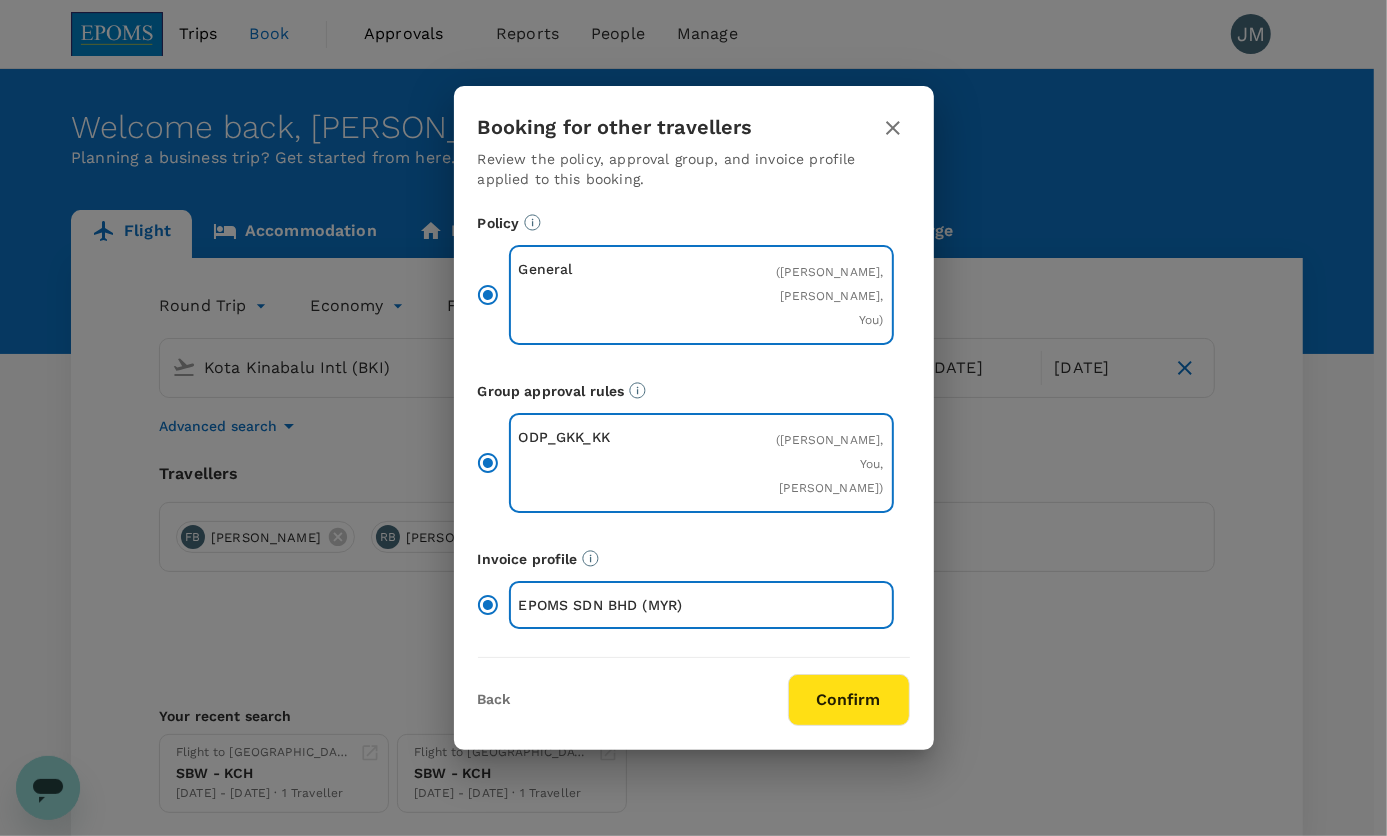 click on "Confirm" at bounding box center [849, 700] 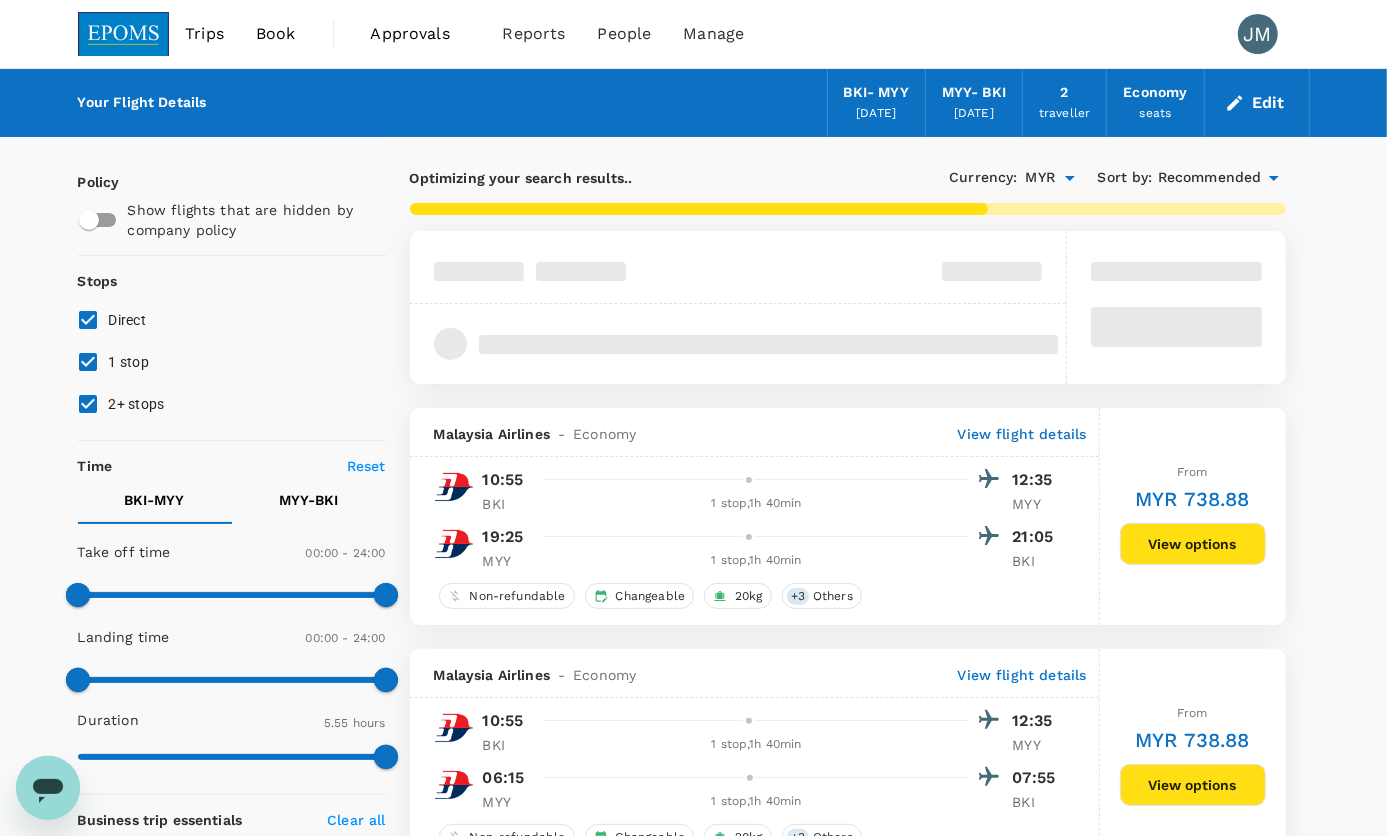 type on "1295" 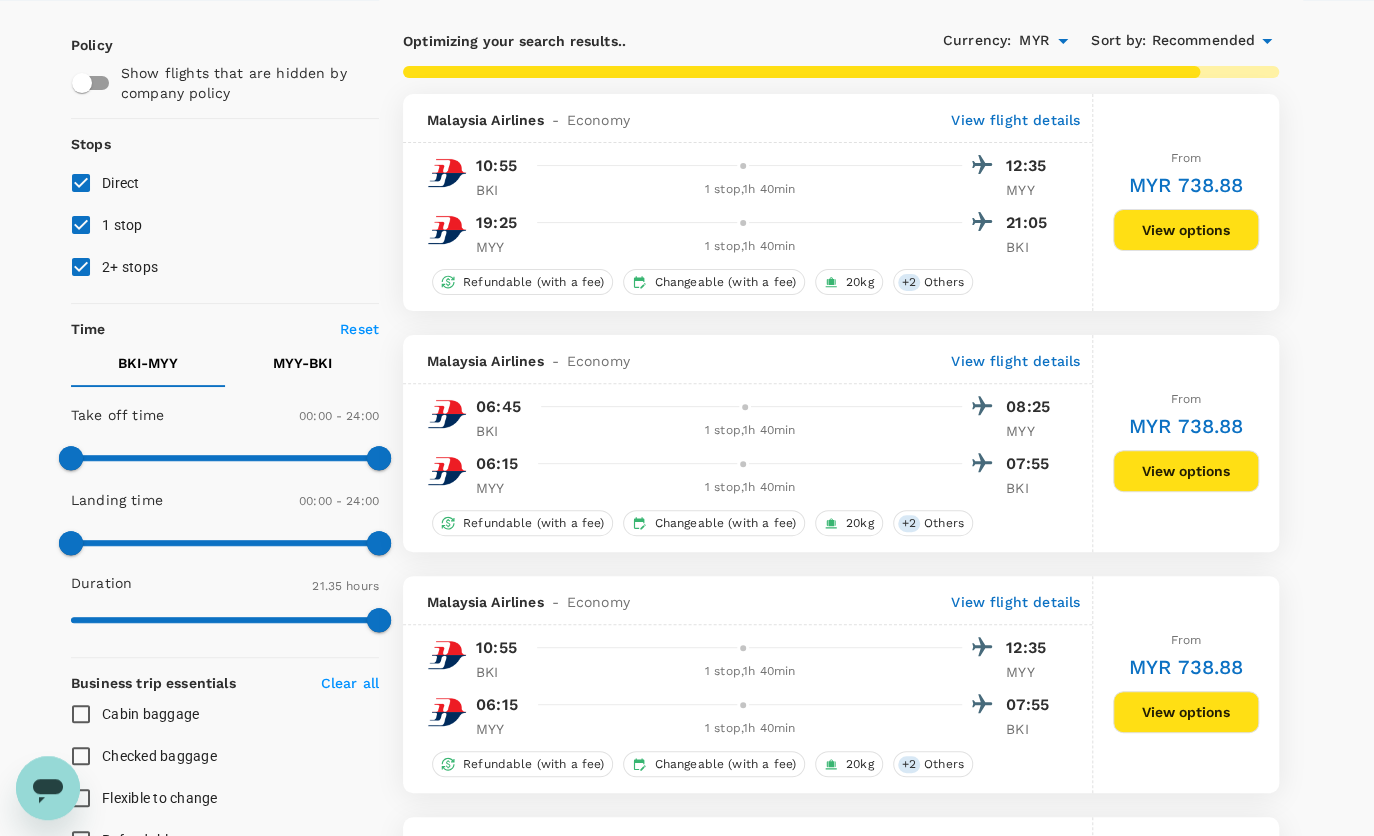 scroll, scrollTop: 181, scrollLeft: 0, axis: vertical 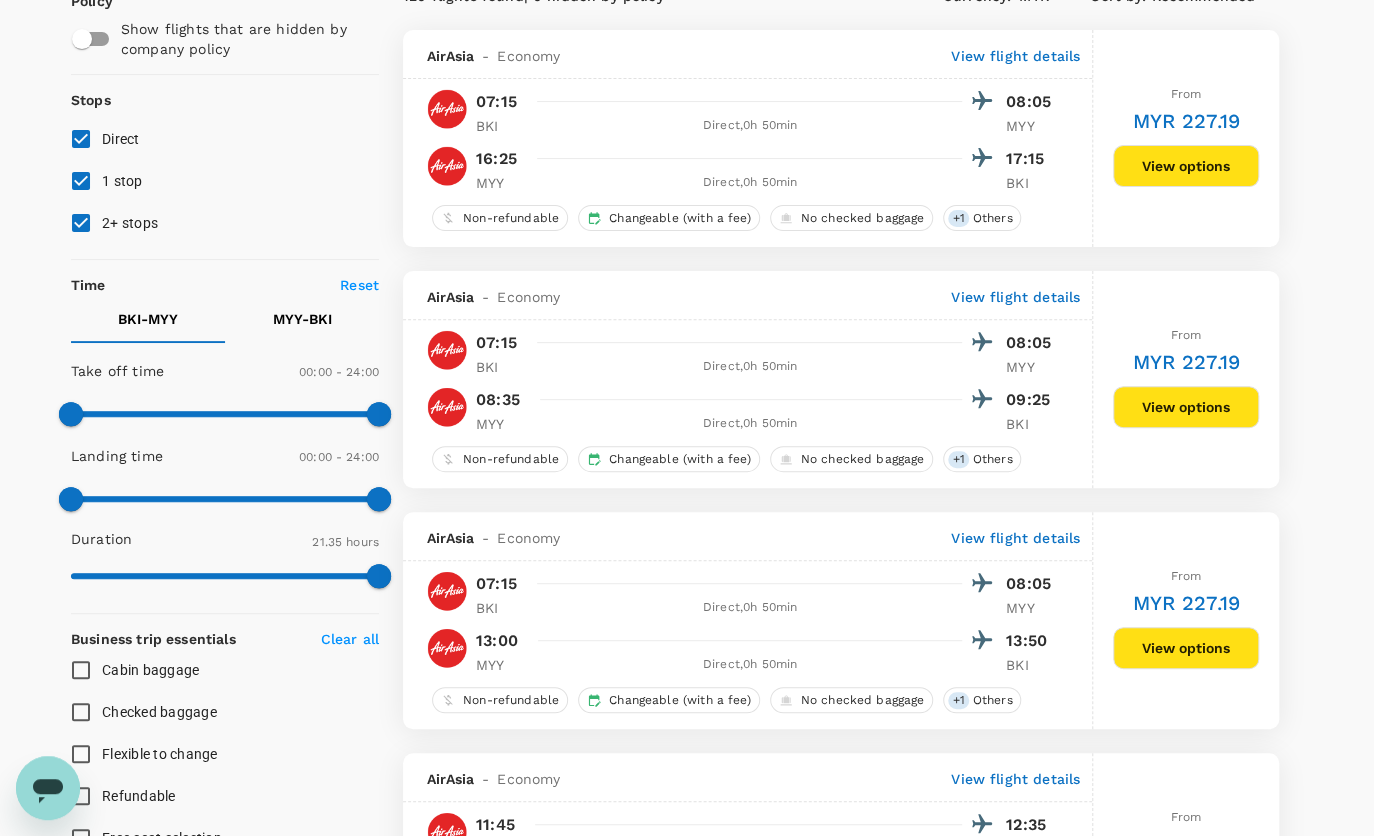 checkbox on "false" 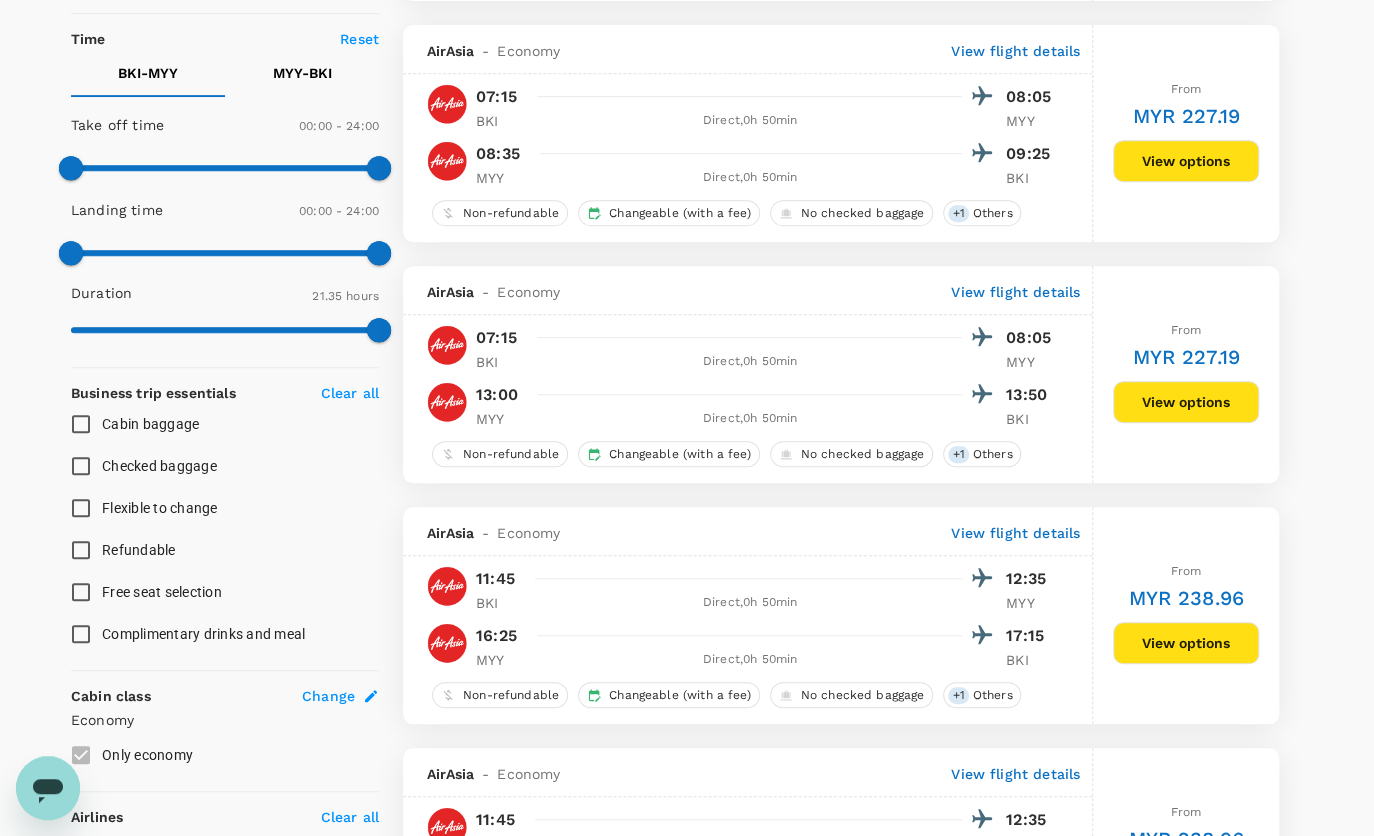 scroll, scrollTop: 454, scrollLeft: 0, axis: vertical 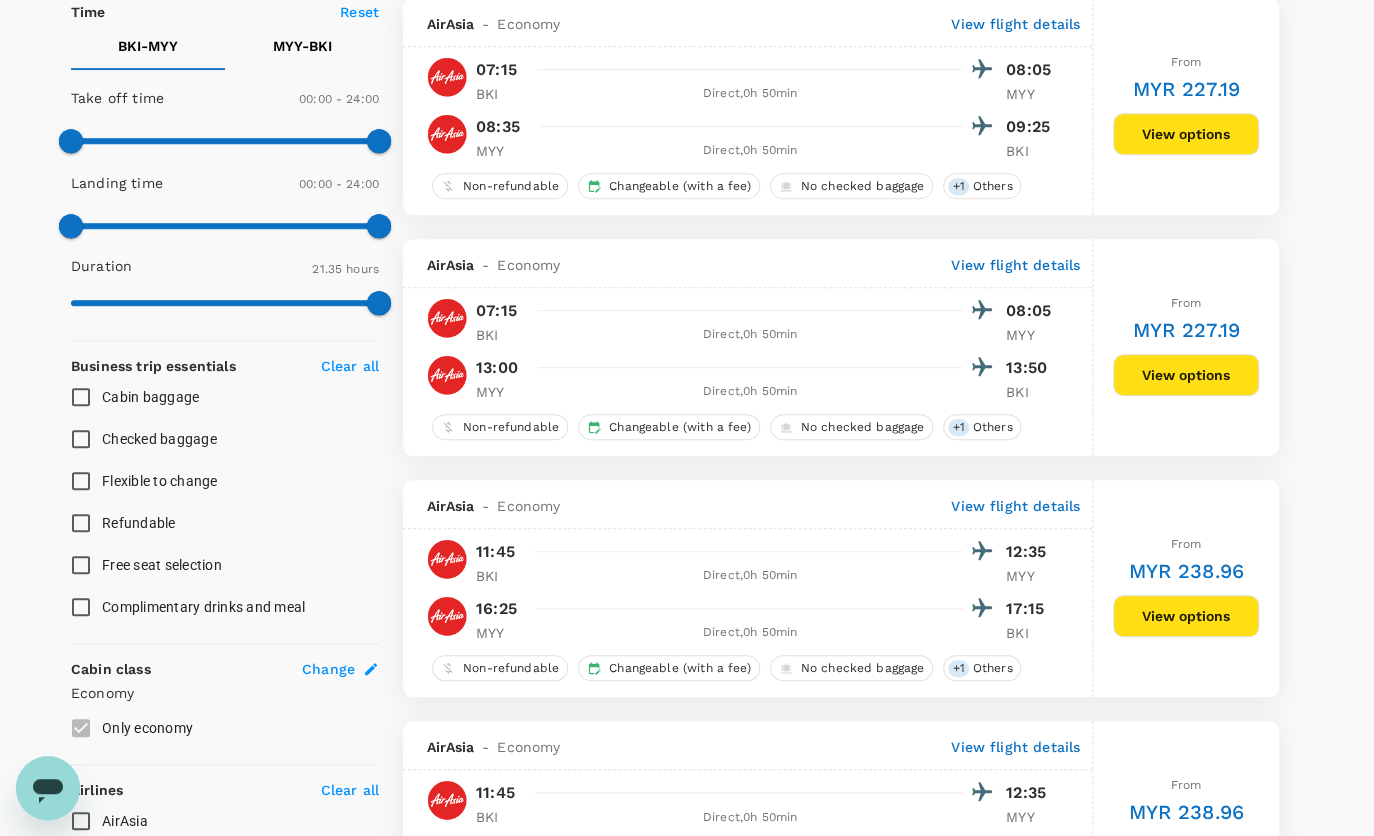 click on "Flexible to change" at bounding box center [160, 481] 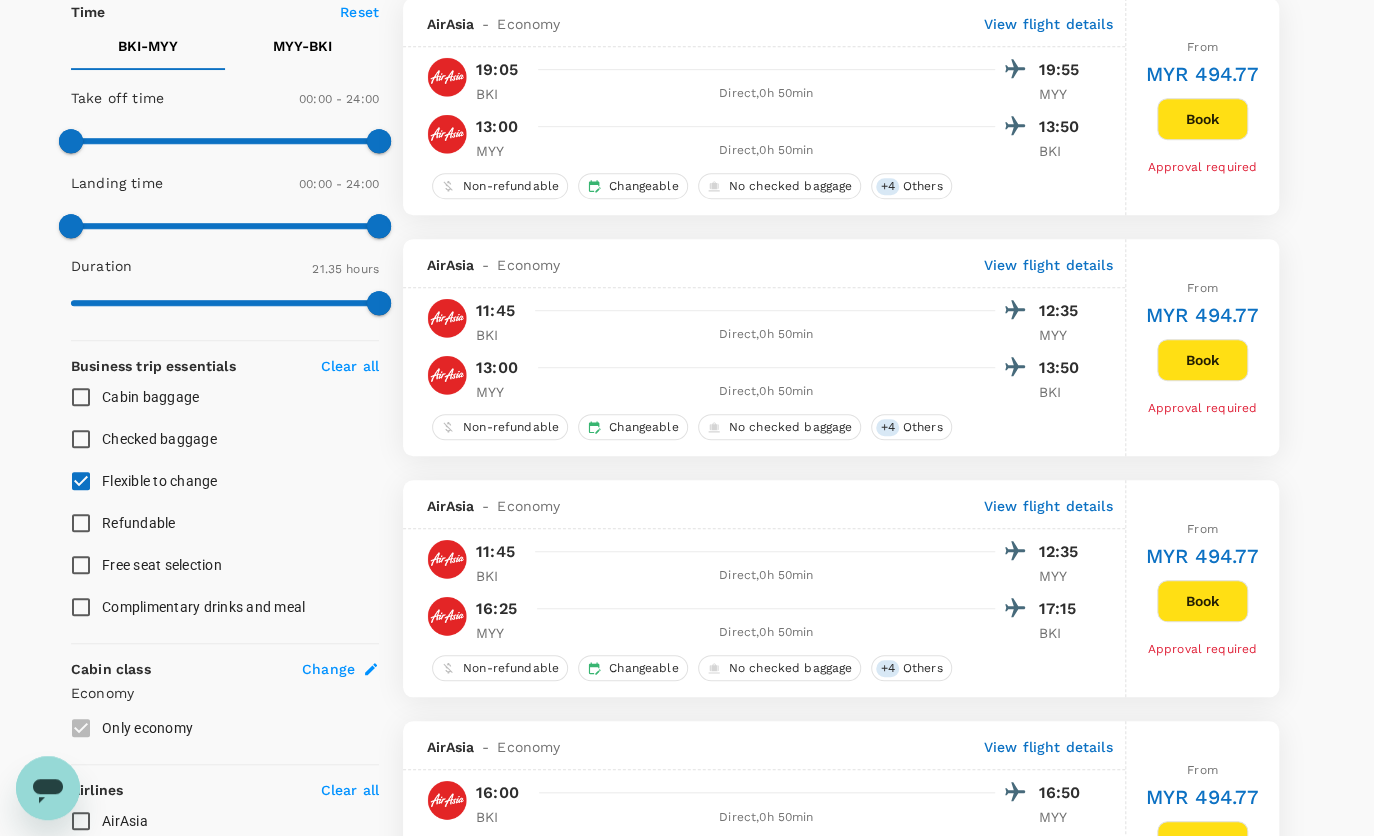 click on "Checked baggage" at bounding box center (159, 439) 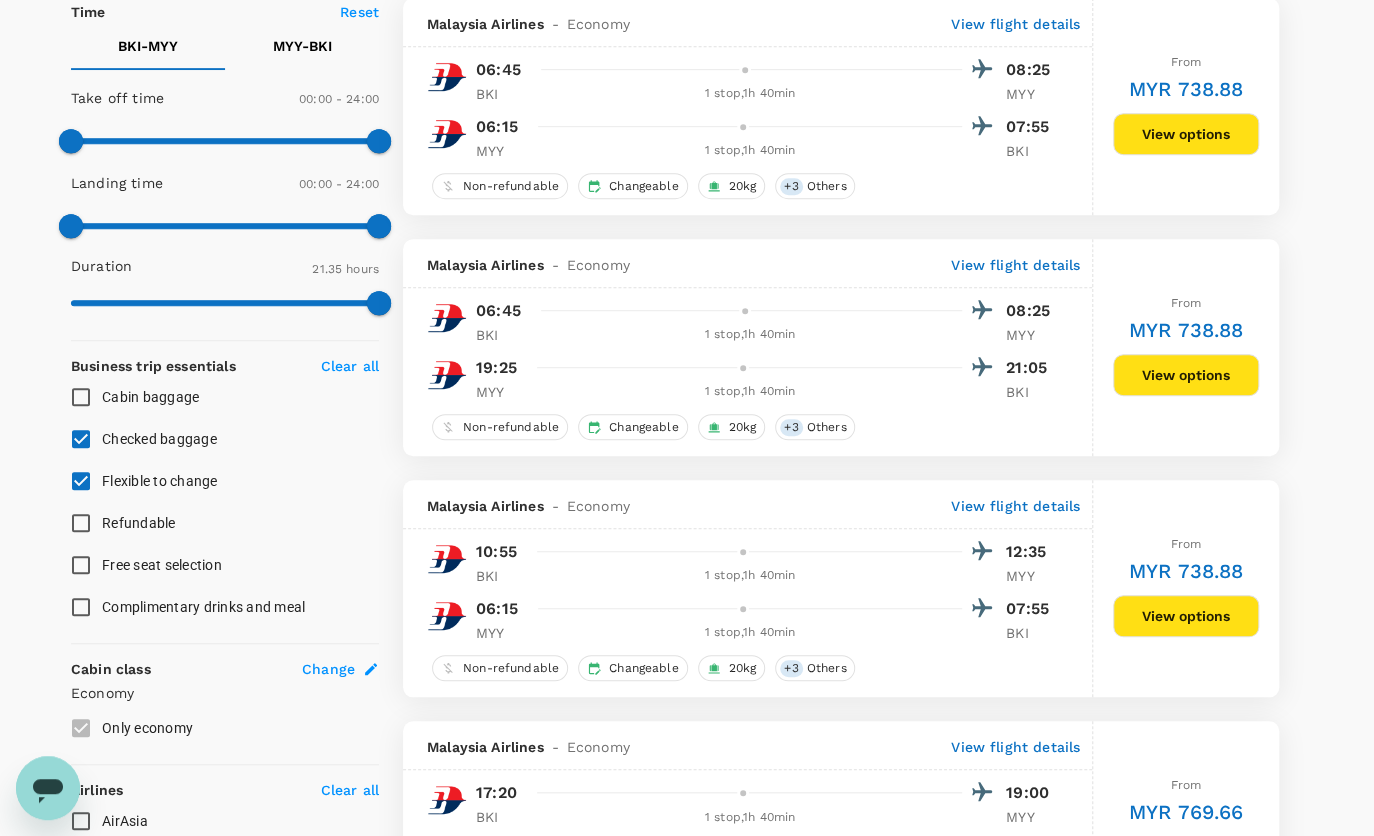 click on "Checked baggage" at bounding box center [81, 439] 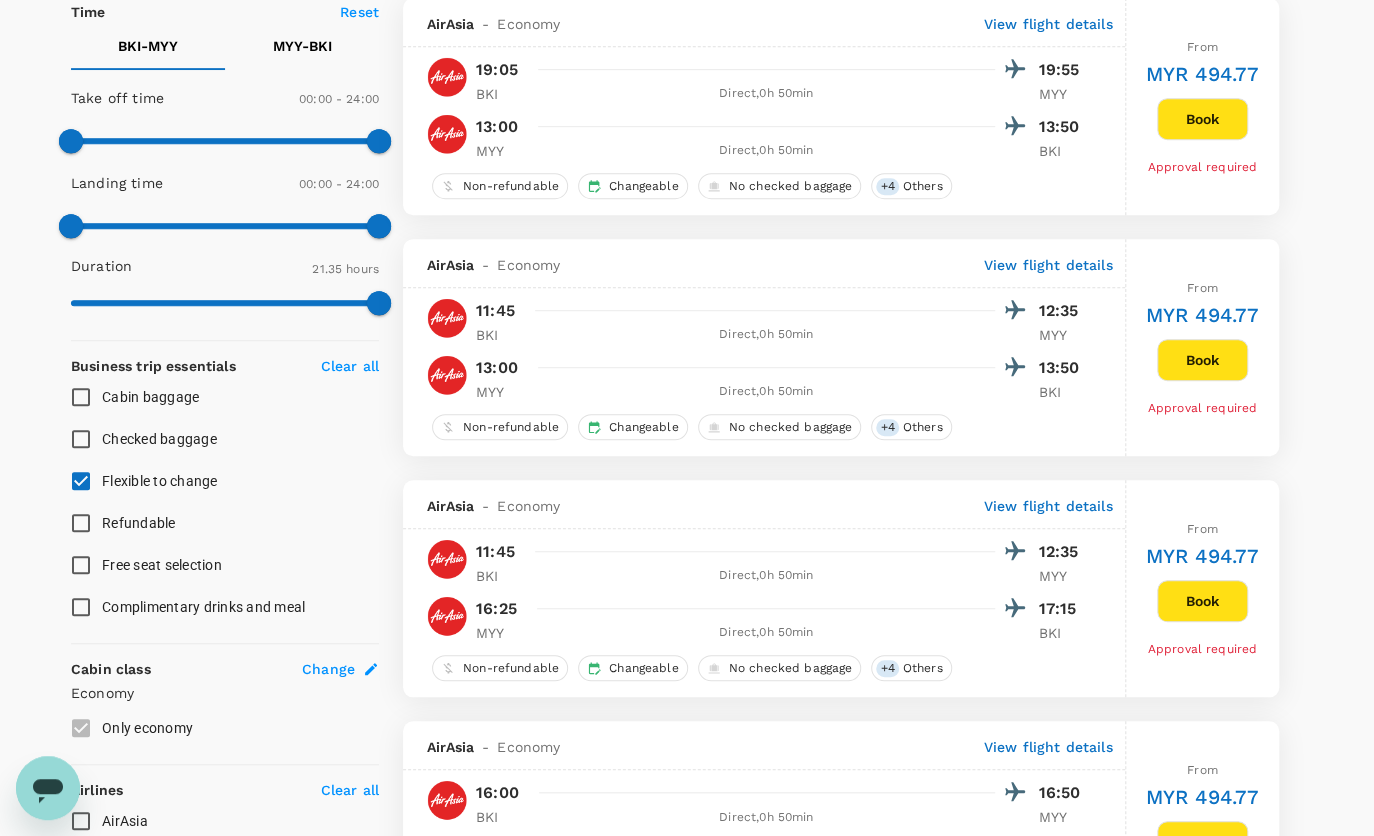 type on "MYR" 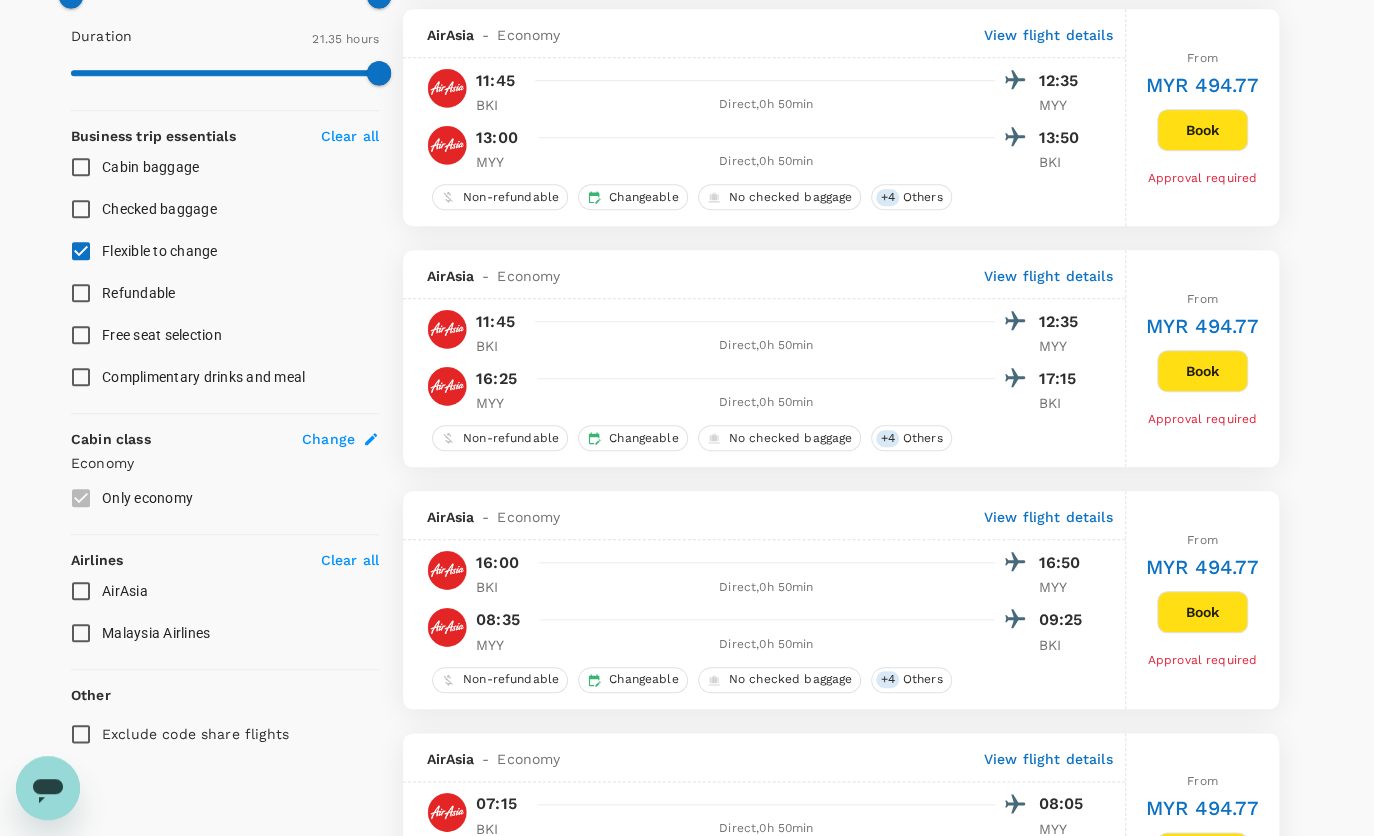 scroll, scrollTop: 727, scrollLeft: 0, axis: vertical 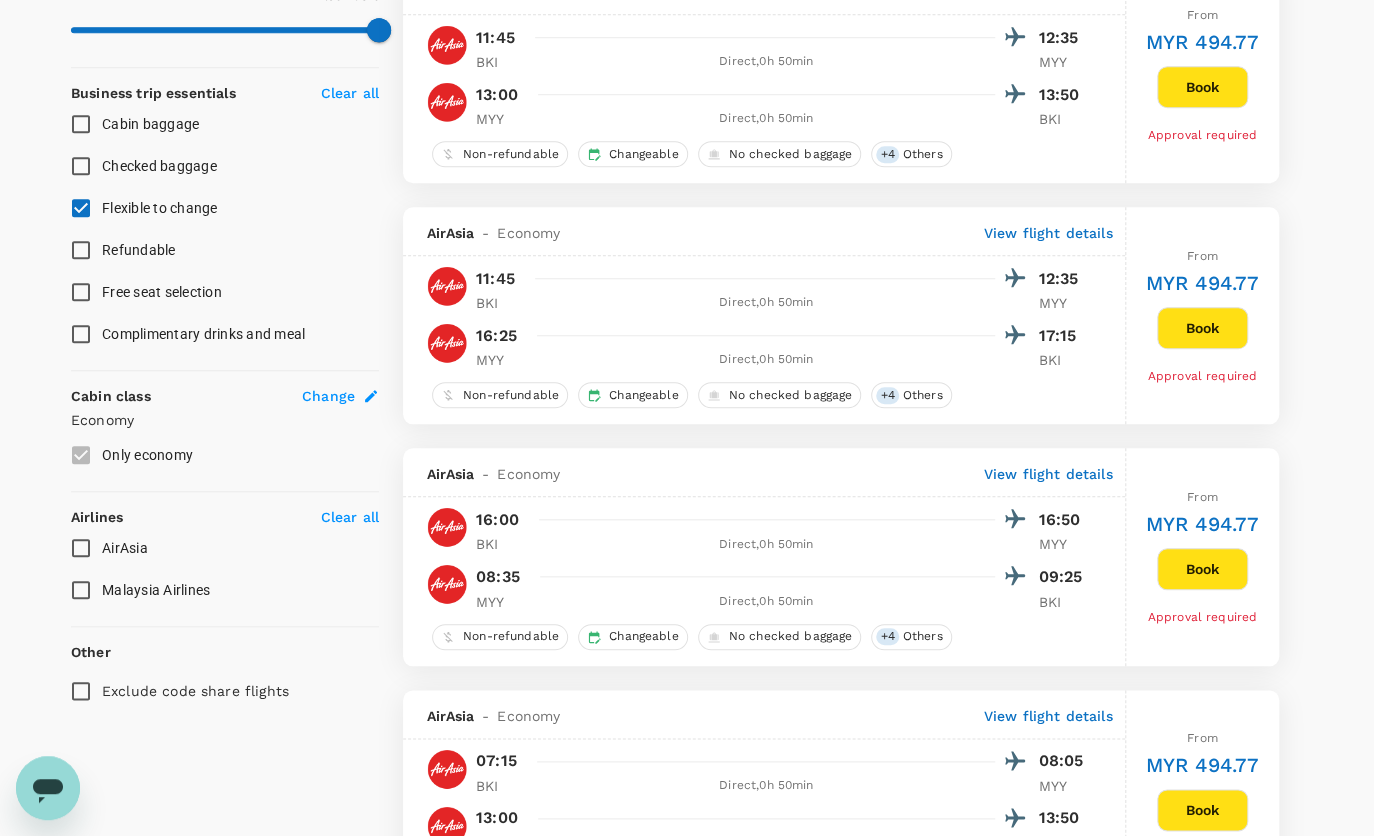 click on "AirAsia" at bounding box center (81, 548) 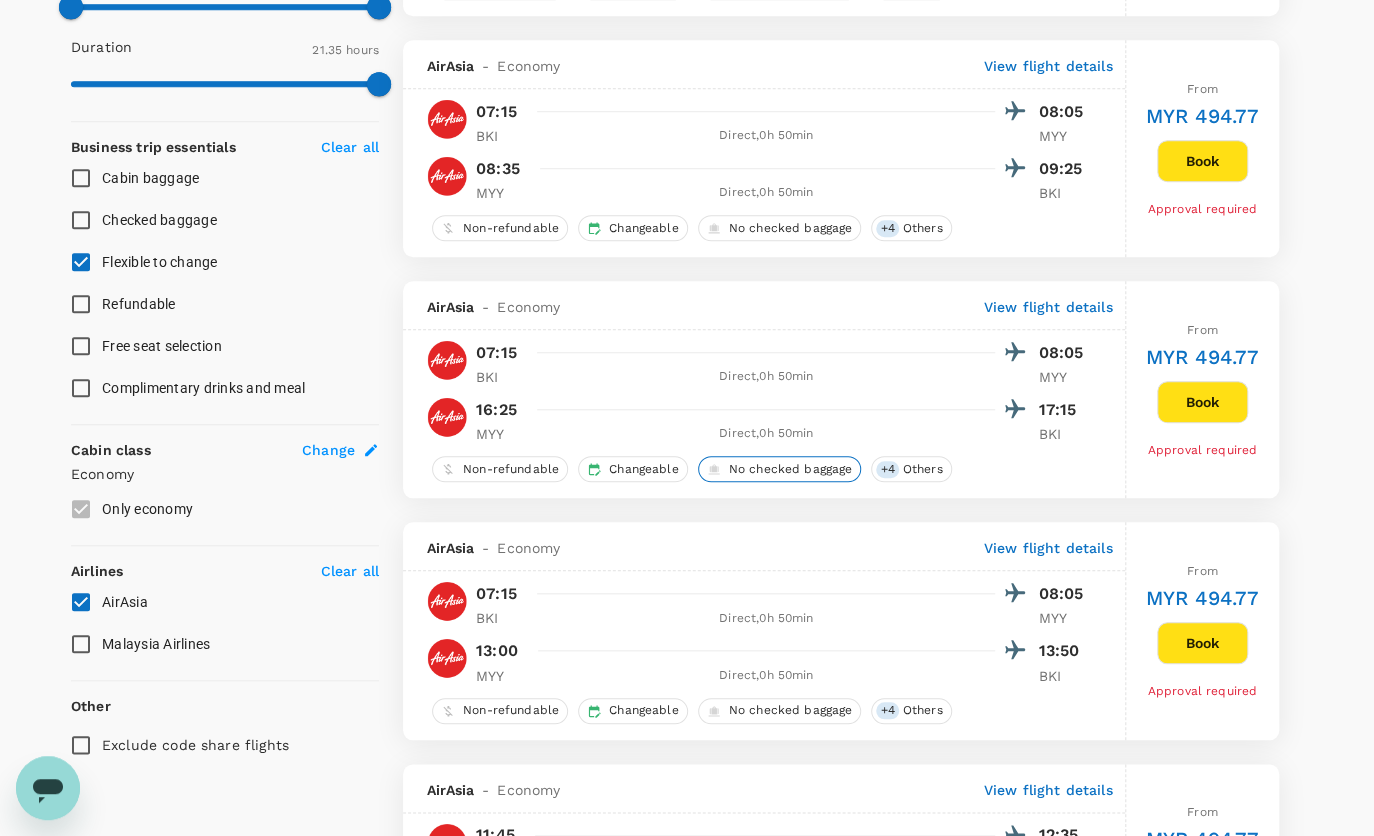 scroll, scrollTop: 636, scrollLeft: 0, axis: vertical 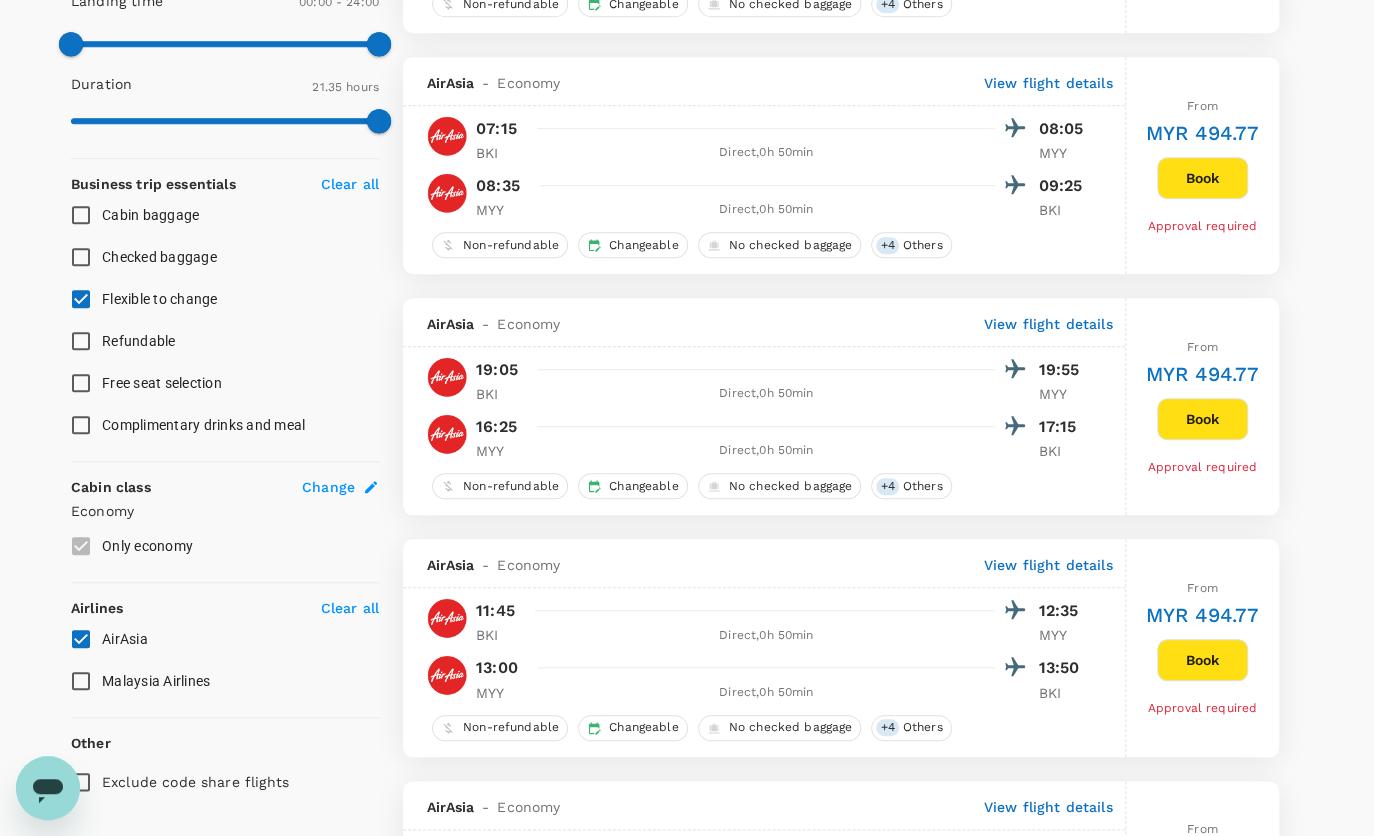 click on "Complimentary drinks and meal" at bounding box center (203, 425) 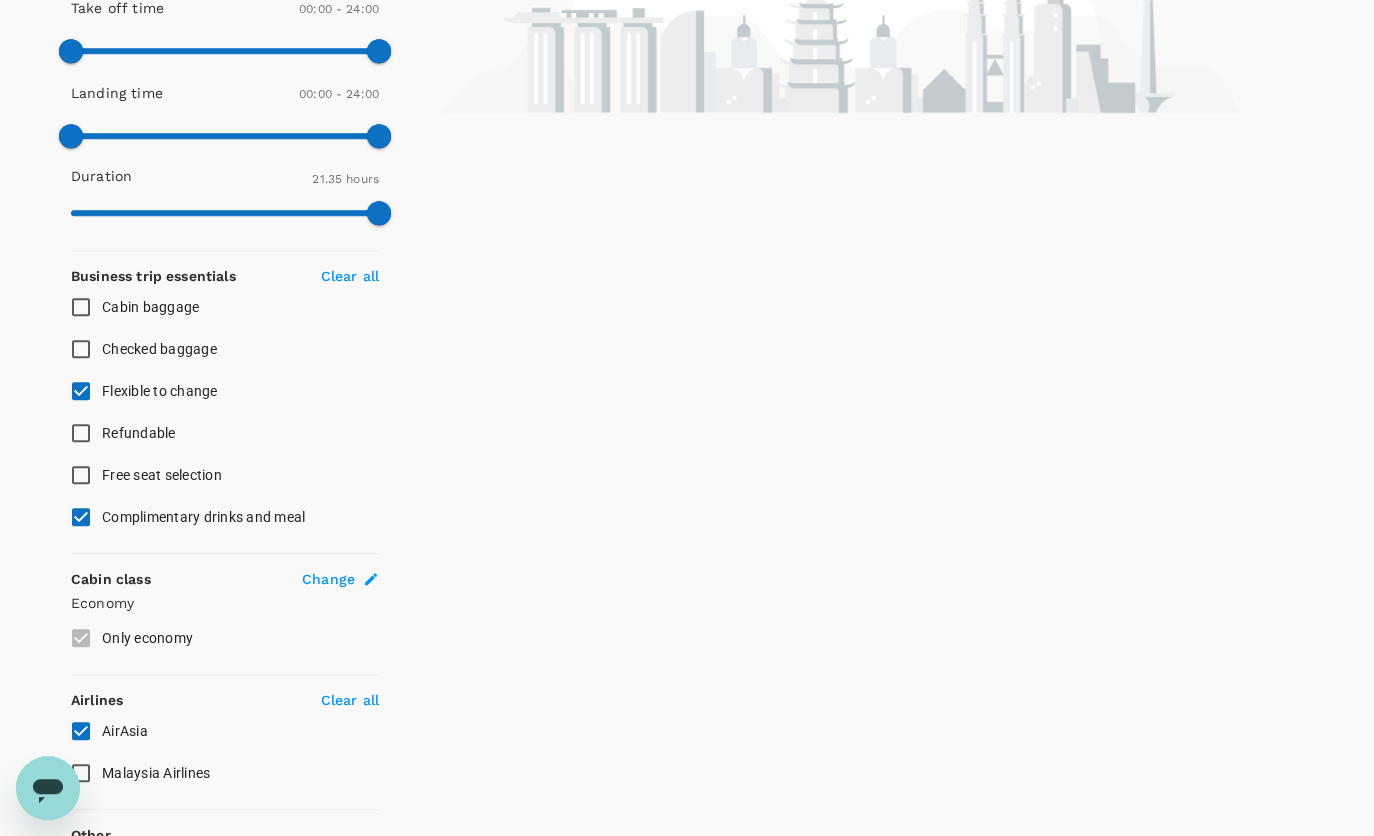 scroll, scrollTop: 545, scrollLeft: 0, axis: vertical 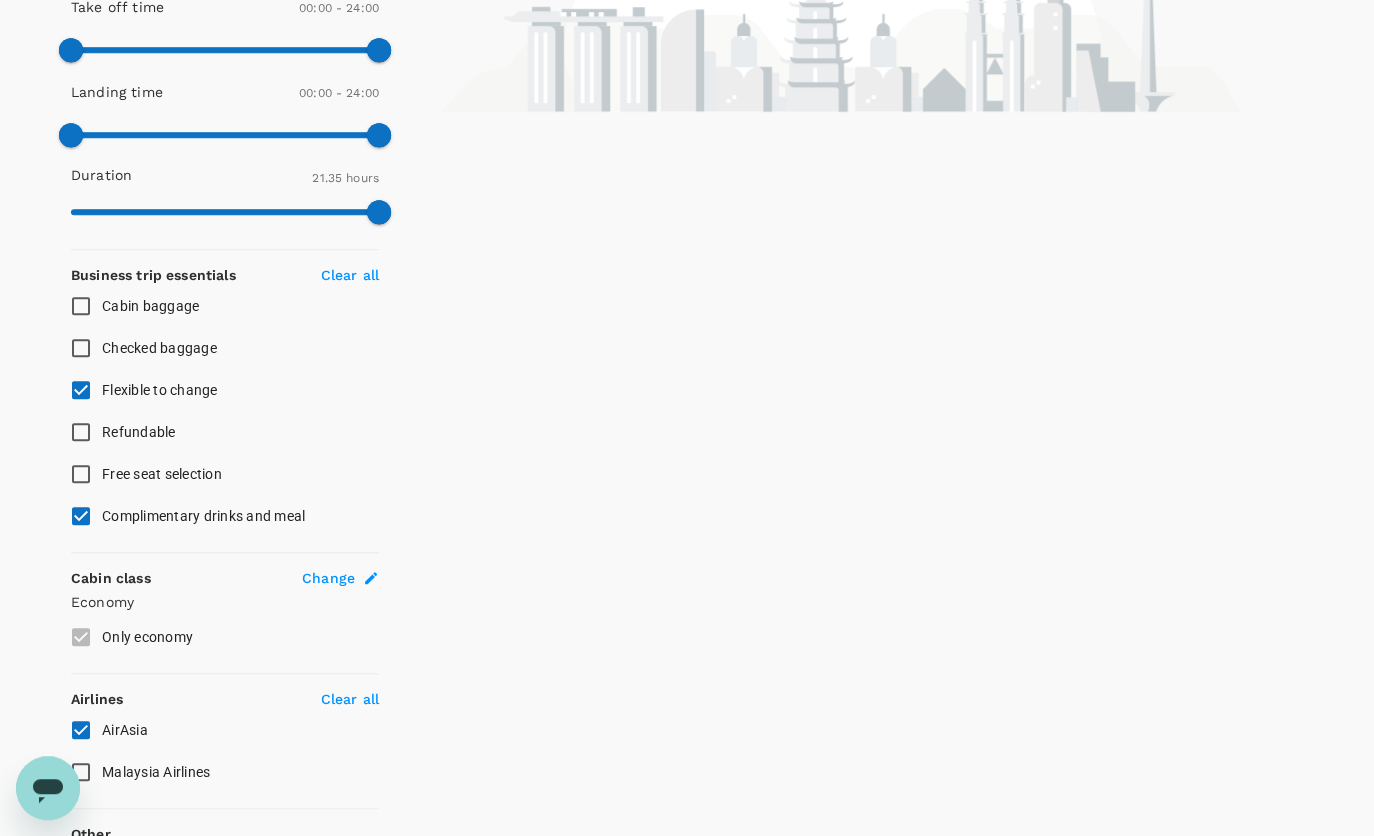click on "Complimentary drinks and meal" at bounding box center [81, 516] 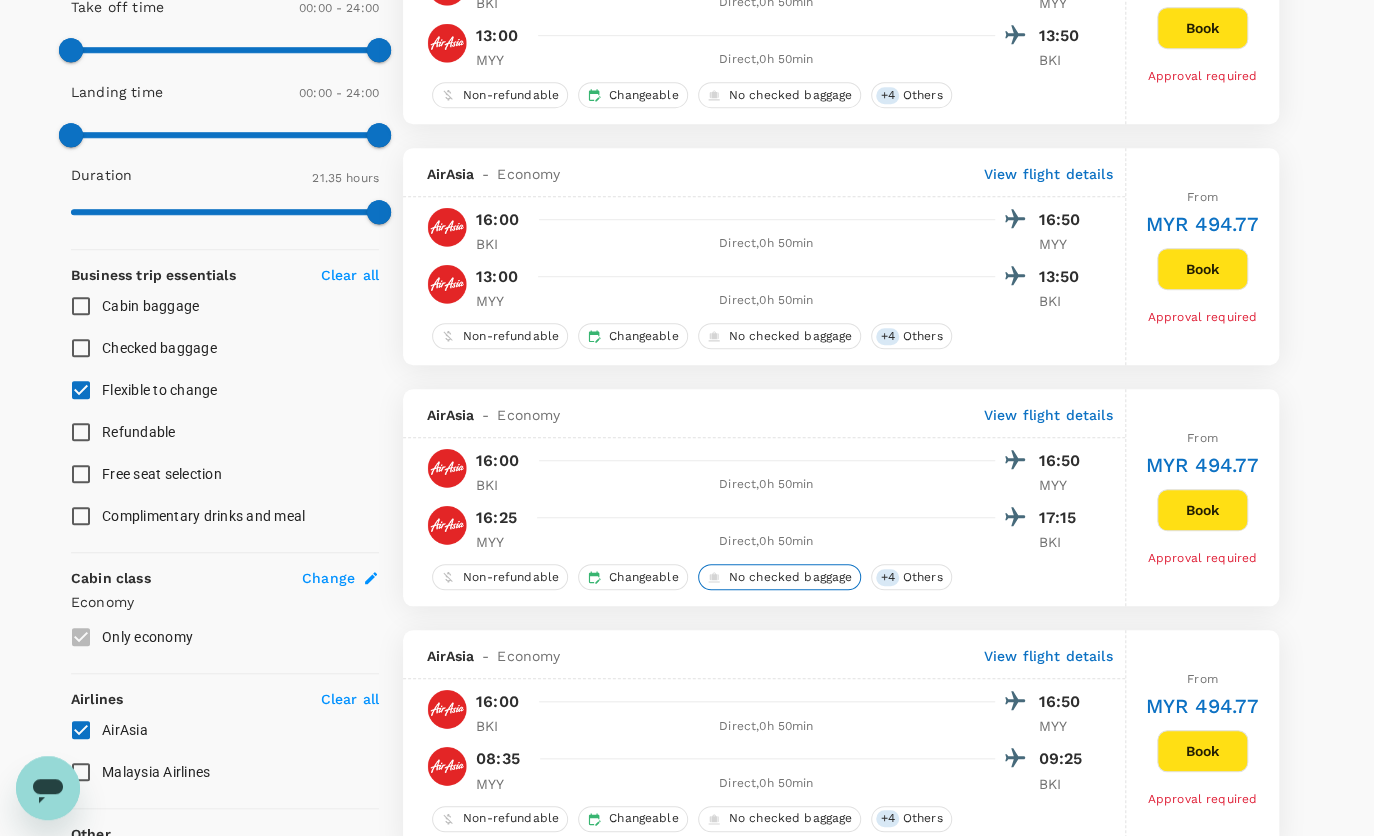 click on "No checked baggage" at bounding box center (791, 577) 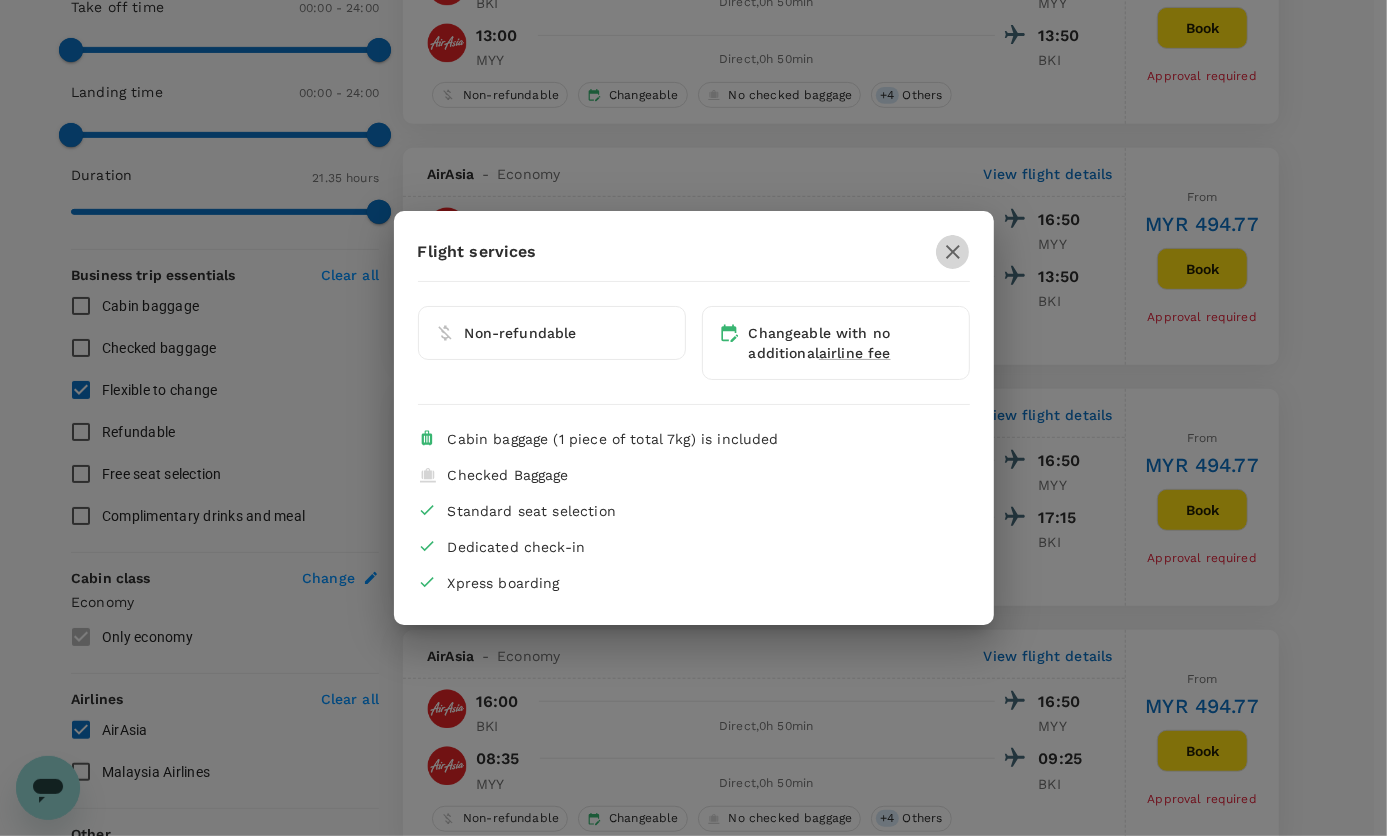 click 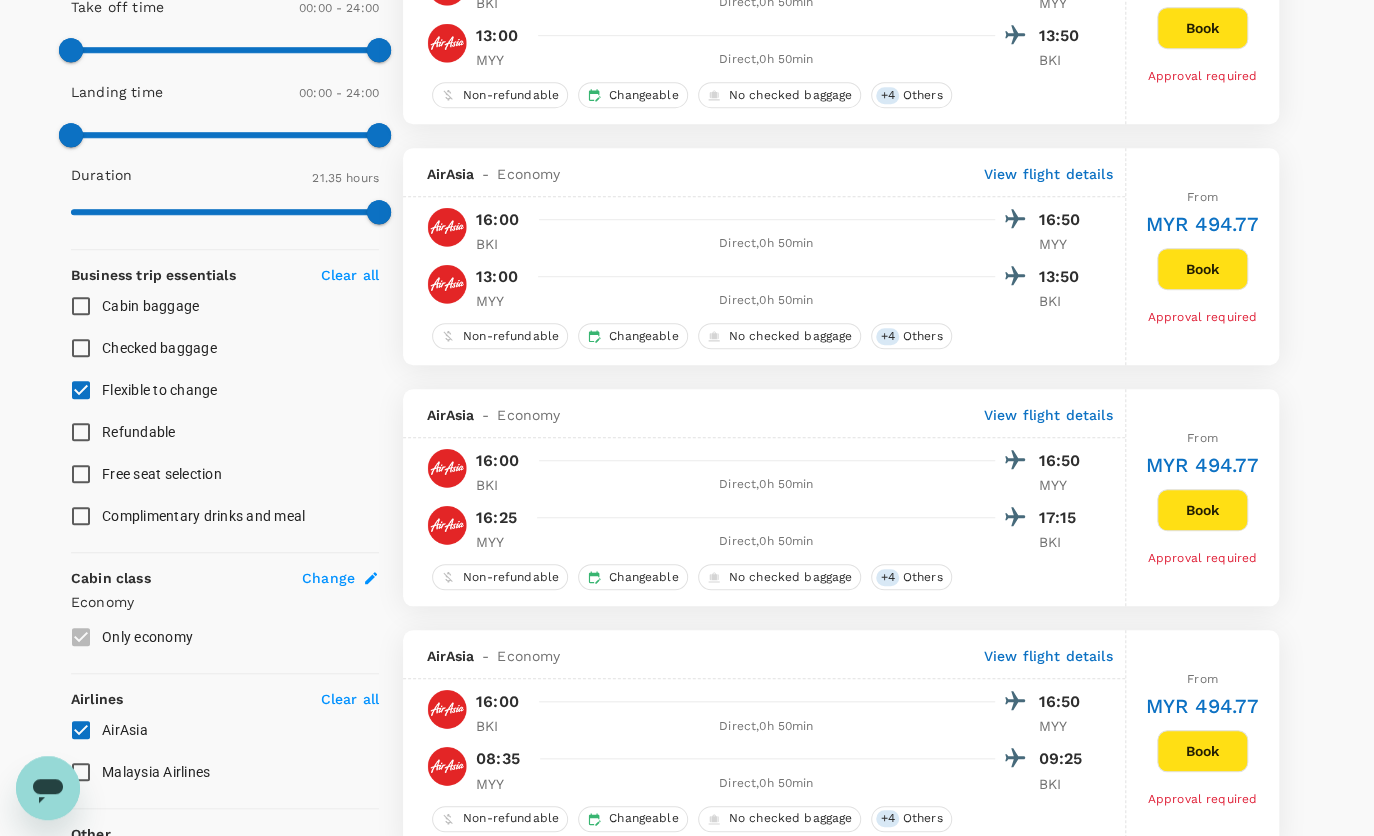 click on "Book" at bounding box center [1202, 510] 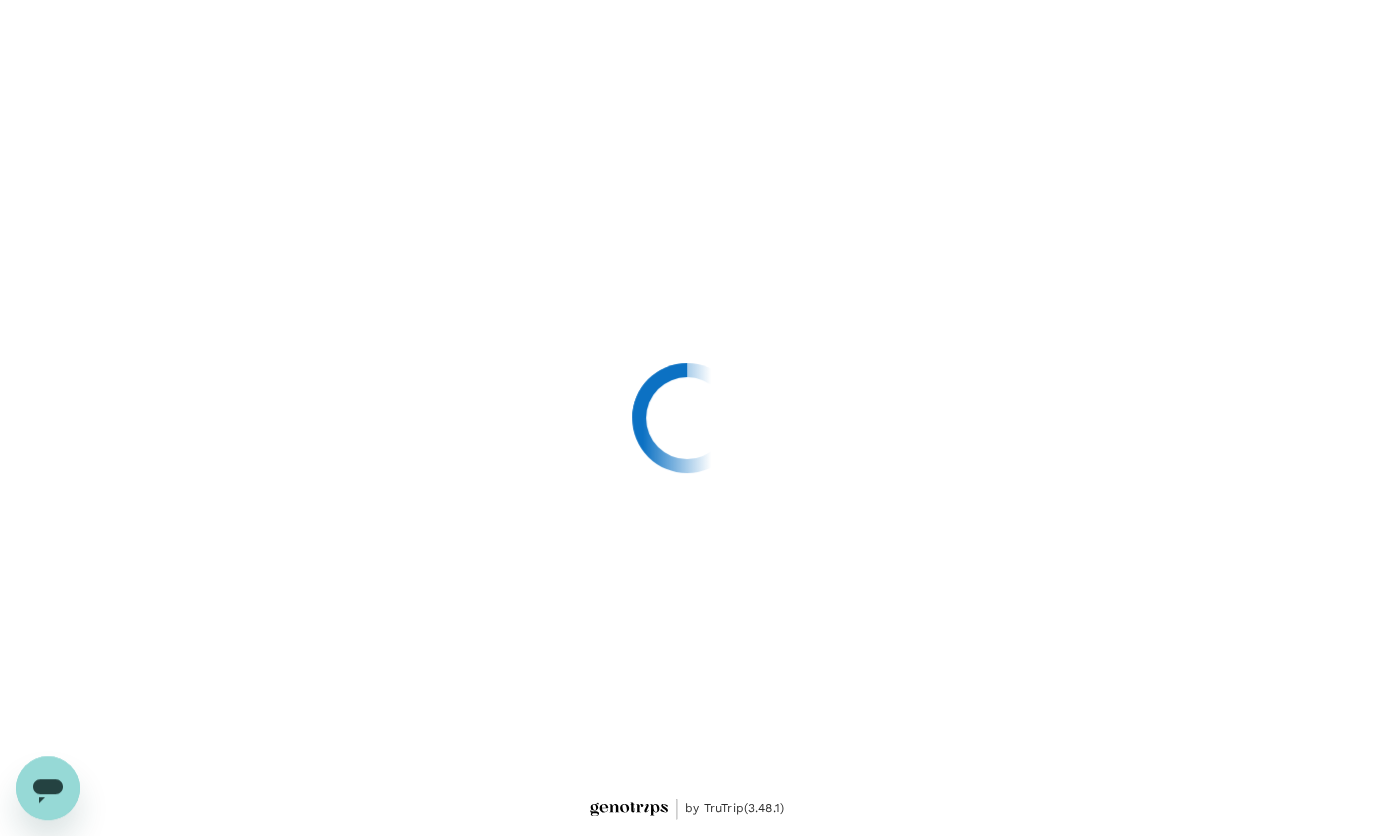 scroll, scrollTop: 0, scrollLeft: 0, axis: both 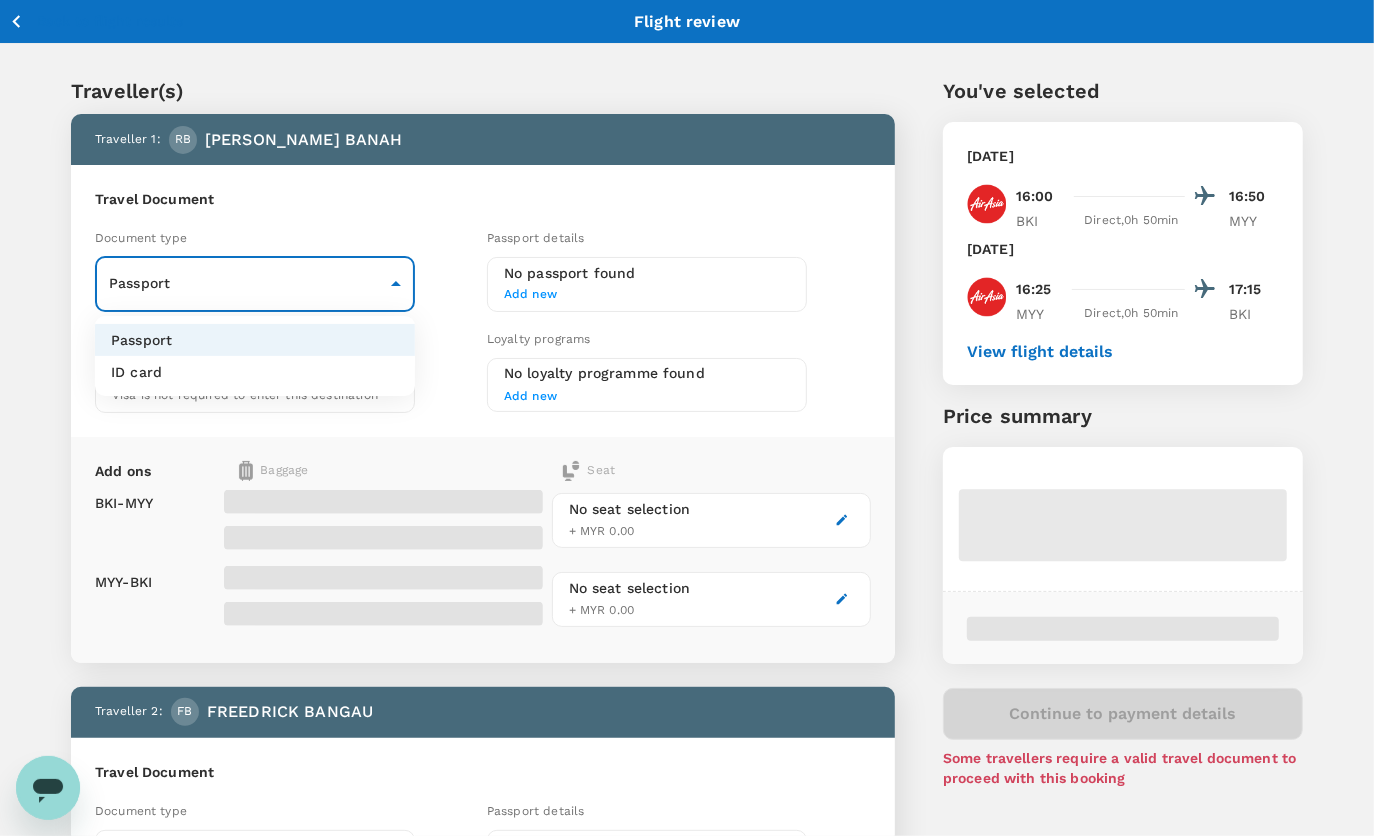 click on "Back to flight results Flight review Traveller(s) Traveller   1 : [PERSON_NAME]   BANAH Travel Document Document type Passport Passport ​ Passport details No passport found Add new Visa Not required Visa is not required to enter this destination Loyalty programs No loyalty programme found Add new Add ons Baggage Seat BKI  -  MYY MYY  -  BKI No seat selection + MYR 0.00 No seat selection + MYR 0.00 Traveller   2 : FB FREEDRICK   BANGAU Travel Document Document type Passport Passport ​ Passport details No passport found Add new Visa Not required Visa is not required to enter this destination Loyalty programs No loyalty programme found Add new Add ons Baggage Seat BKI  -  MYY MYY  -  BKI No seat selection + MYR 0.00 No seat selection + MYR 0.00 Special request Add any special requests here. Our support team will attend to it and reach out to you as soon as possible. Add request You've selected [DATE] 16:00 16:50 BKI Direct ,  0h 50min MYY [DATE] 16:25 17:15 MYY Direct ,  0h 50min  (" at bounding box center (693, 745) 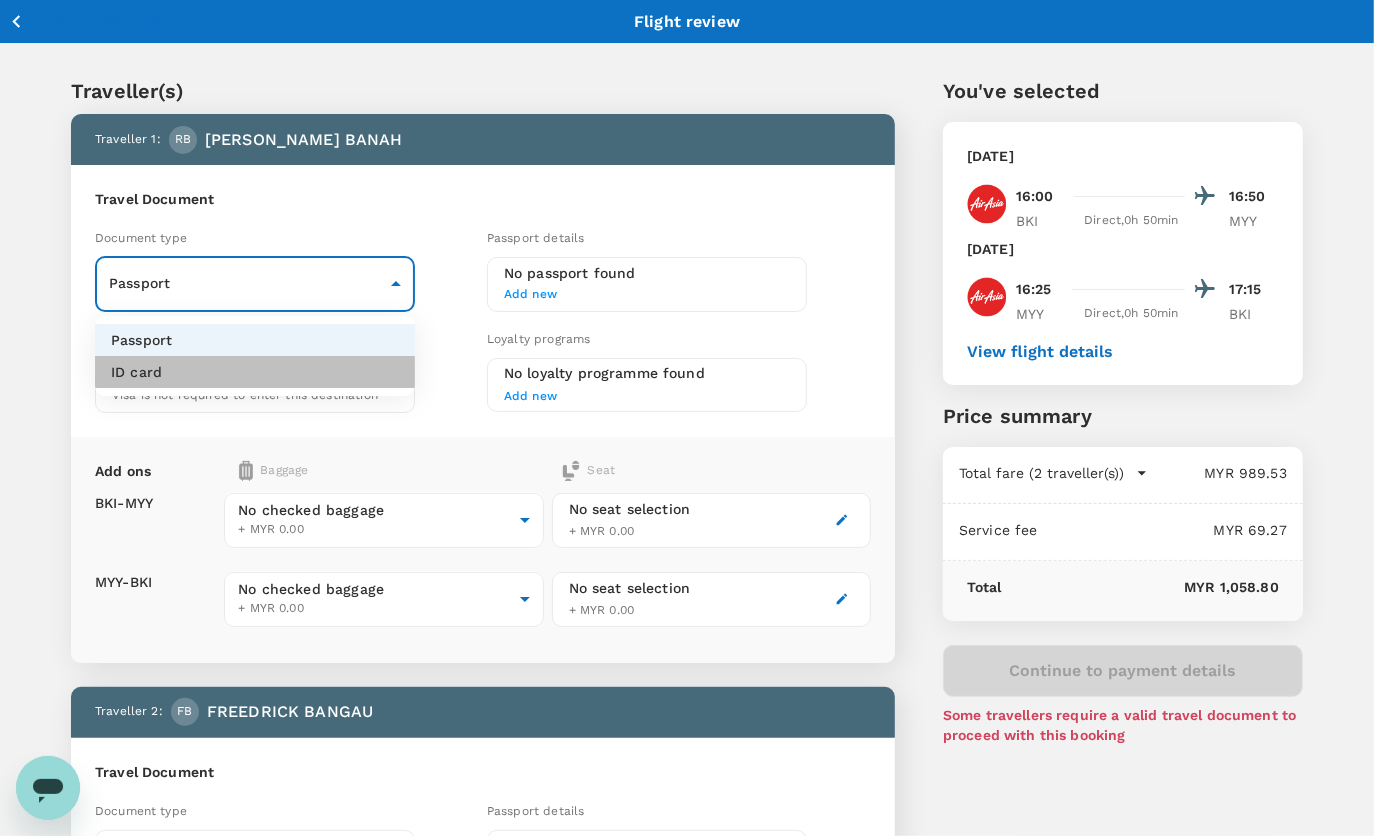 click on "ID card" at bounding box center [255, 372] 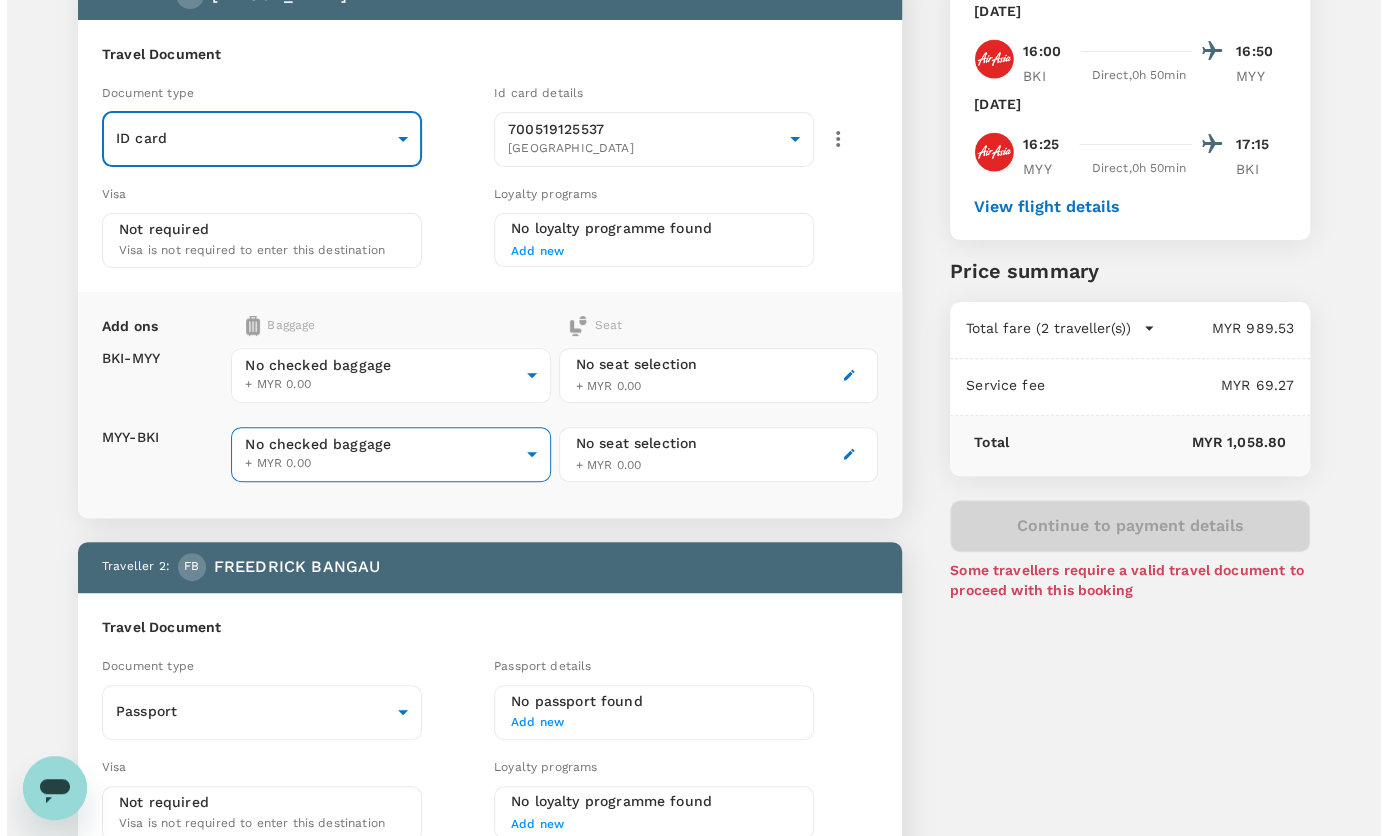 scroll, scrollTop: 102, scrollLeft: 0, axis: vertical 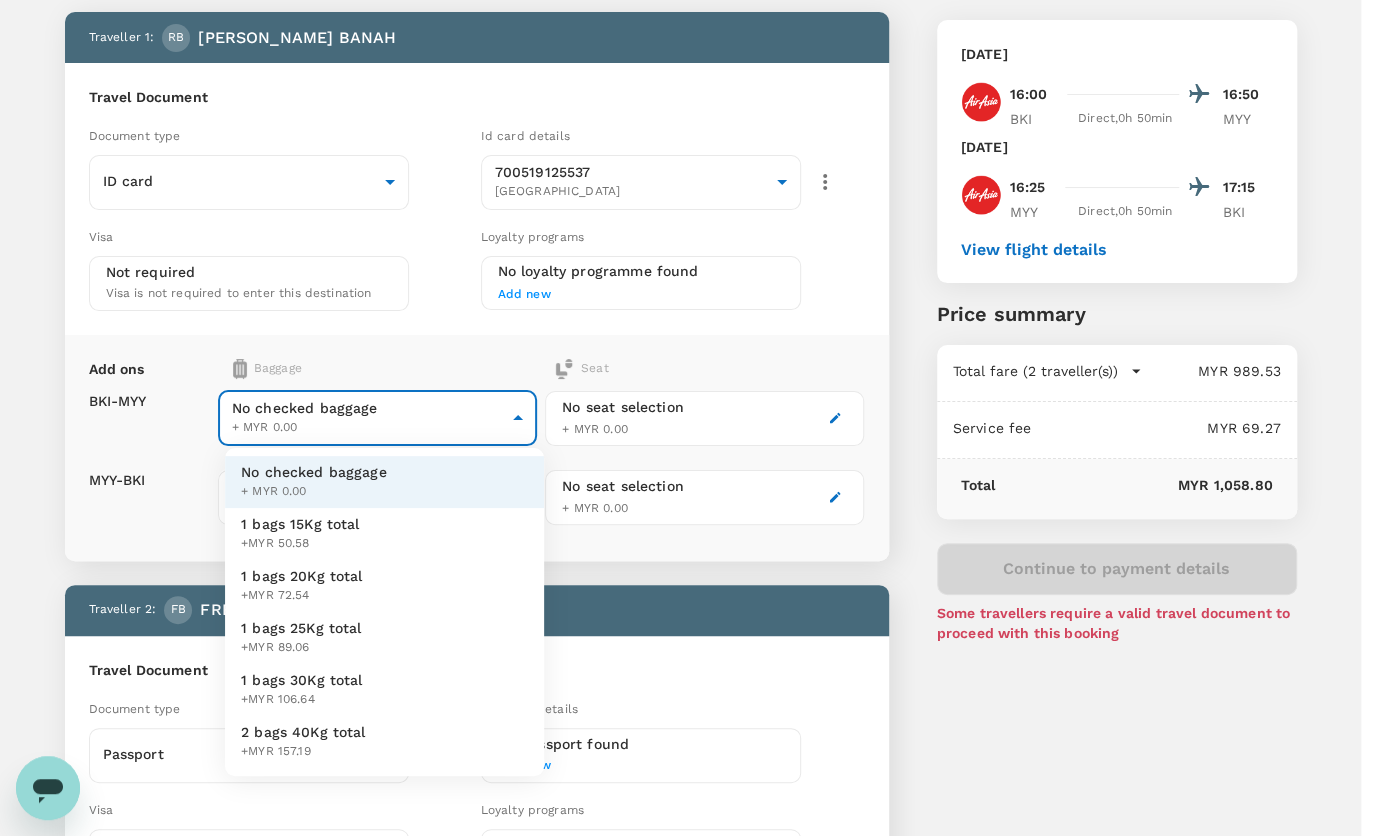 click on "Back to flight results Flight review Traveller(s) Traveller   1 : [PERSON_NAME]   BANAH Travel Document Document type ID card Id card ​ Id card details 700519125537 [GEOGRAPHIC_DATA] 9f00295b-c945-4cbe-bf9d-a265134c937a ​ Visa Not required Visa is not required to enter this destination Loyalty programs No loyalty programme found Add new Add ons Baggage Seat BKI  -  MYY MYY  -  BKI No checked baggage + MYR 0.00 ​ No checked baggage + MYR 0.00 ​ No seat selection + MYR 0.00 No seat selection + MYR 0.00 Traveller   2 : FB FREEDRICK   BANGAU Travel Document Document type Passport Passport ​ Passport details No passport found Add new Visa Not required Visa is not required to enter this destination Loyalty programs No loyalty programme found Add new Add ons Baggage Seat BKI  -  MYY MYY  -  BKI No checked baggage + MYR 0.00 ​ No checked baggage + MYR 0.00 ​ No seat selection + MYR 0.00 No seat selection + MYR 0.00 Special request Add request You've selected [DATE] 16:00 16:50 BKI Direct ,  0h 50min ," at bounding box center [687, 643] 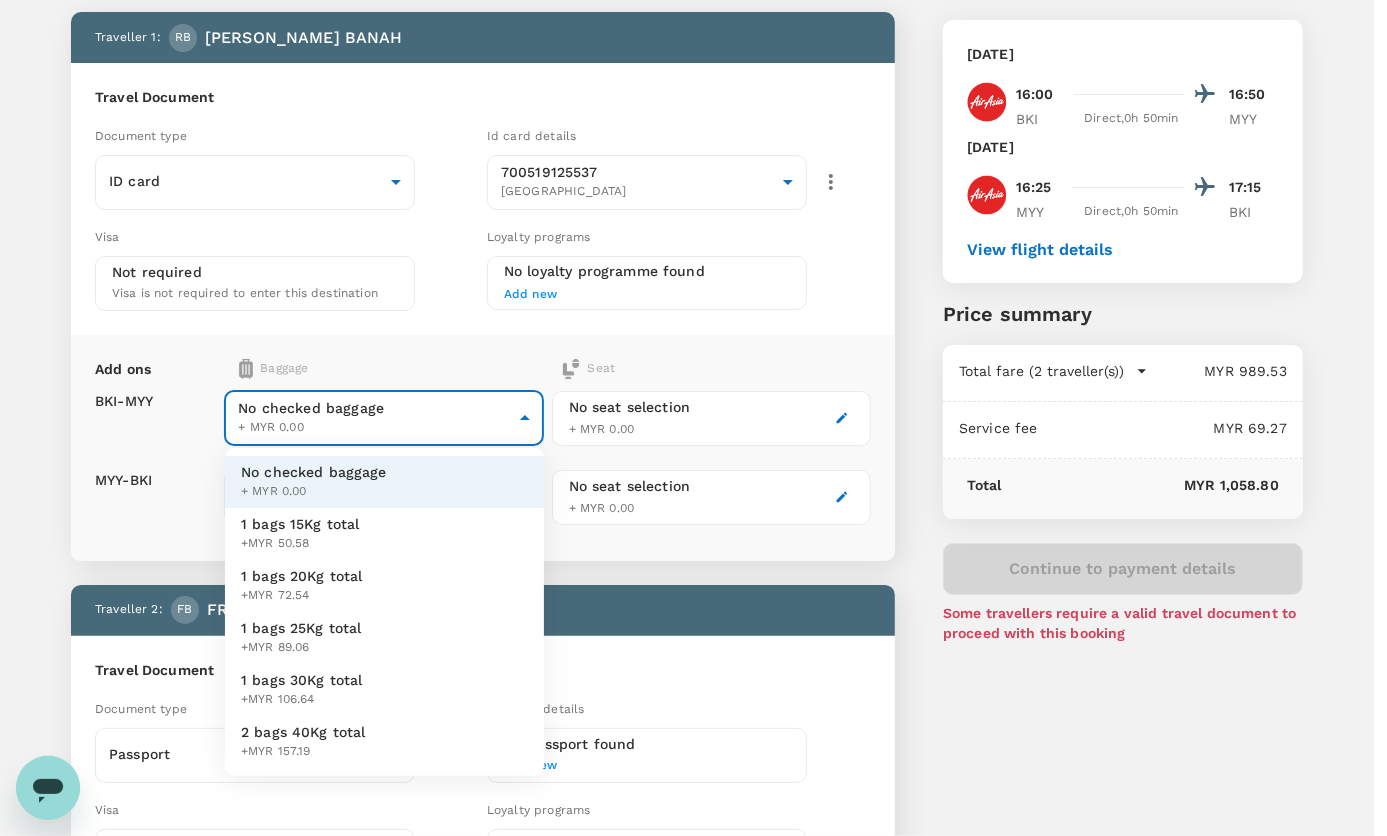 click on "1 bags 20Kg total" at bounding box center (302, 576) 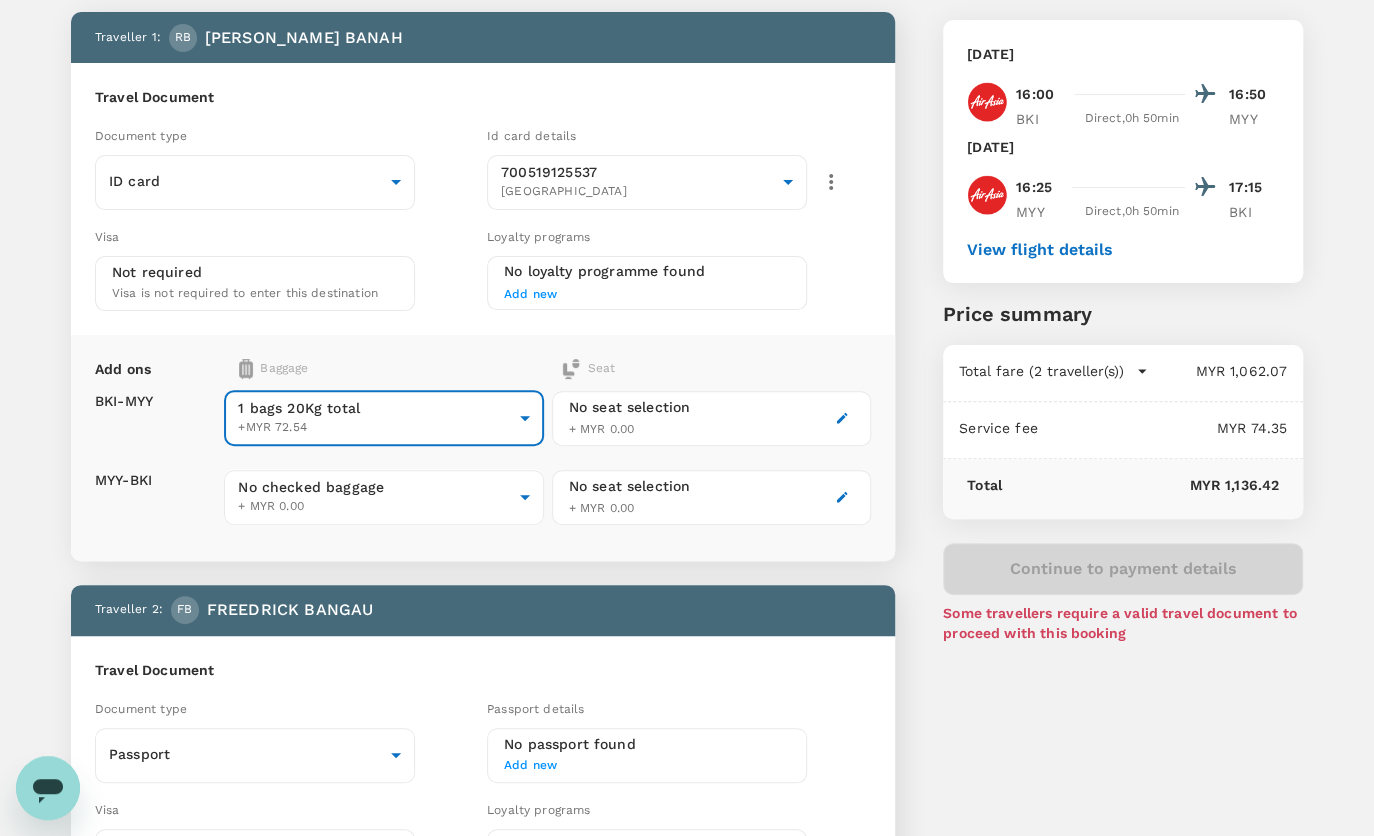 click on "No seat selection + MYR 0.00" at bounding box center [711, 418] 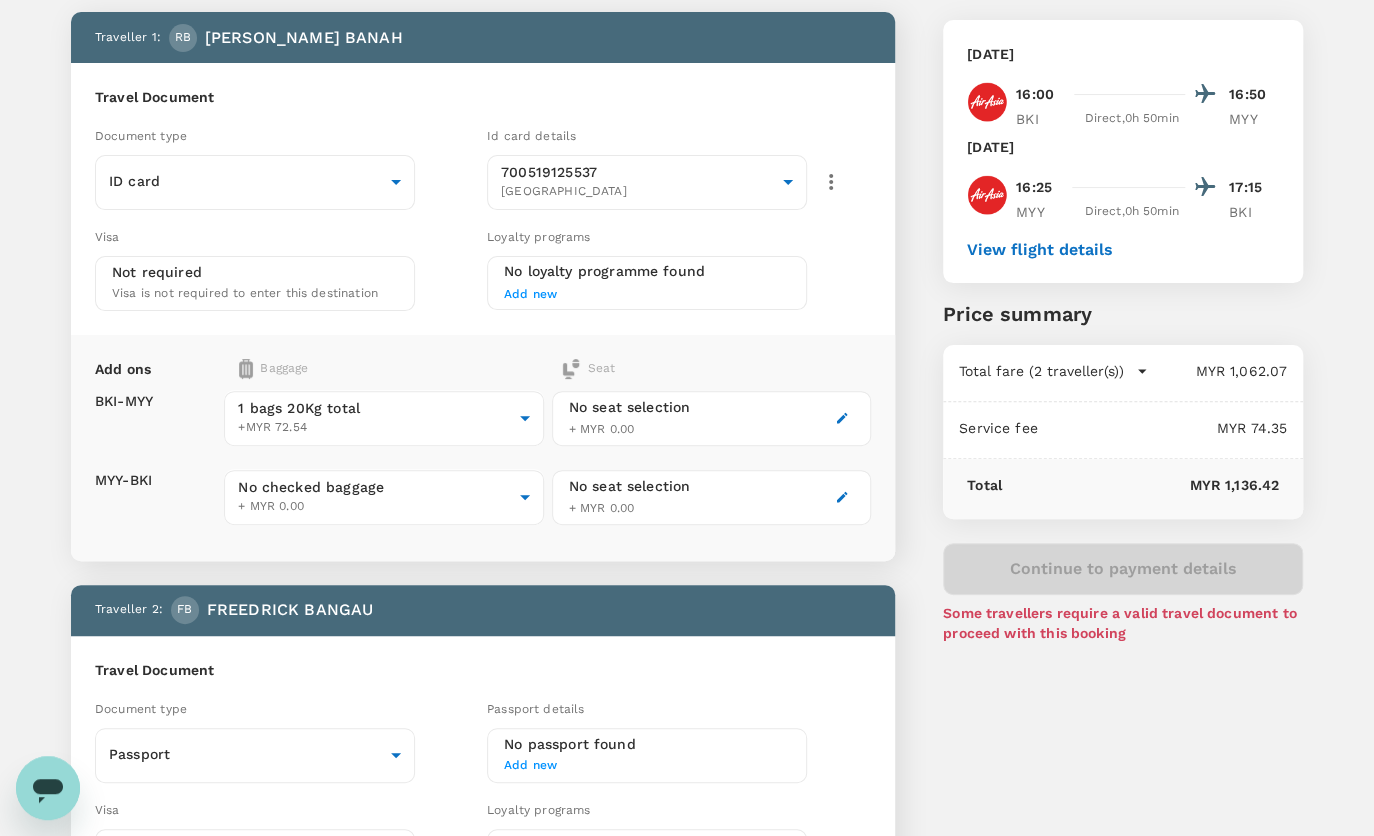 click on "No seat selection + MYR 0.00" at bounding box center (711, 418) 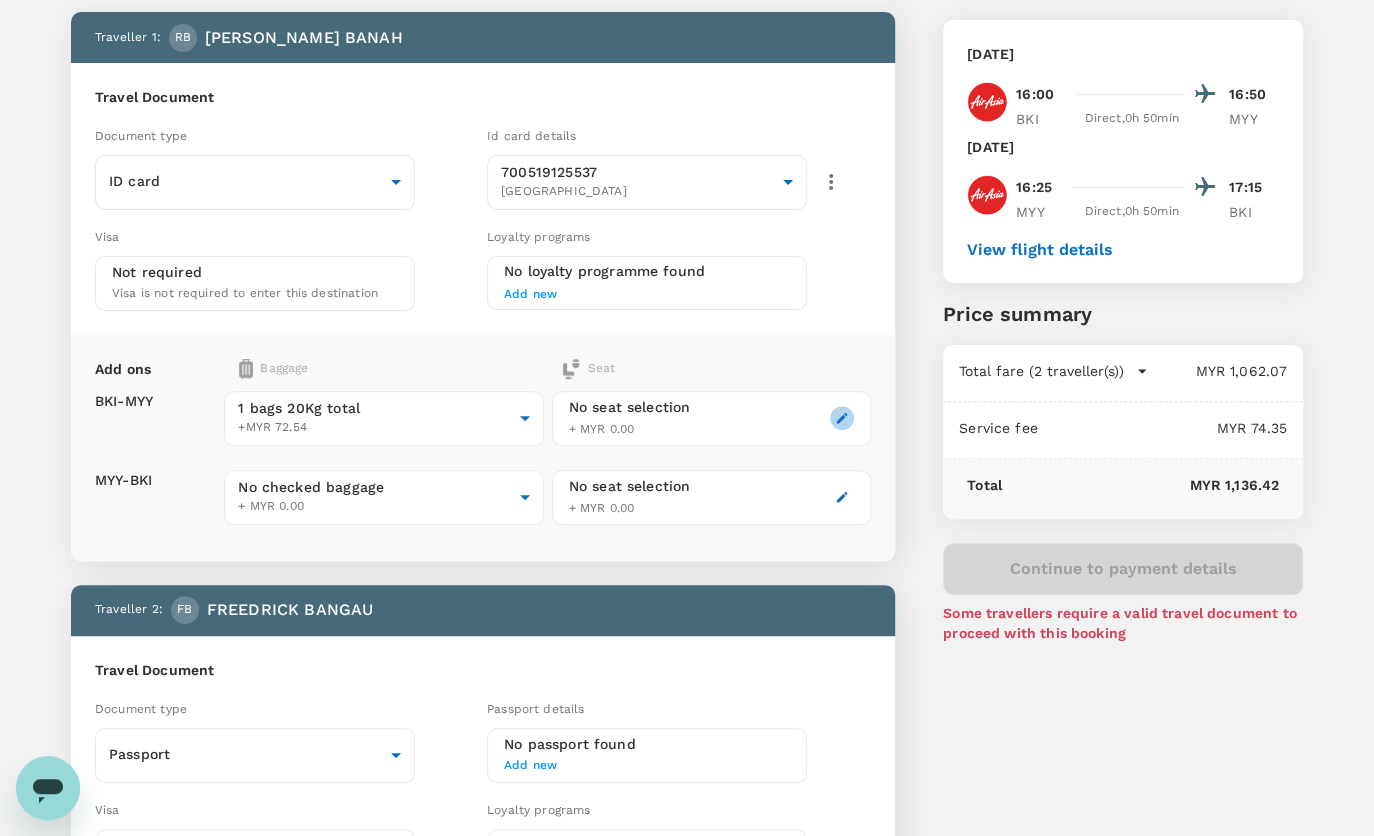 click 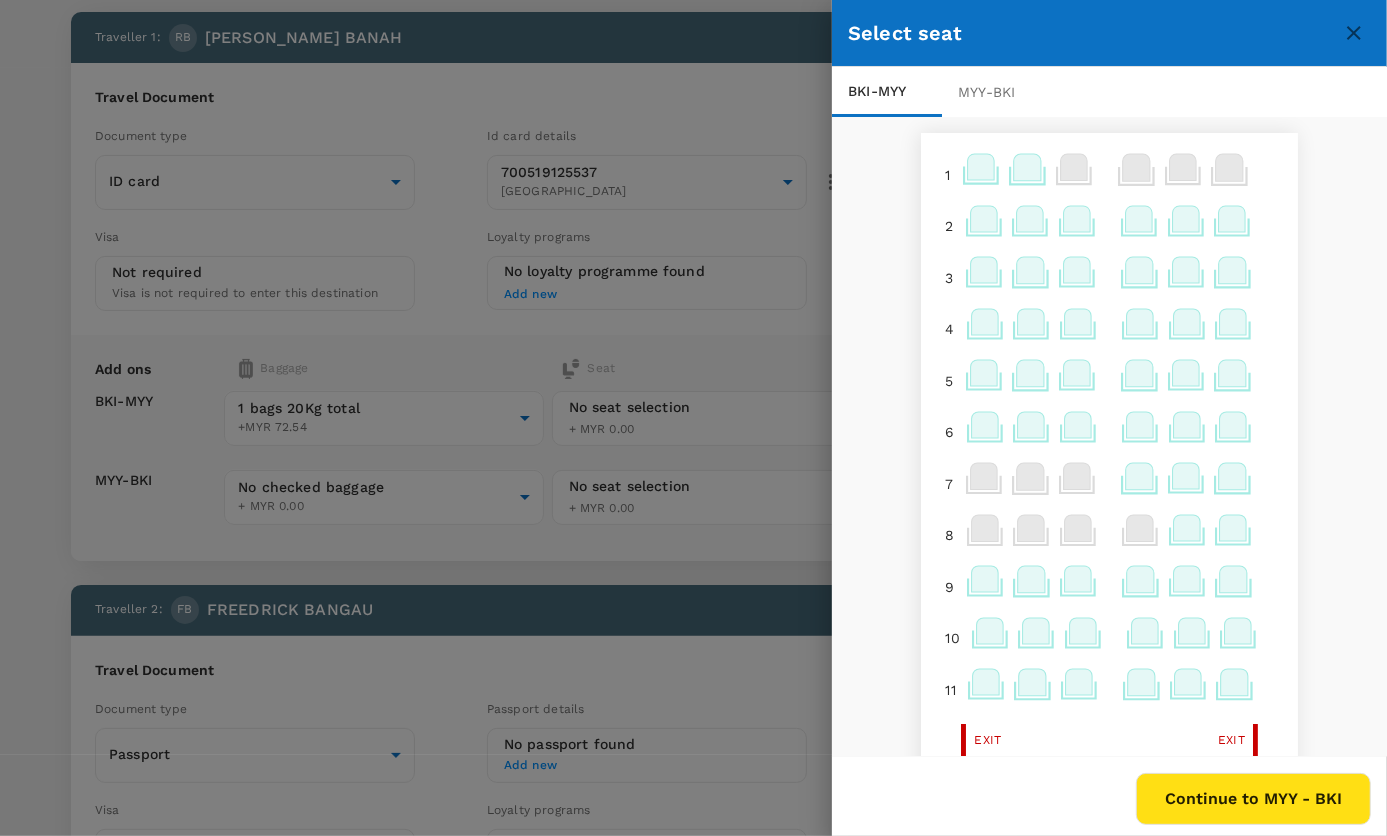 click 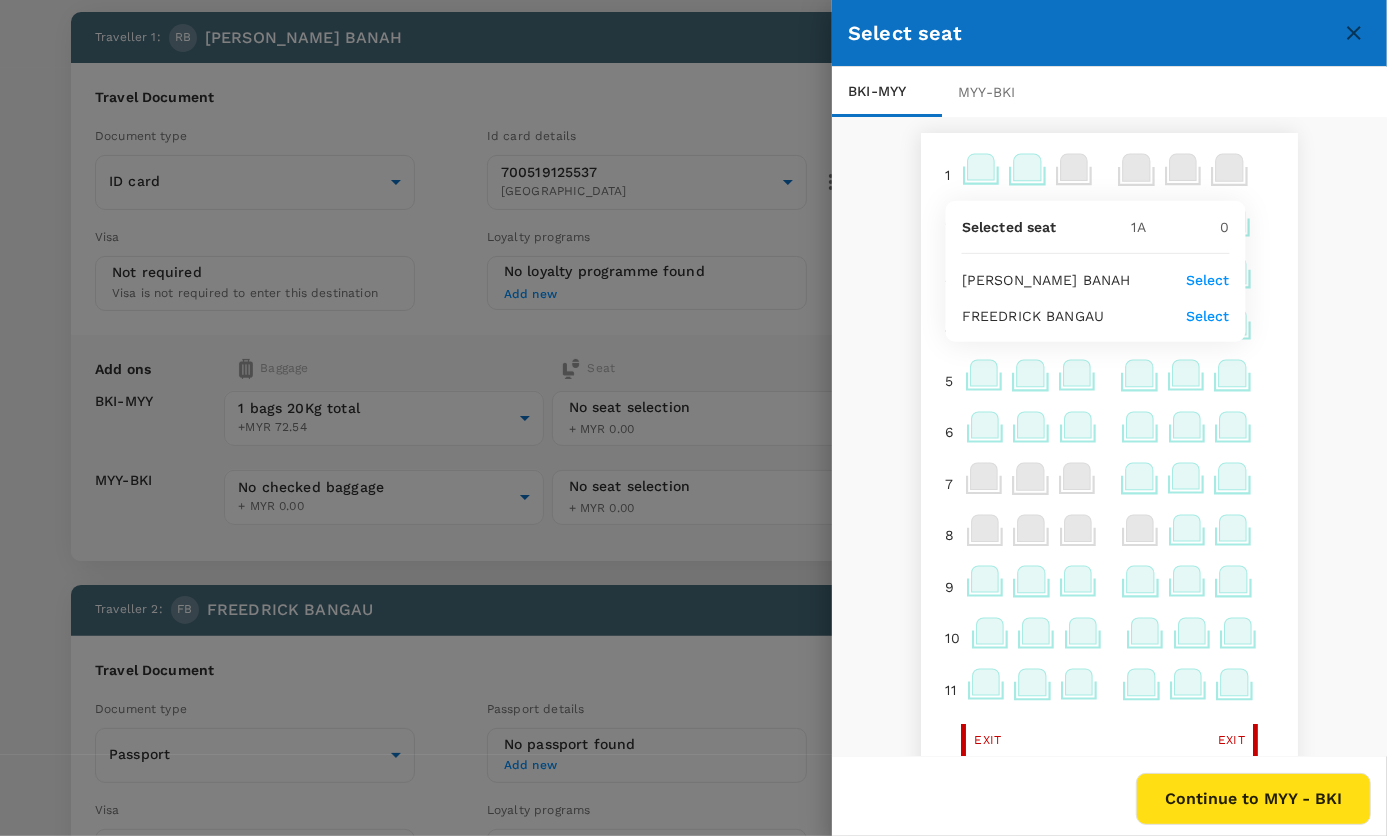 click on "1 2 3 4 5 6 7 8 9 10 11 Exit Exit 12 Exit Exit 14 15 16 17 18 19 20 21 22 23 24 25 26 27 28 29 30 31 32" at bounding box center (1109, 1005) 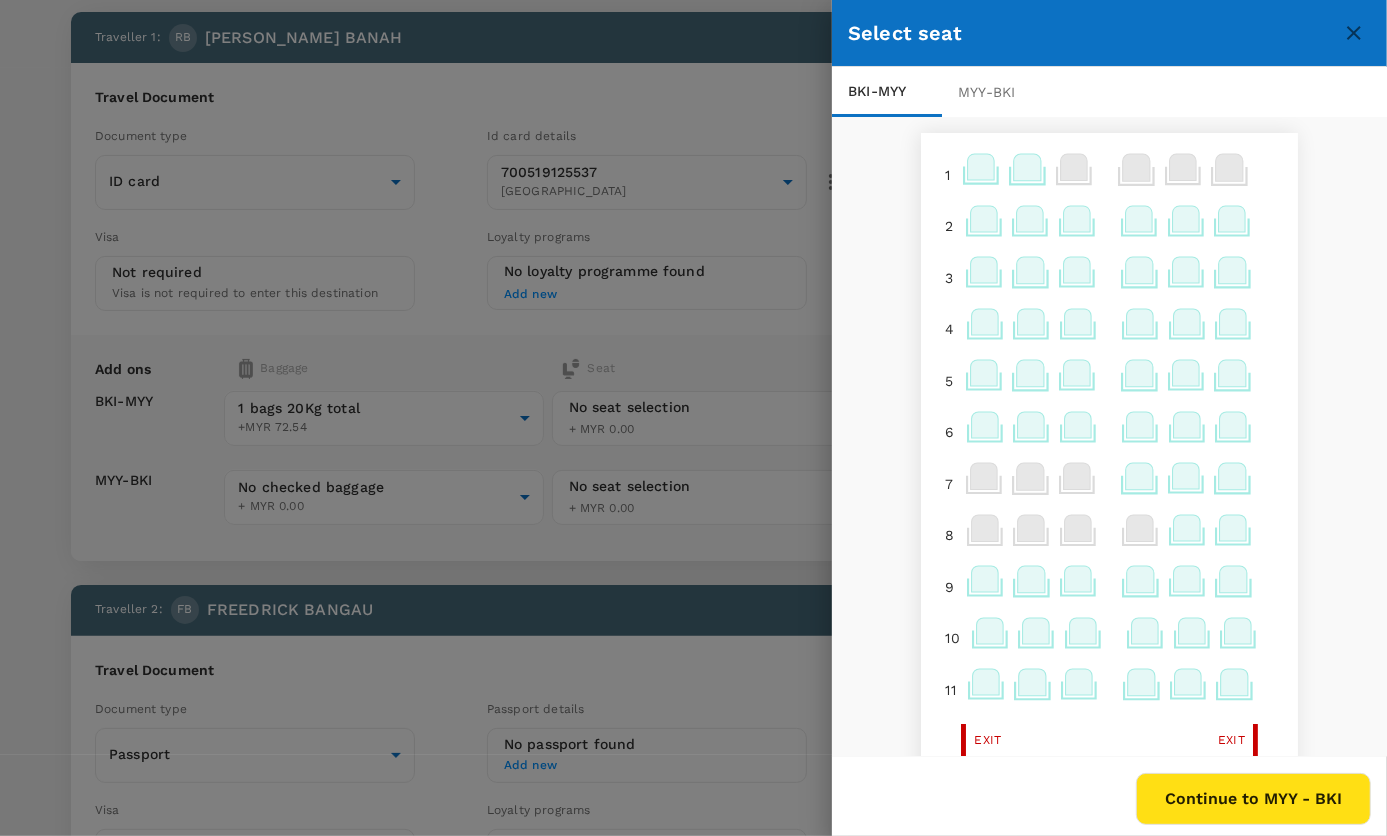 click 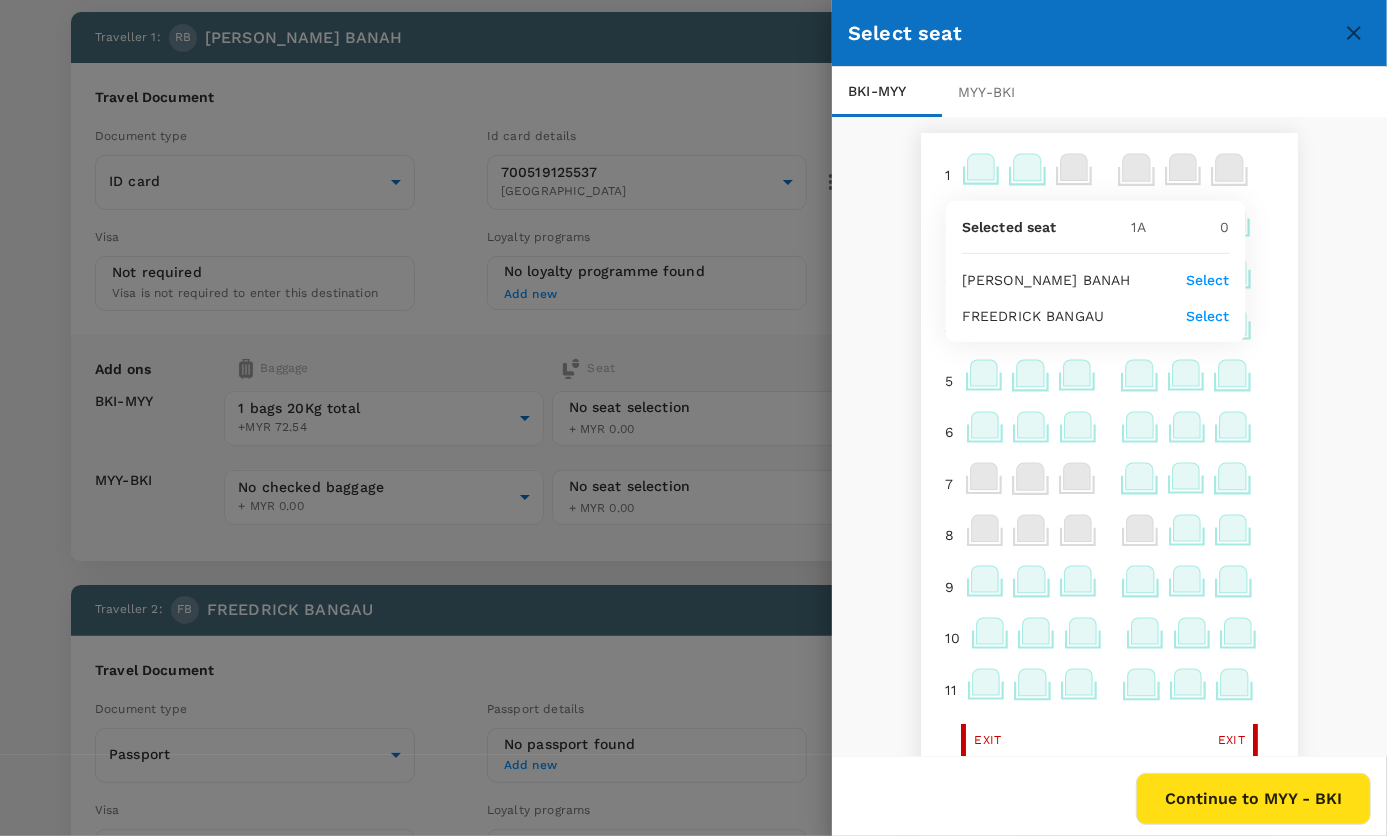 click on "Select" at bounding box center [1208, 280] 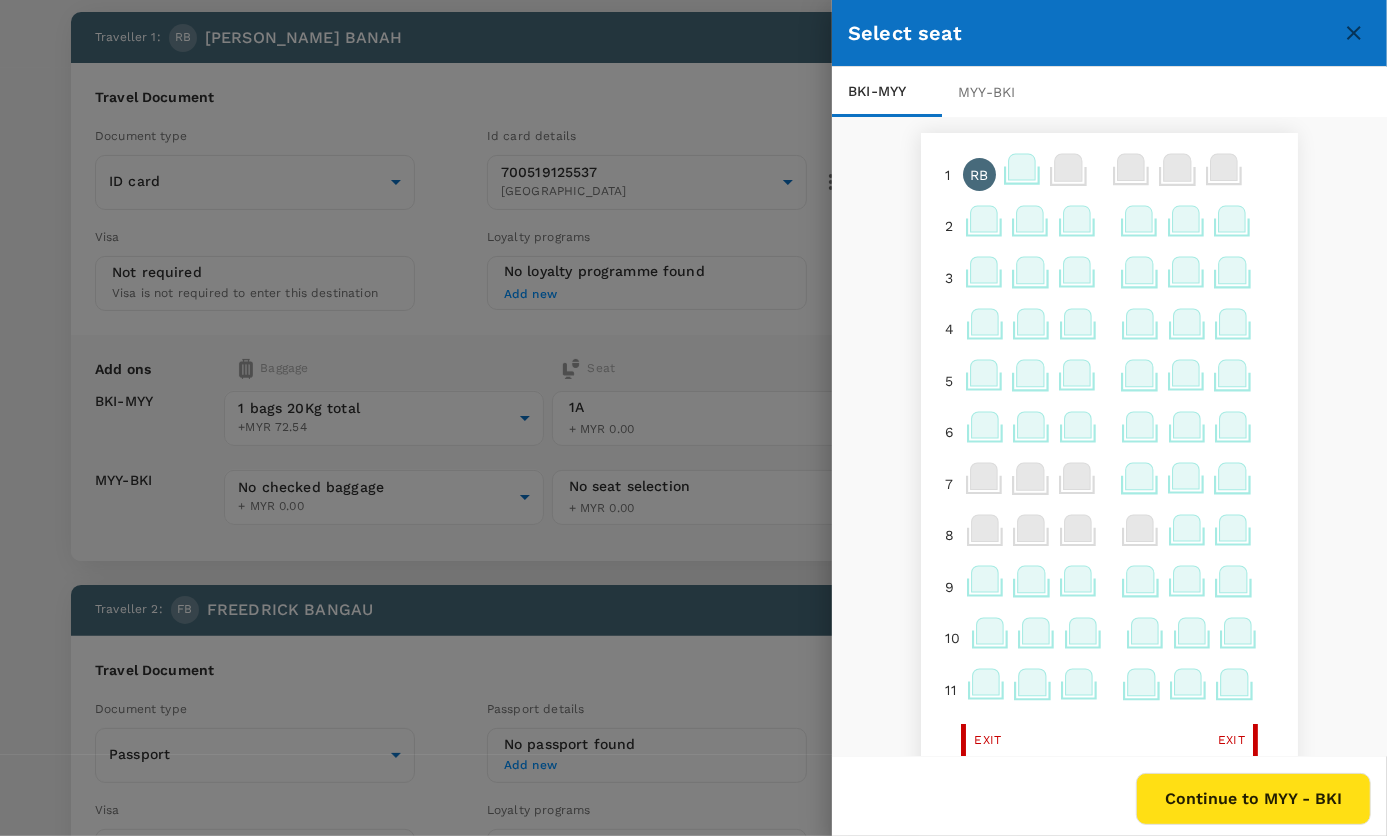 click 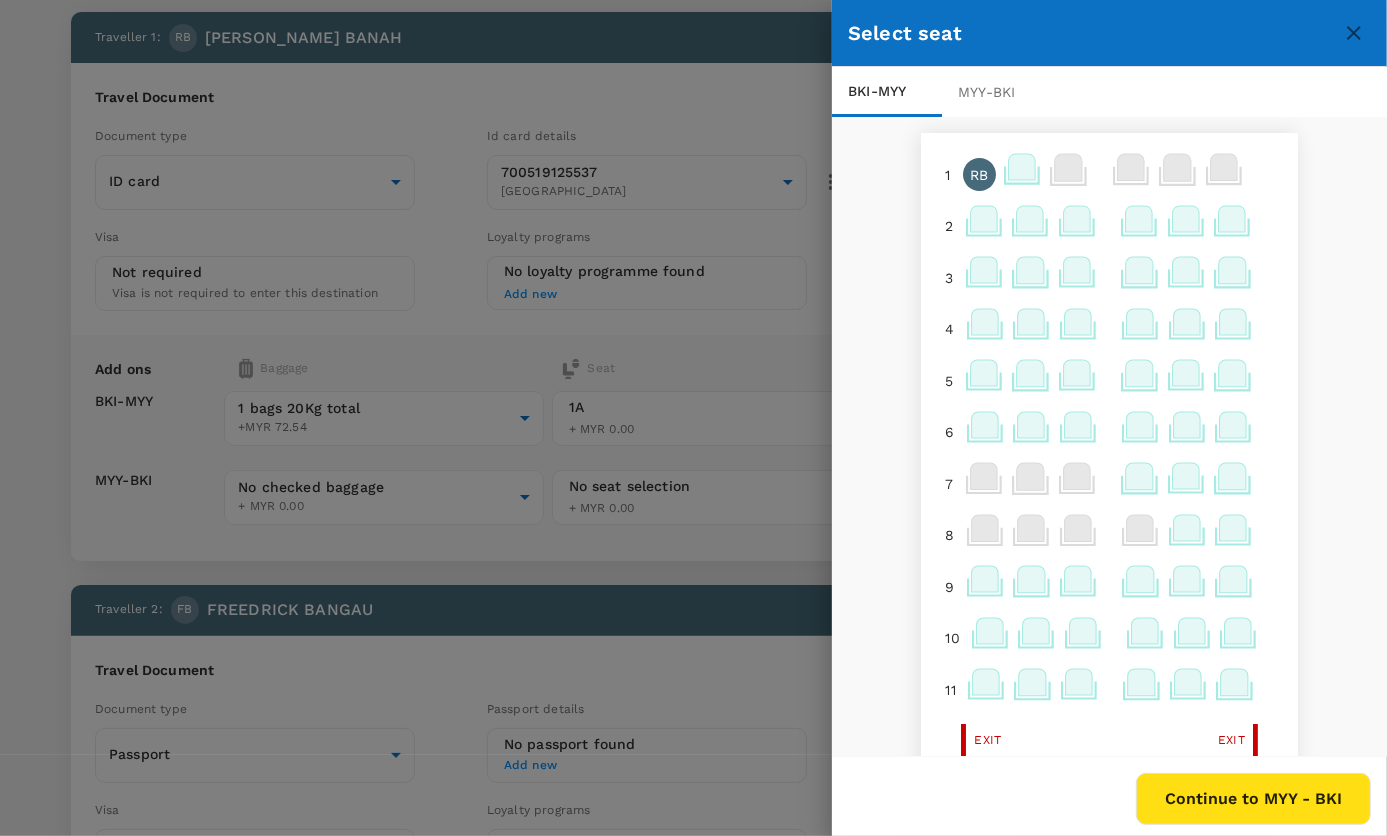 click 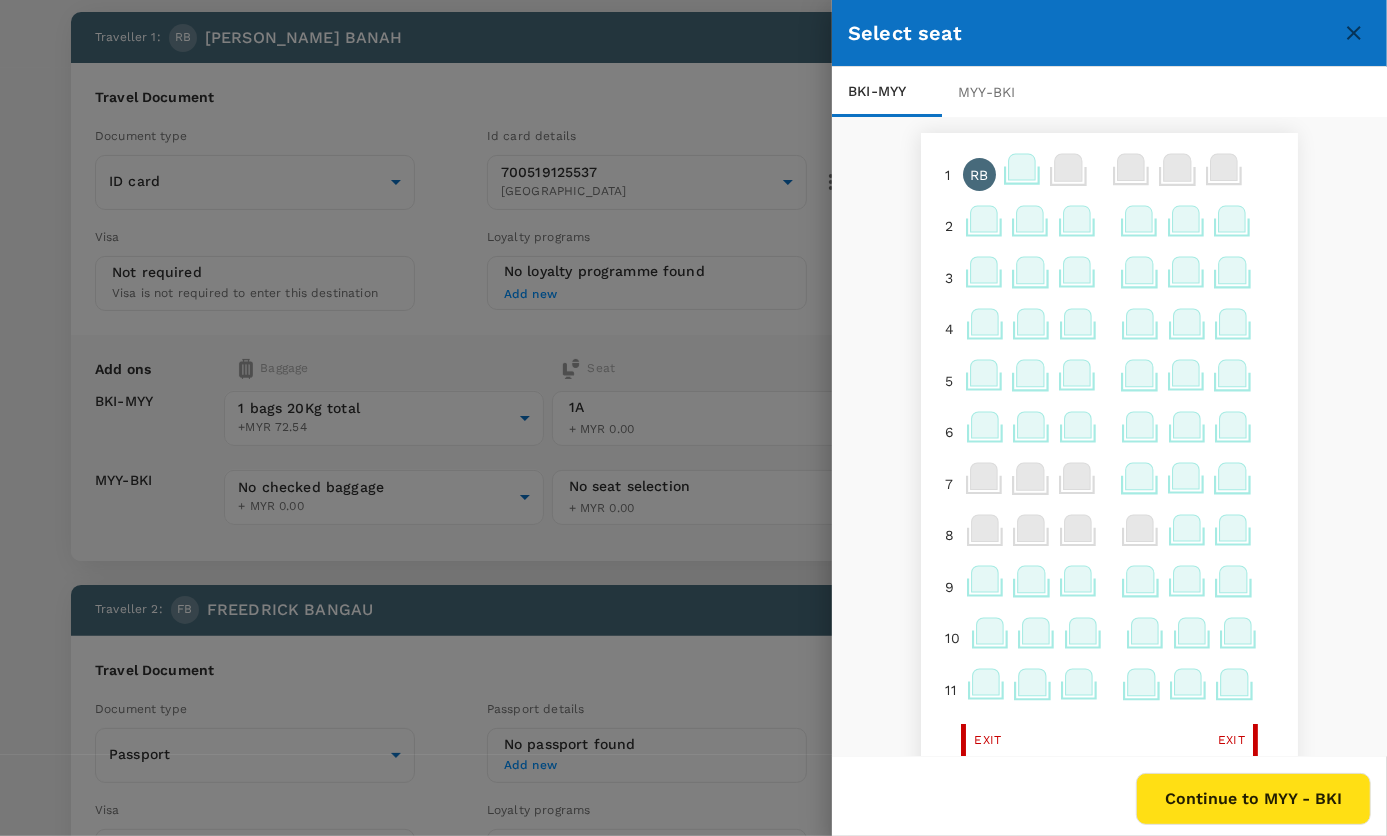 click 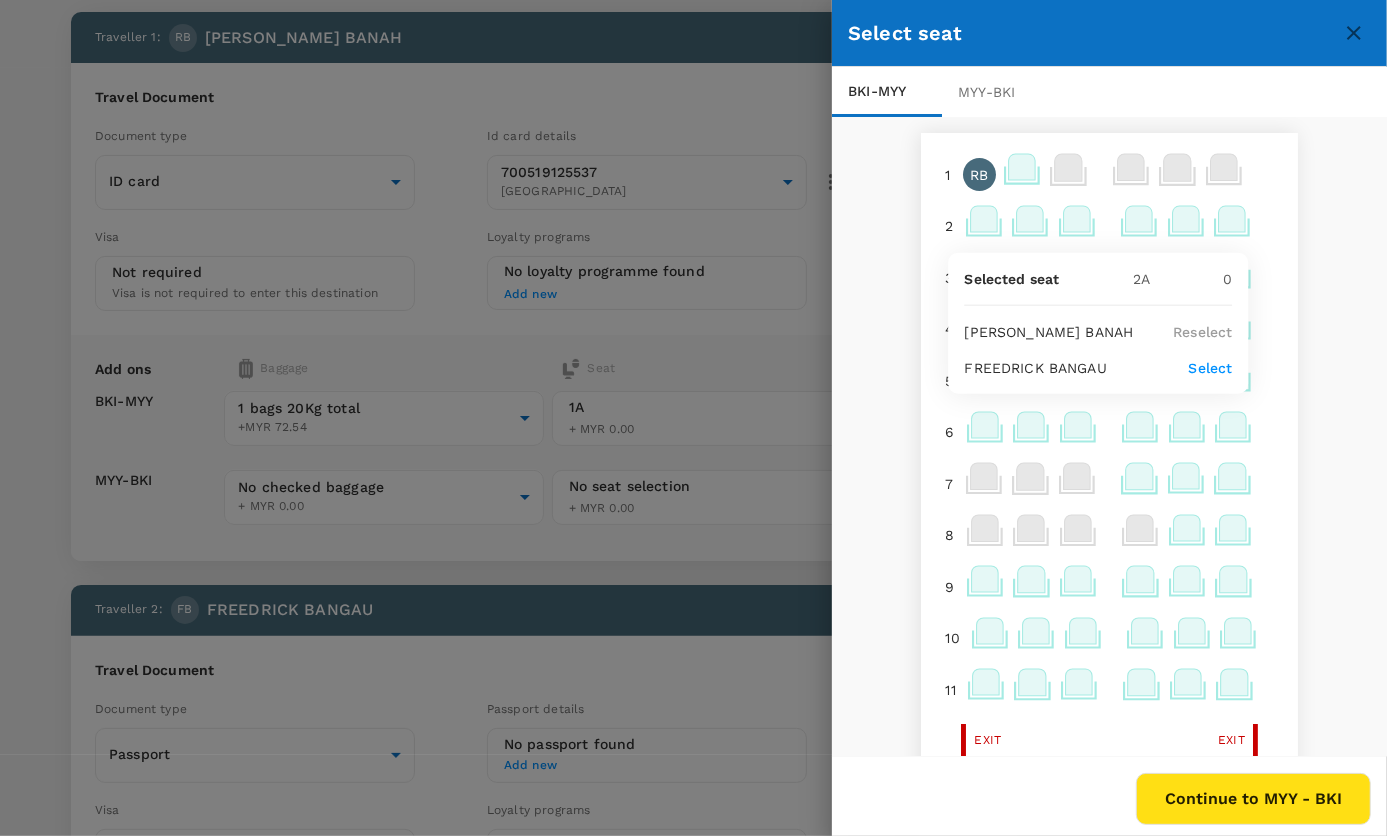 click on "Select" at bounding box center (1211, 368) 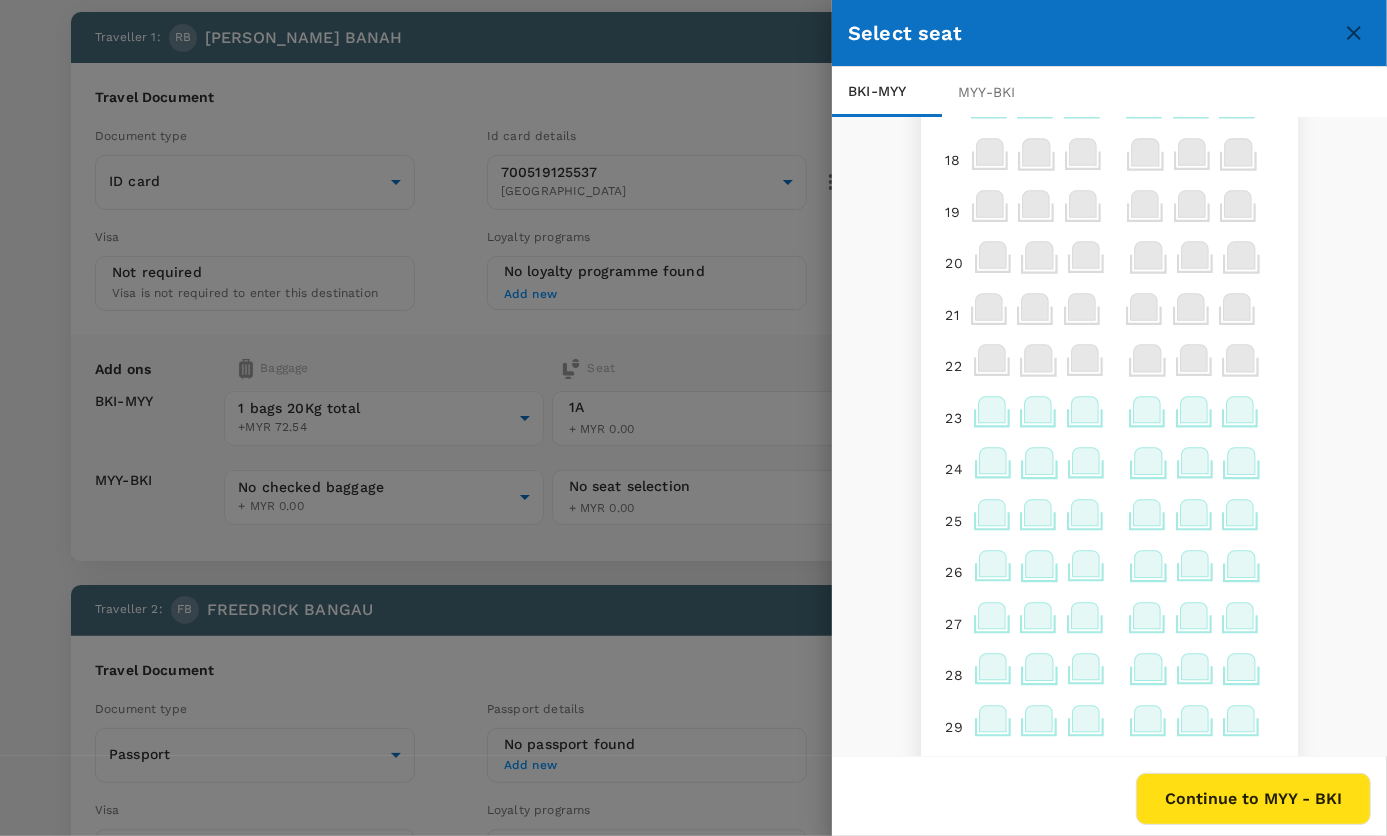 scroll, scrollTop: 1000, scrollLeft: 0, axis: vertical 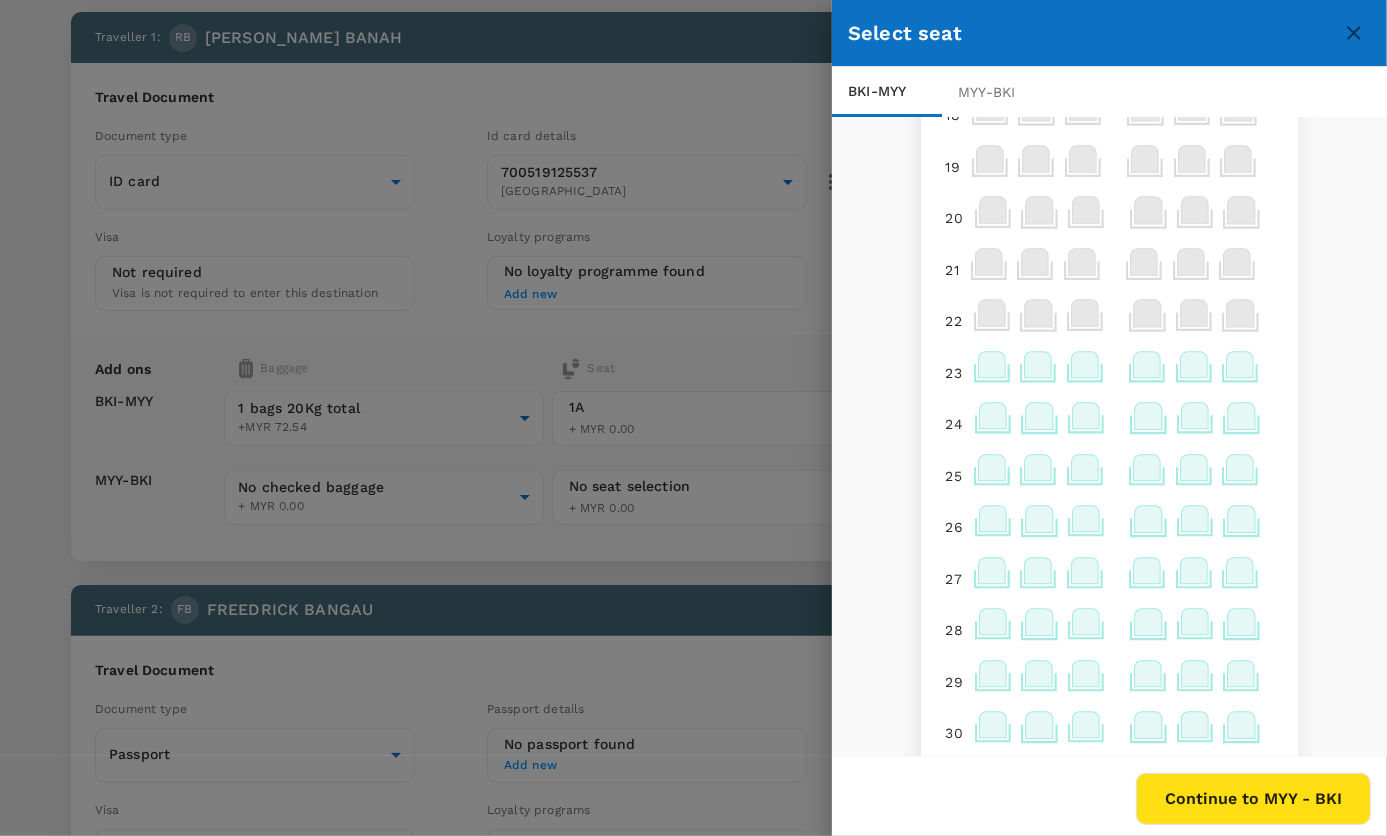 click on "Continue to   MYY - BKI" at bounding box center (1253, 799) 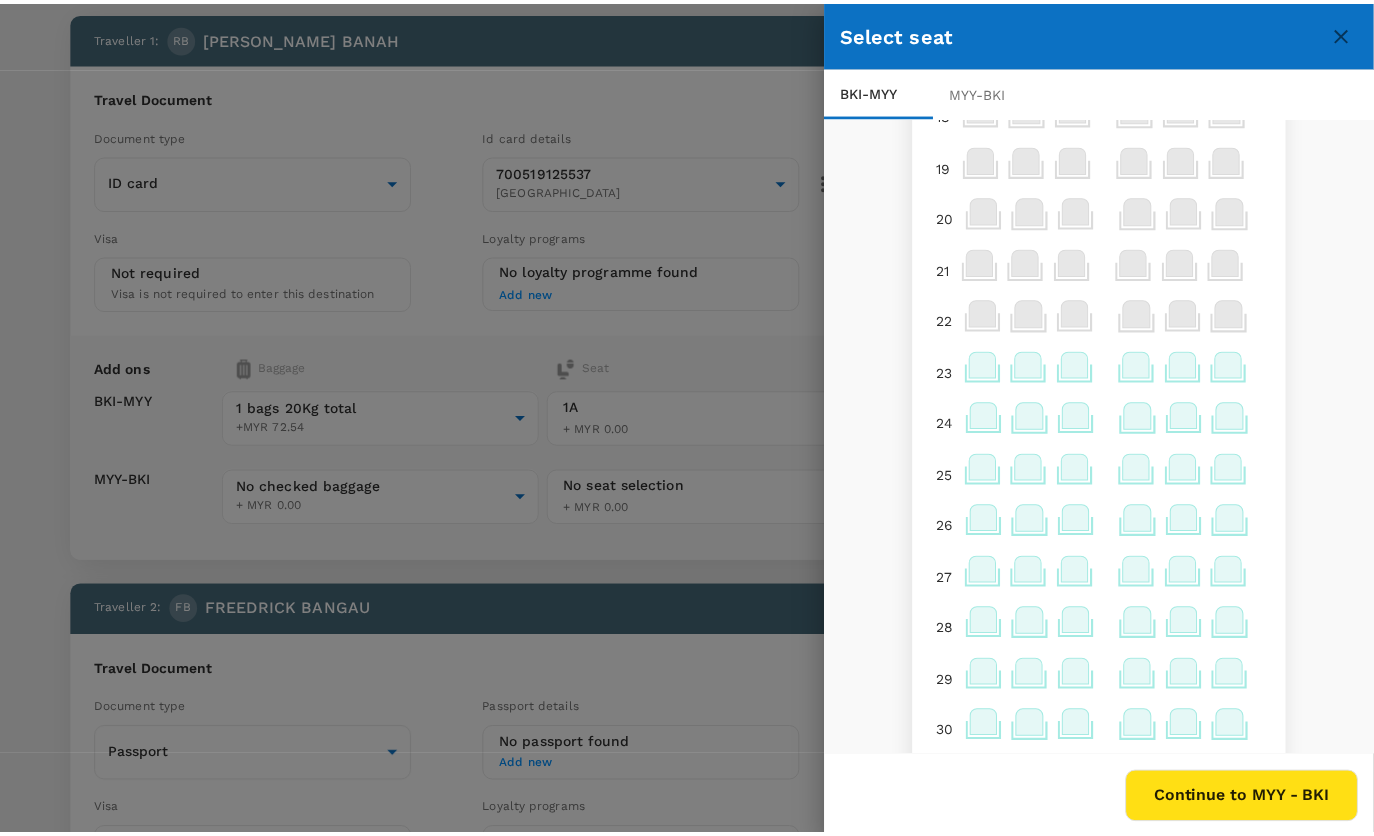 scroll, scrollTop: 0, scrollLeft: 0, axis: both 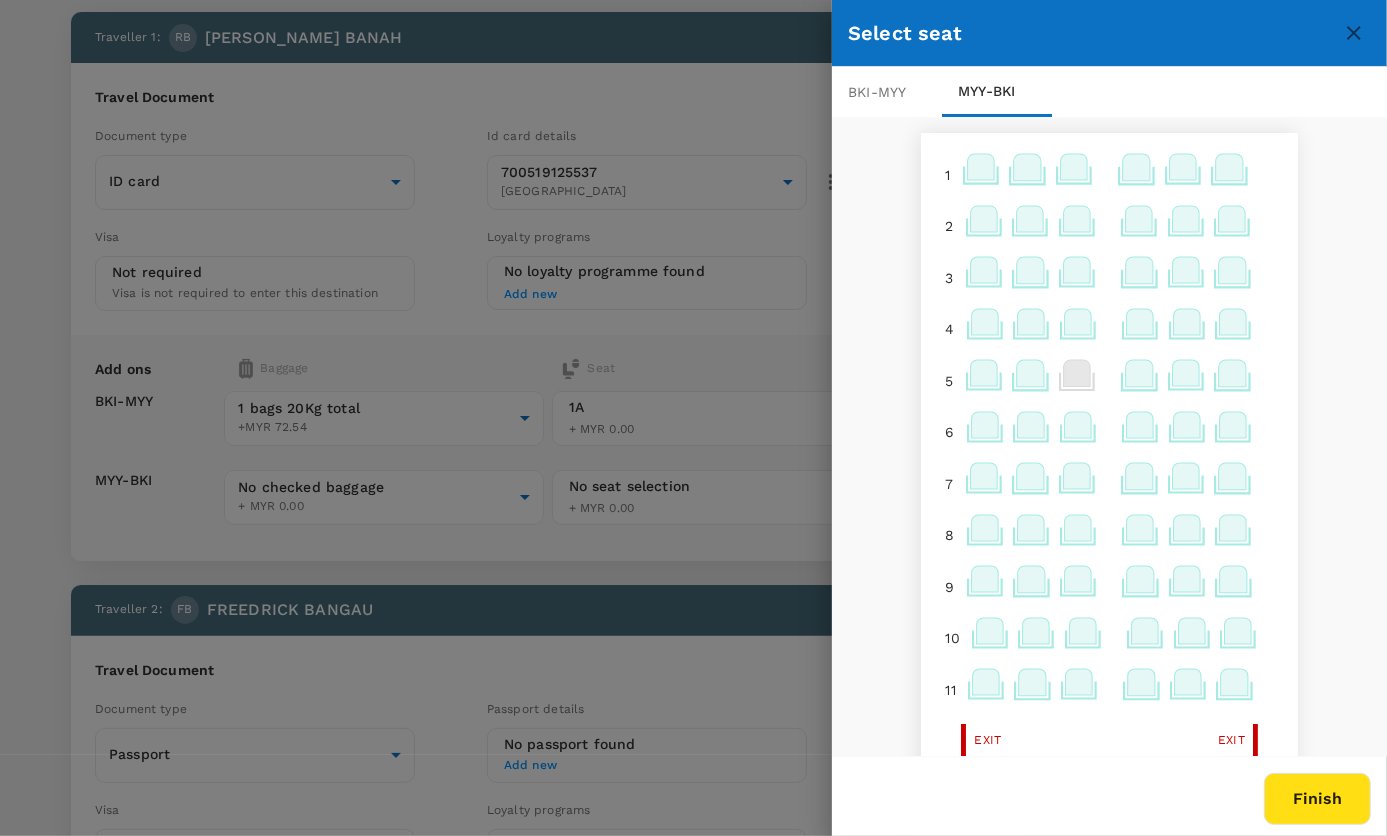 click 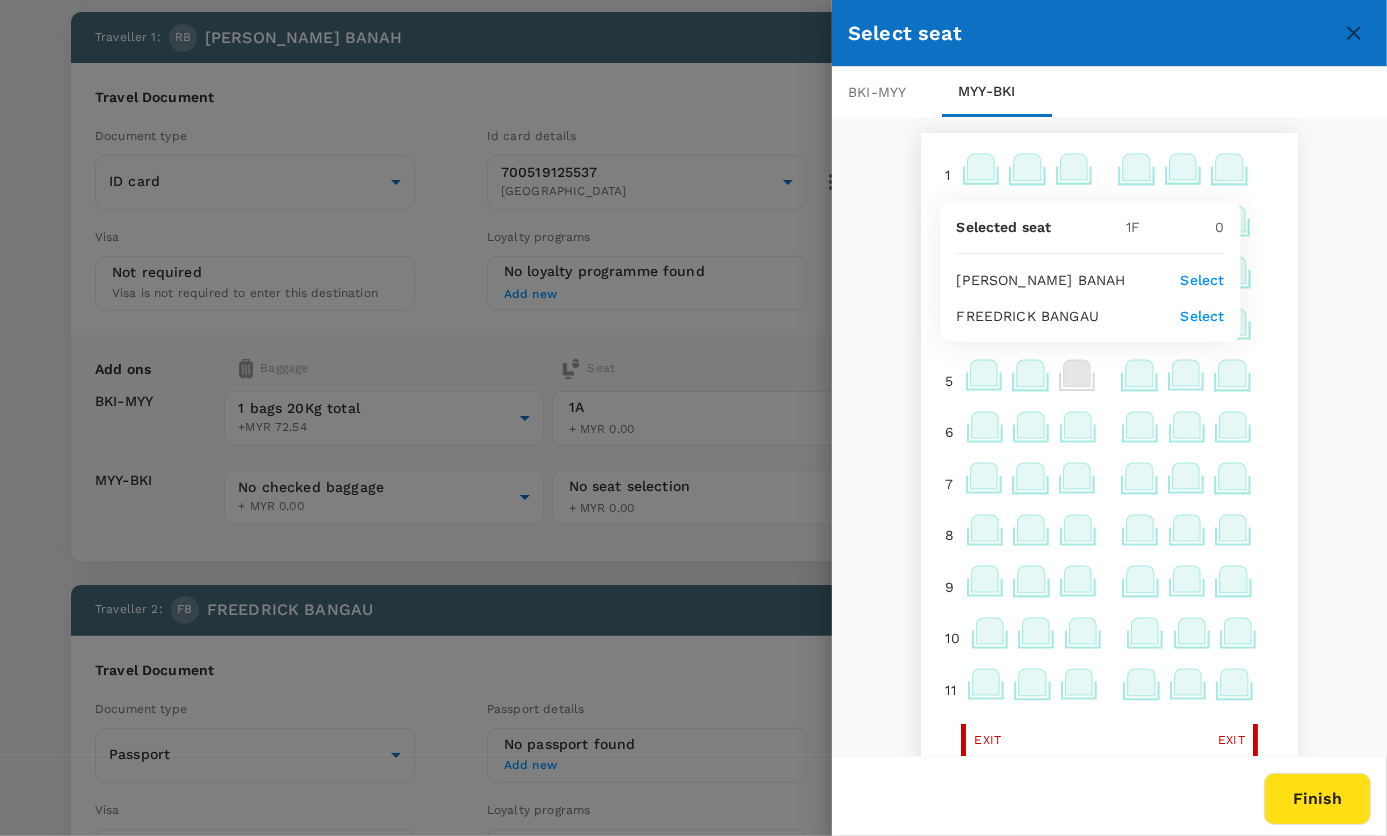 click on "Select" at bounding box center (1203, 280) 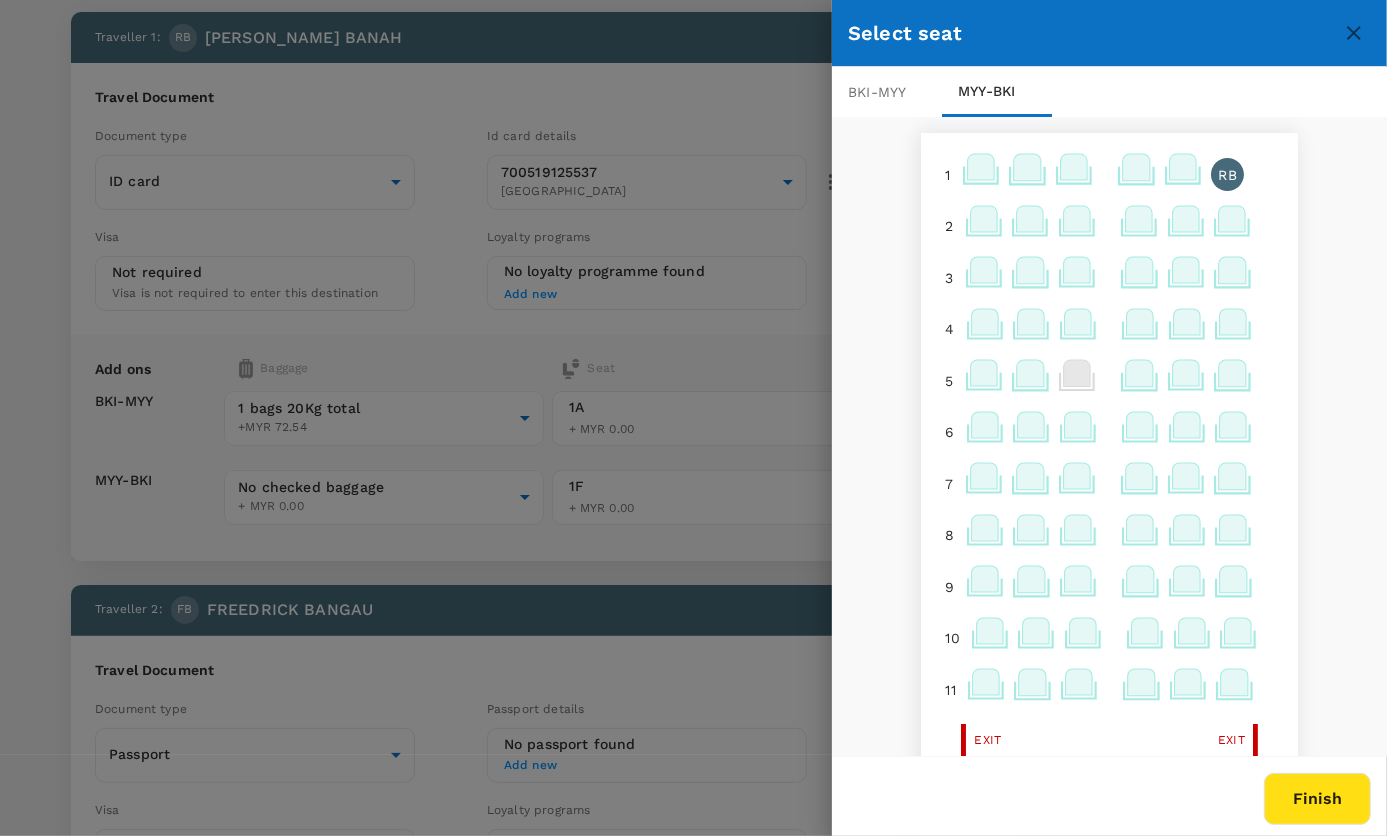click 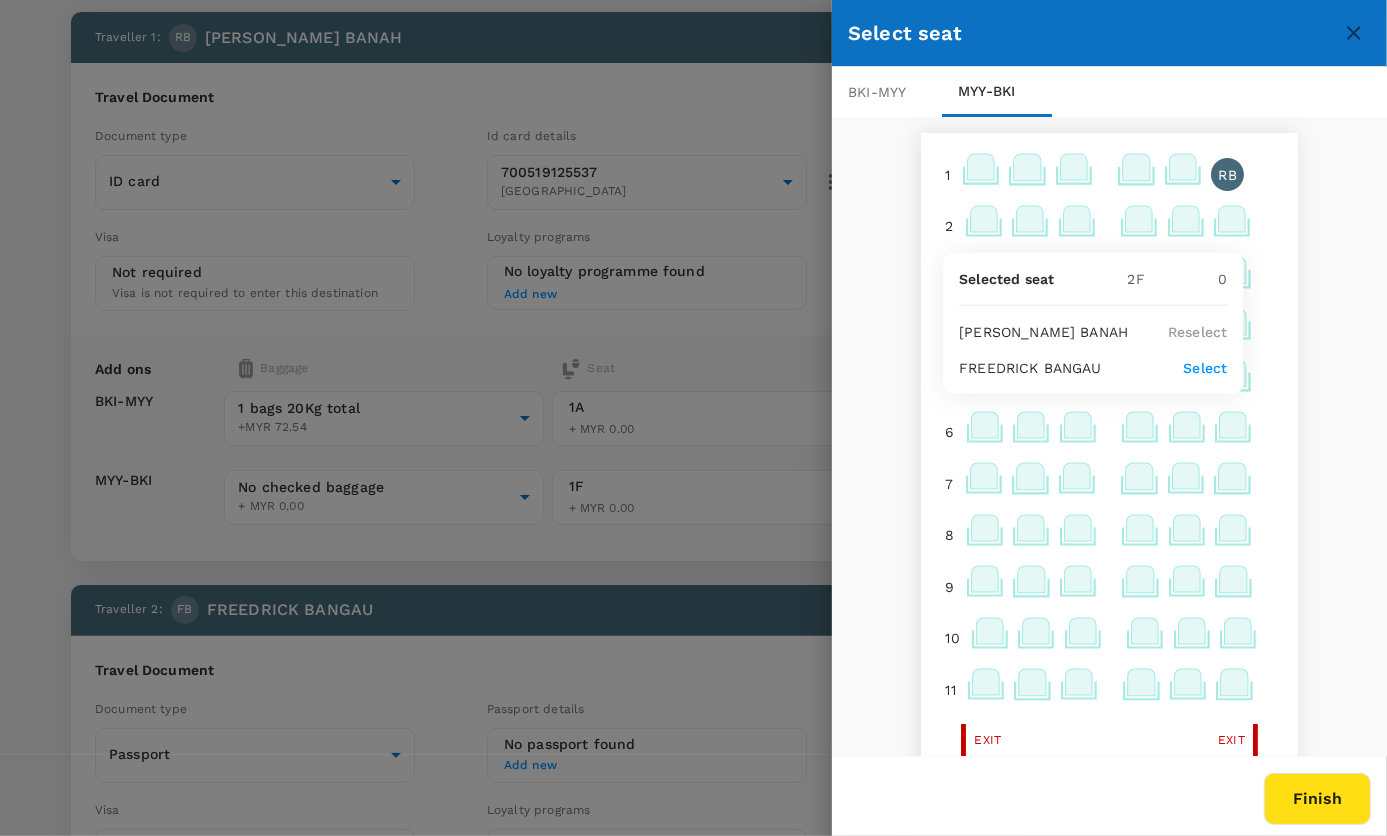click on "Selected seat 2 F 0 [PERSON_NAME] Reselect [PERSON_NAME] Select" at bounding box center (1093, 323) 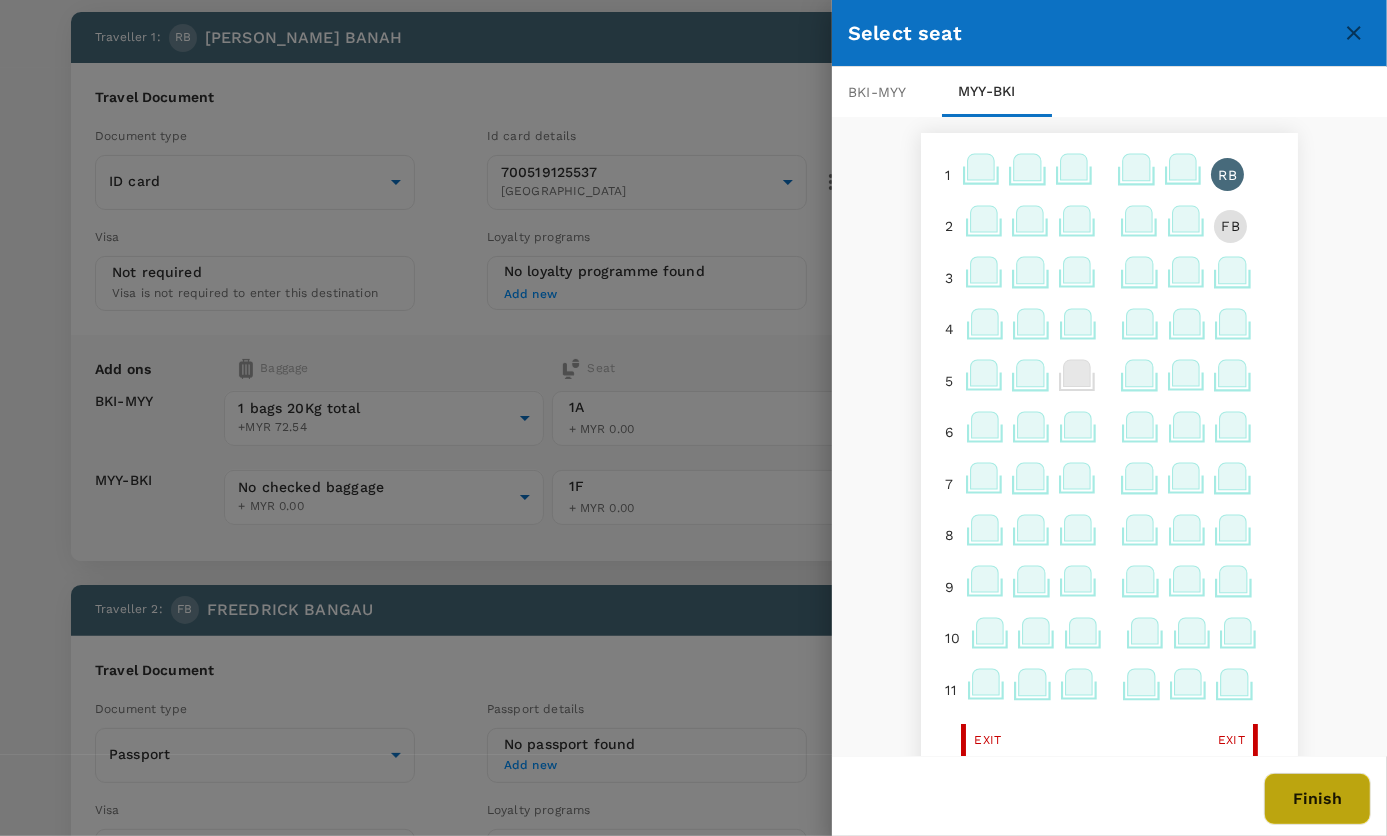click on "Finish" at bounding box center (1317, 799) 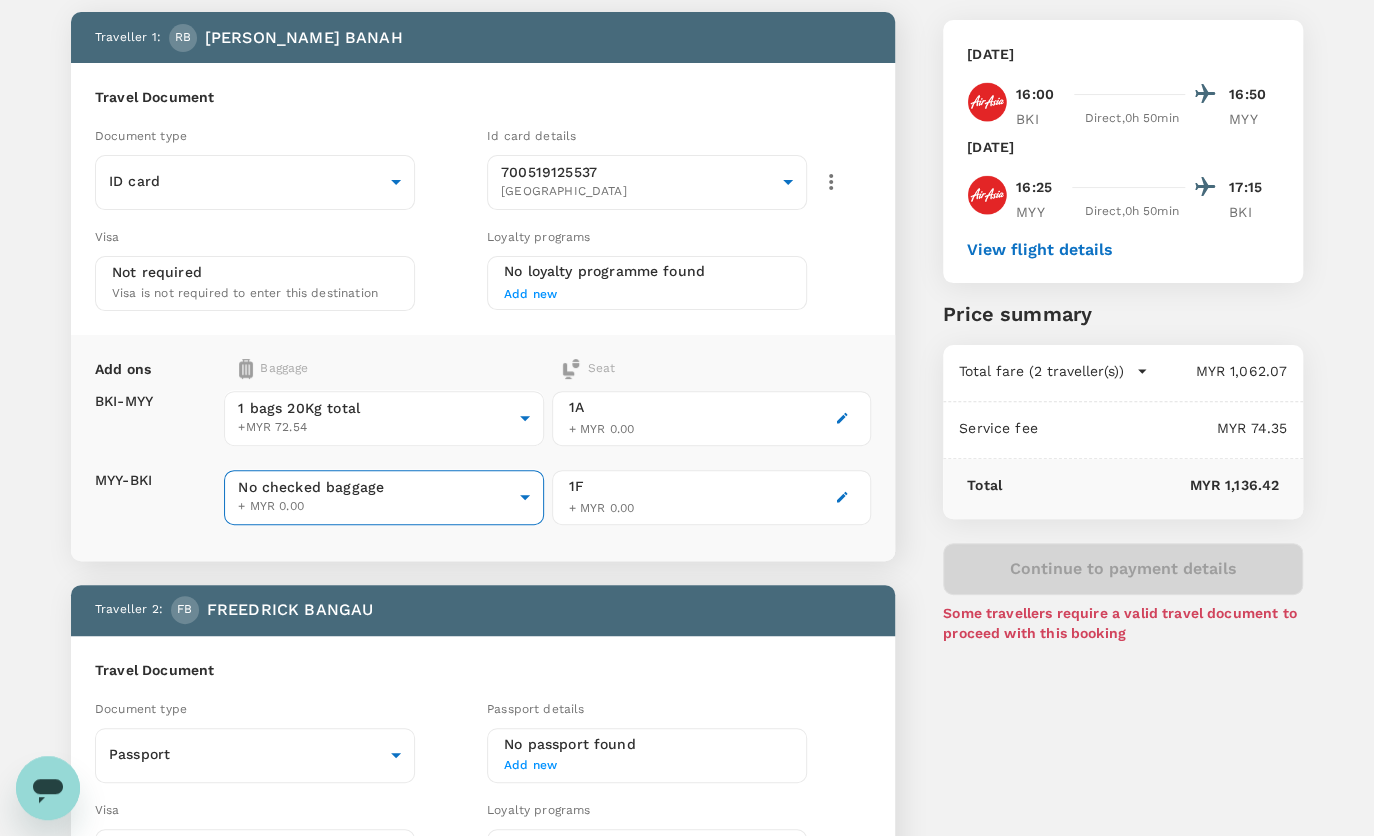 click on "Back to flight results Flight review Traveller(s) Traveller   1 : [PERSON_NAME]   BANAH Travel Document Document type ID card Id card ​ Id card details 700519125537 [GEOGRAPHIC_DATA] 9f00295b-c945-4cbe-bf9d-a265134c937a ​ Visa Not required Visa is not required to enter this destination Loyalty programs No loyalty programme found Add new Add ons Baggage Seat BKI  -  MYY MYY  -  BKI 1 bags 20Kg total +MYR 72.54 2 - 72.54 ​ No checked baggage + MYR 0.00 ​ 1A + MYR 0.00 1F + MYR 0.00 Traveller   2 : FB FREEDRICK   BANGAU Travel Document Document type Passport Passport ​ Passport details No passport found Add new Visa Not required Visa is not required to enter this destination Loyalty programs No loyalty programme found Add new Add ons Baggage Seat BKI  -  MYY MYY  -  BKI No checked baggage + MYR 0.00 ​ No checked baggage + MYR 0.00 ​ 2A + MYR 0.00 2F + MYR 0.00 Special request Add any special requests here. Our support team will attend to it and reach out to you as soon as possible. Add request You've selected" at bounding box center (687, 643) 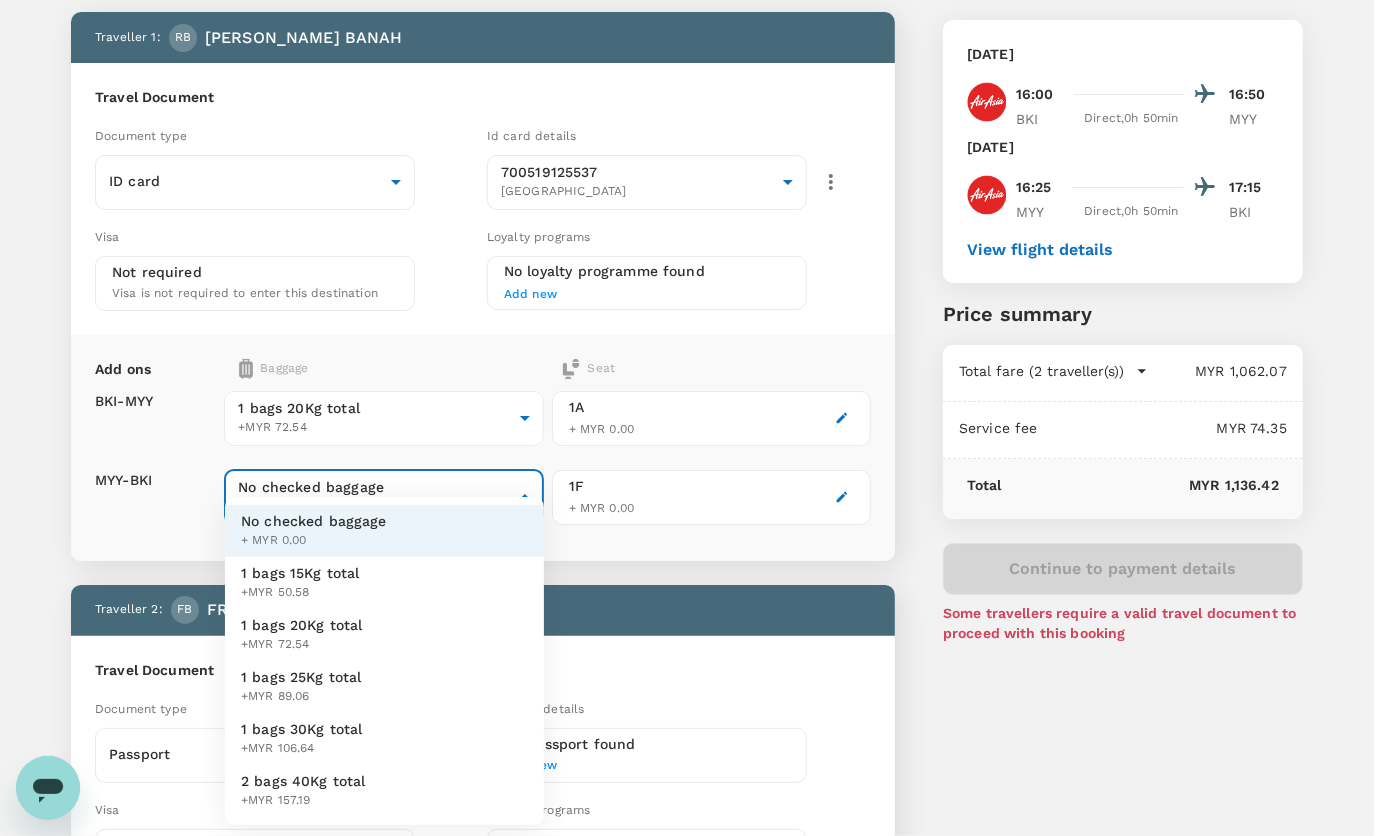 click on "+MYR 72.54" at bounding box center (302, 645) 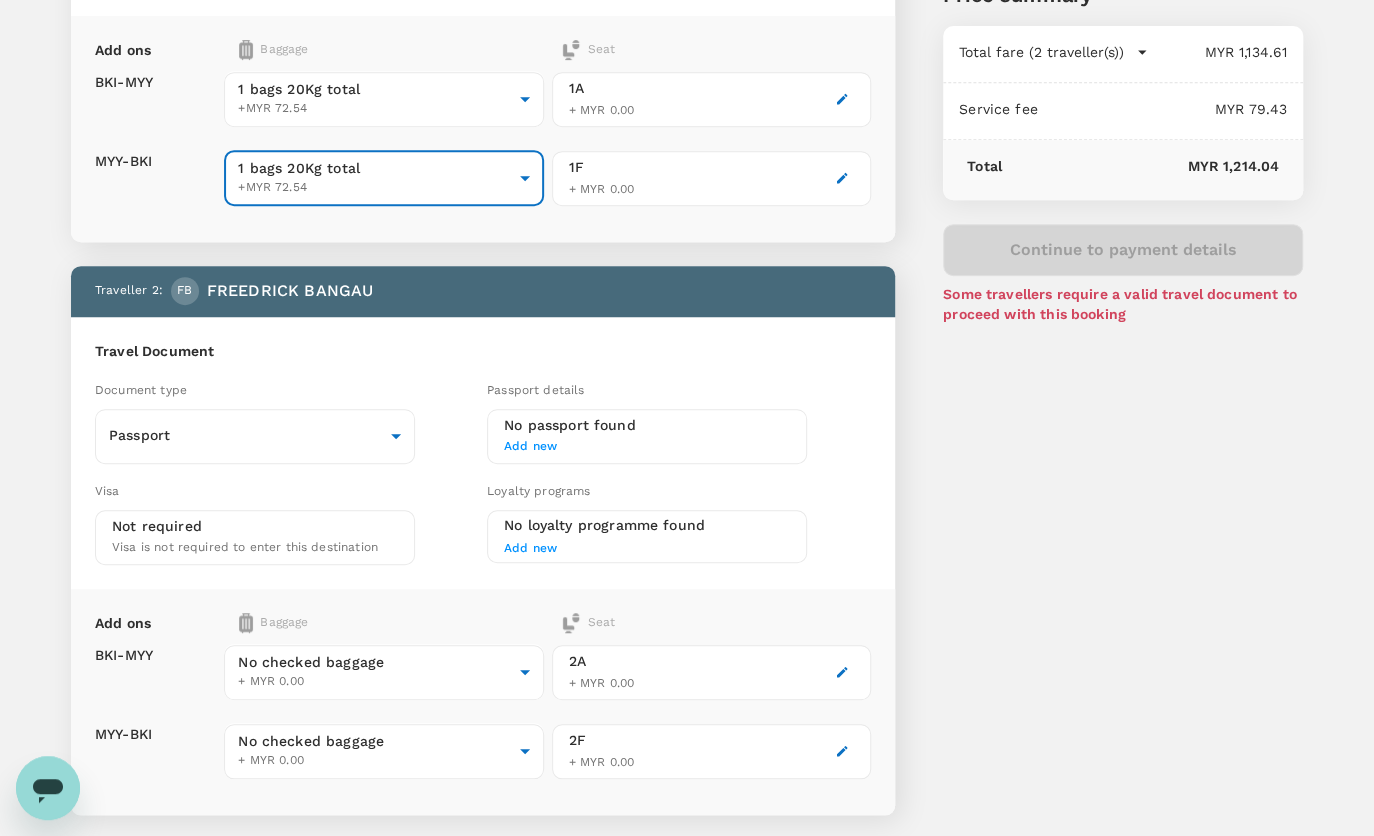 scroll, scrollTop: 466, scrollLeft: 0, axis: vertical 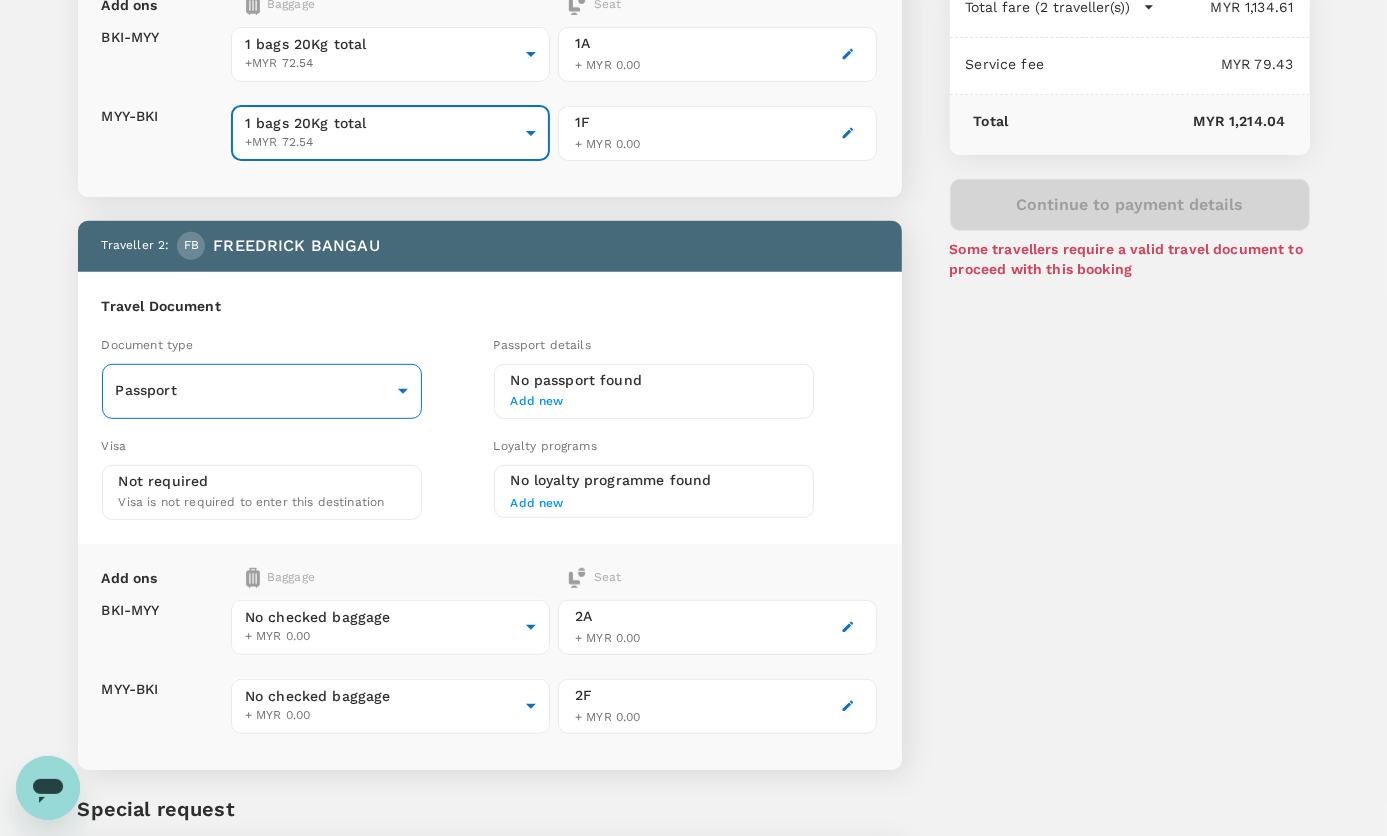 click on "Back to flight results Flight review Traveller(s) Traveller   1 : [PERSON_NAME]   BANAH Travel Document Document type ID card Id card ​ Id card details 700519125537 [GEOGRAPHIC_DATA] 9f00295b-c945-4cbe-bf9d-a265134c937a ​ Visa Not required Visa is not required to enter this destination Loyalty programs No loyalty programme found Add new Add ons Baggage Seat BKI  -  MYY MYY  -  BKI 1 bags 20Kg total +MYR 72.54 2 - 72.54 ​ 1 bags 20Kg total +MYR 72.54 2 - 72.54 ​ 1A + MYR 0.00 1F + MYR 0.00 Traveller   2 : FB FREEDRICK   BANGAU Travel Document Document type Passport Passport ​ Passport details No passport found Add new Visa Not required Visa is not required to enter this destination Loyalty programs No loyalty programme found Add new Add ons Baggage Seat BKI  -  MYY MYY  -  BKI No checked baggage + MYR 0.00 ​ No checked baggage + MYR 0.00 ​ 2A + MYR 0.00 2F + MYR 0.00 Special request Add any special requests here. Our support team will attend to it and reach out to you as soon as possible. Add request 16:00 )" at bounding box center [693, 279] 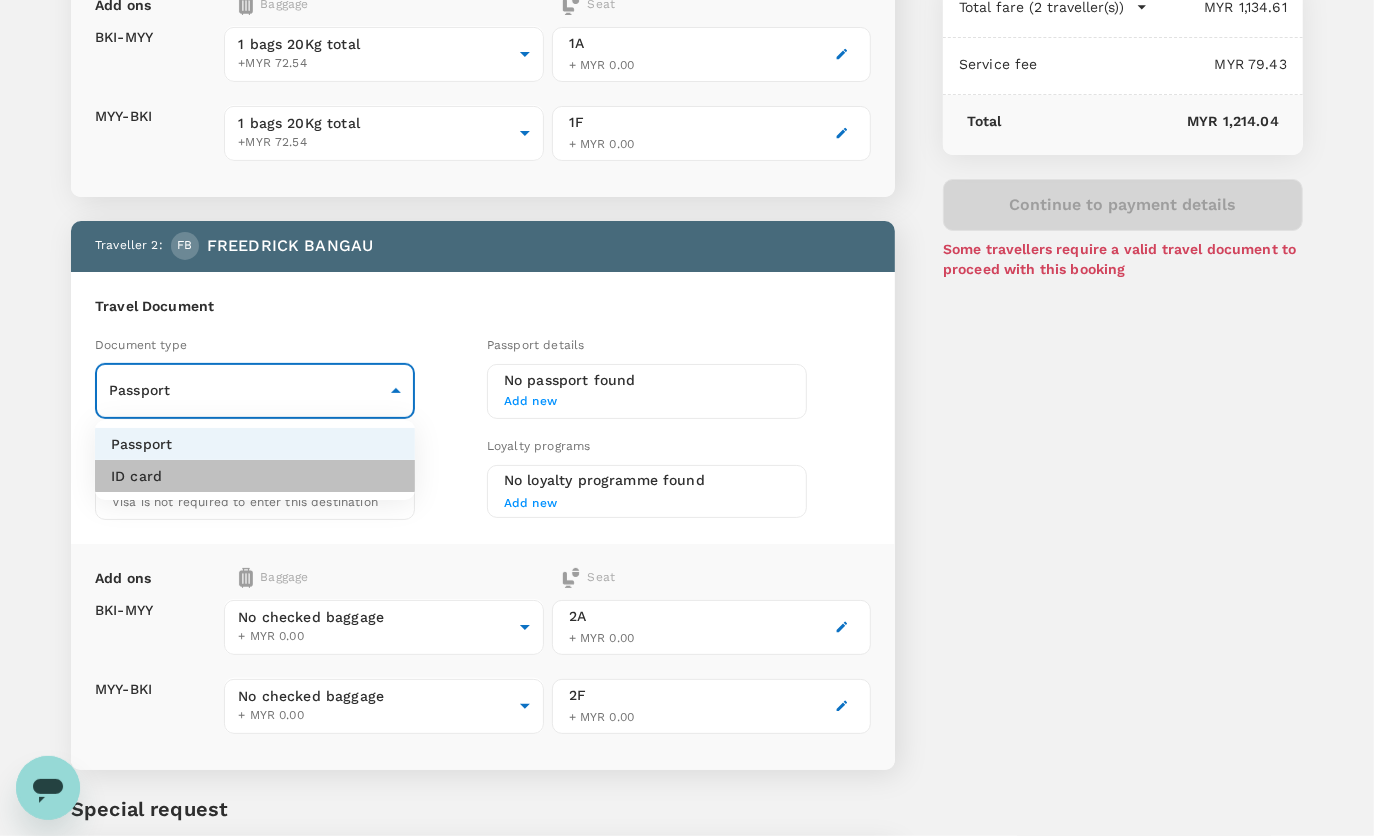 click on "ID card" at bounding box center [255, 476] 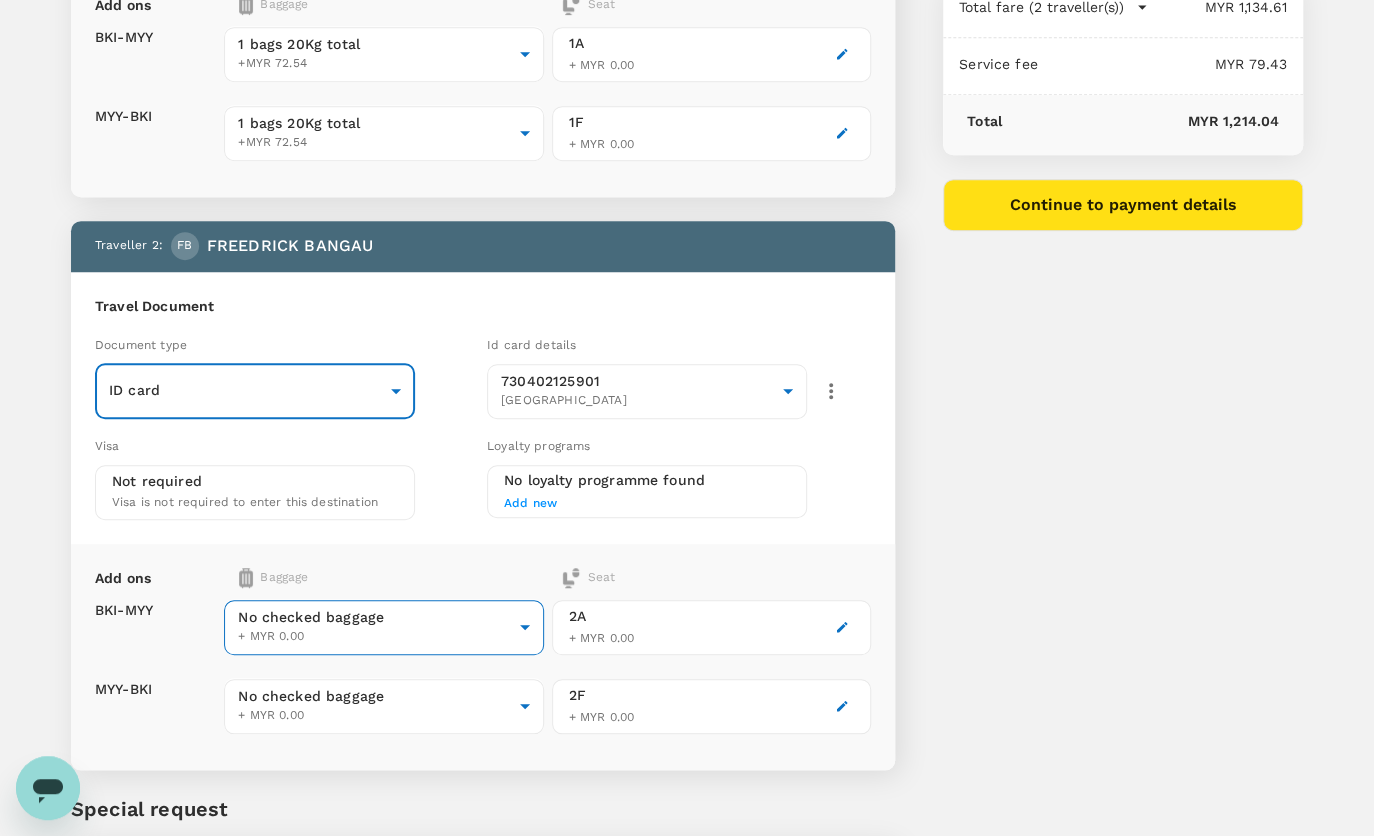 click on "Back to flight results Flight review Traveller(s) Traveller   1 : [PERSON_NAME]   BANAH Travel Document Document type ID card Id card ​ Id card details 700519125537 [GEOGRAPHIC_DATA] 9f00295b-c945-4cbe-bf9d-a265134c937a ​ Visa Not required Visa is not required to enter this destination Loyalty programs No loyalty programme found Add new Add ons Baggage Seat BKI  -  MYY MYY  -  BKI 1 bags 20Kg total +MYR 72.54 2 - 72.54 ​ 1 bags 20Kg total +MYR 72.54 2 - 72.54 ​ 1A + MYR 0.00 1F + MYR 0.00 Traveller   2 : FB FREEDRICK   BANGAU Travel Document Document type ID card Id card ​ Id card details 730402125901 [GEOGRAPHIC_DATA] 9f002966-ff34-4d3e-bc88-e7f826cccef8 ​ Visa Not required Visa is not required to enter this destination Loyalty programs No loyalty programme found Add new Add ons Baggage Seat BKI  -  MYY MYY  -  BKI No checked baggage + MYR 0.00 ​ No checked baggage + MYR 0.00 ​ 2A + MYR 0.00 2F + MYR 0.00 Special request Add request You've selected [DATE] 16:00 16:50 BKI Direct ,  0h 50min MYY 16:25" at bounding box center (687, 279) 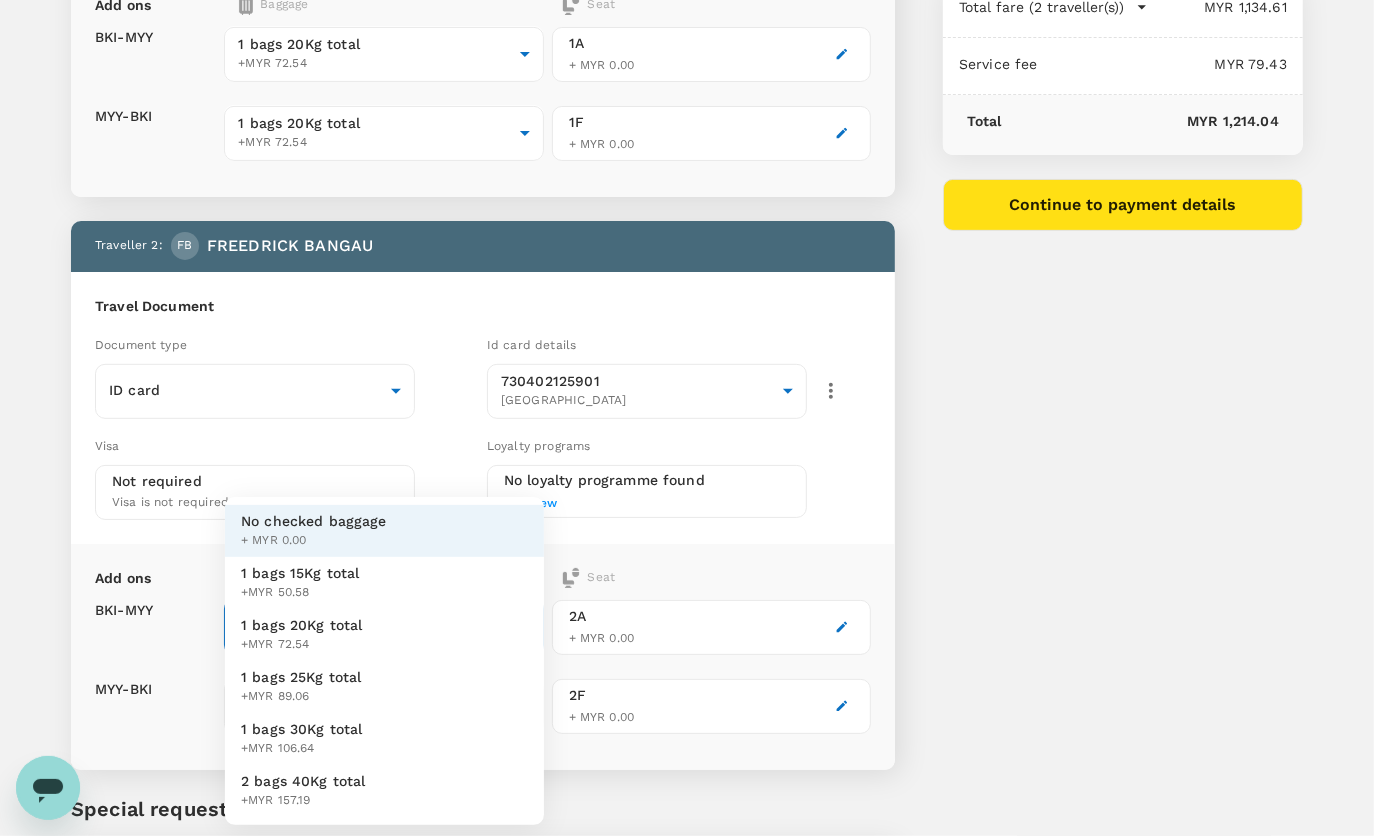 click on "1 bags 20Kg total" at bounding box center (302, 625) 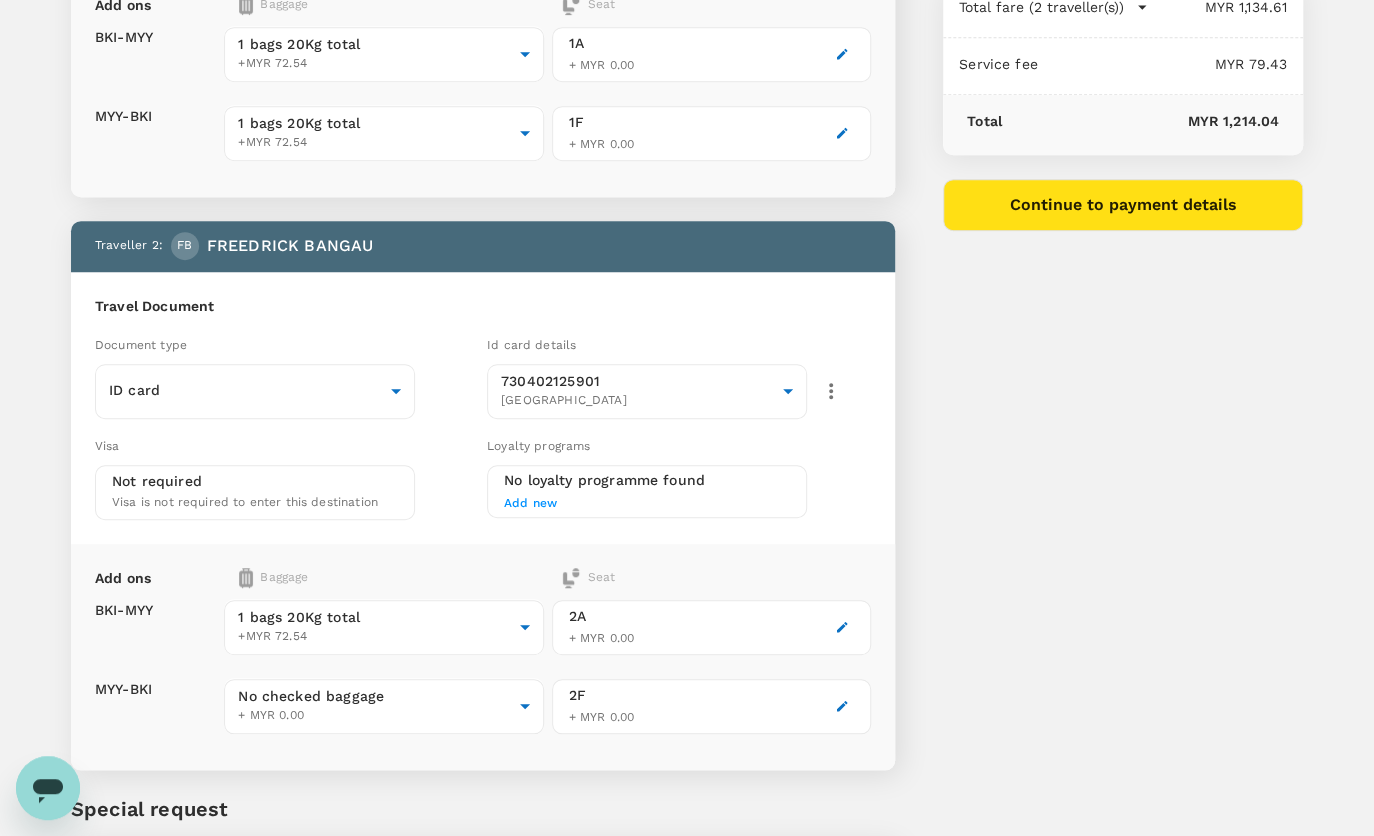 click on "No checked baggage + MYR 0.00 ​" at bounding box center [383, 706] 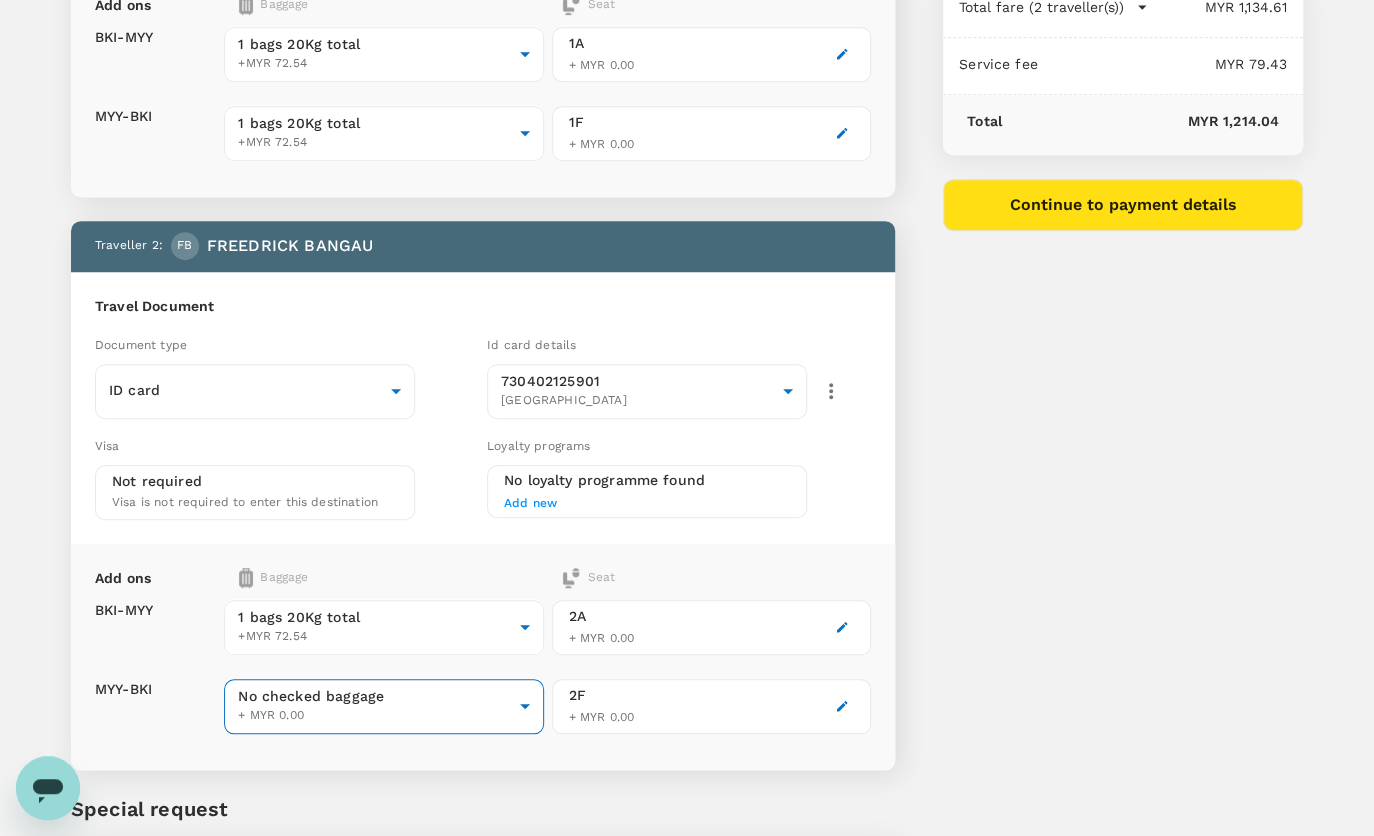 click on "Back to flight results Flight review Traveller(s) Traveller   1 : [PERSON_NAME]   BANAH Travel Document Document type ID card Id card ​ Id card details 700519125537 [GEOGRAPHIC_DATA] 9f00295b-c945-4cbe-bf9d-a265134c937a ​ Visa Not required Visa is not required to enter this destination Loyalty programs No loyalty programme found Add new Add ons Baggage Seat BKI  -  MYY MYY  -  BKI 1 bags 20Kg total +MYR 72.54 2 - 72.54 ​ 1 bags 20Kg total +MYR 72.54 2 - 72.54 ​ 1A + MYR 0.00 1F + MYR 0.00 Traveller   2 : FB FREEDRICK   BANGAU Travel Document Document type ID card Id card ​ Id card details 730402125901 [GEOGRAPHIC_DATA] 9f002966-ff34-4d3e-bc88-e7f826cccef8 ​ Visa Not required Visa is not required to enter this destination Loyalty programs No loyalty programme found Add new Add ons Baggage Seat BKI  -  MYY MYY  -  BKI 1 bags 20Kg total +MYR 72.54 2 - 72.54 ​ No checked baggage + MYR 0.00 ​ 2A + MYR 0.00 2F + MYR 0.00 Special request Add request You've selected [DATE] 16:00 16:50 BKI Direct ,  0h 50min )" at bounding box center [687, 279] 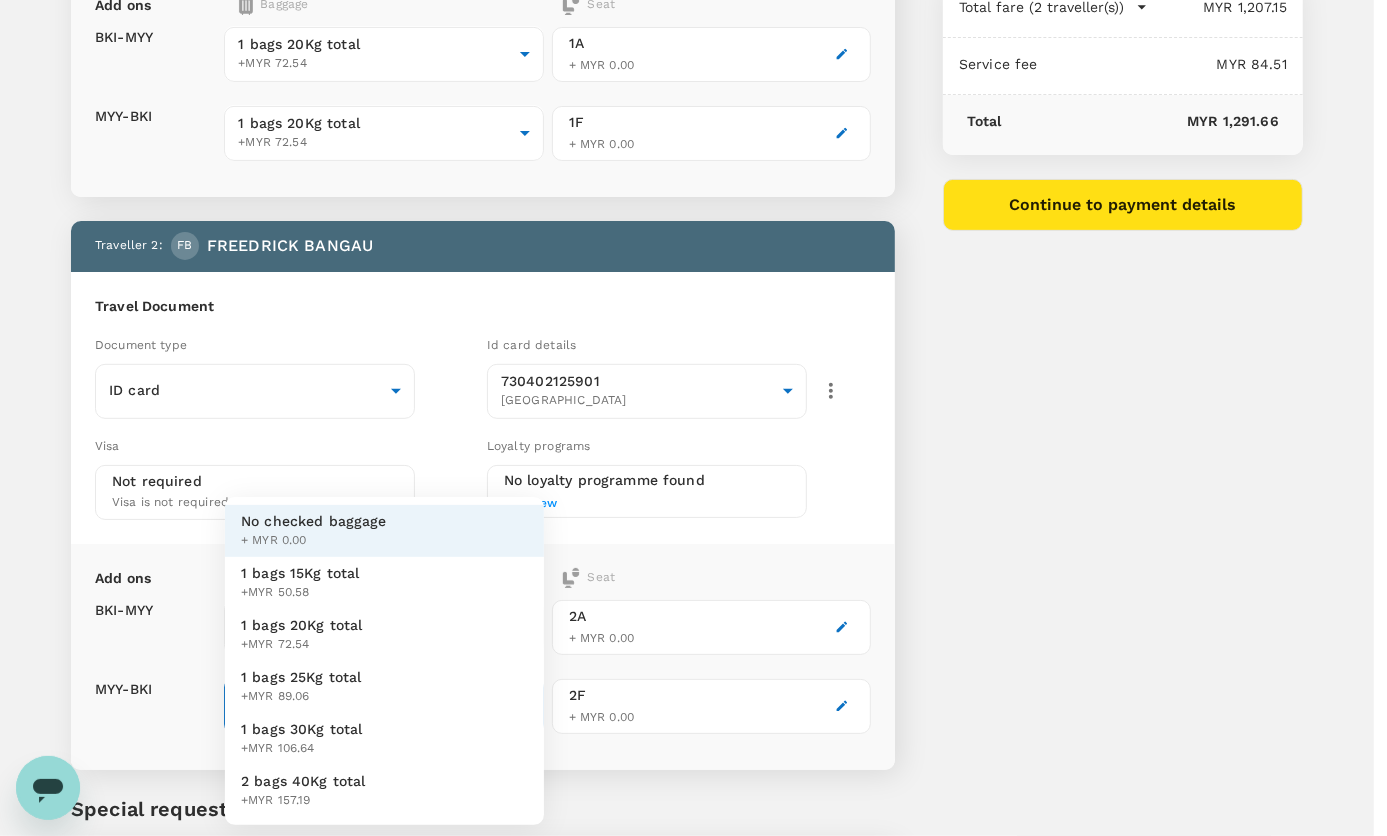 click on "1 bags 20Kg total" at bounding box center (302, 625) 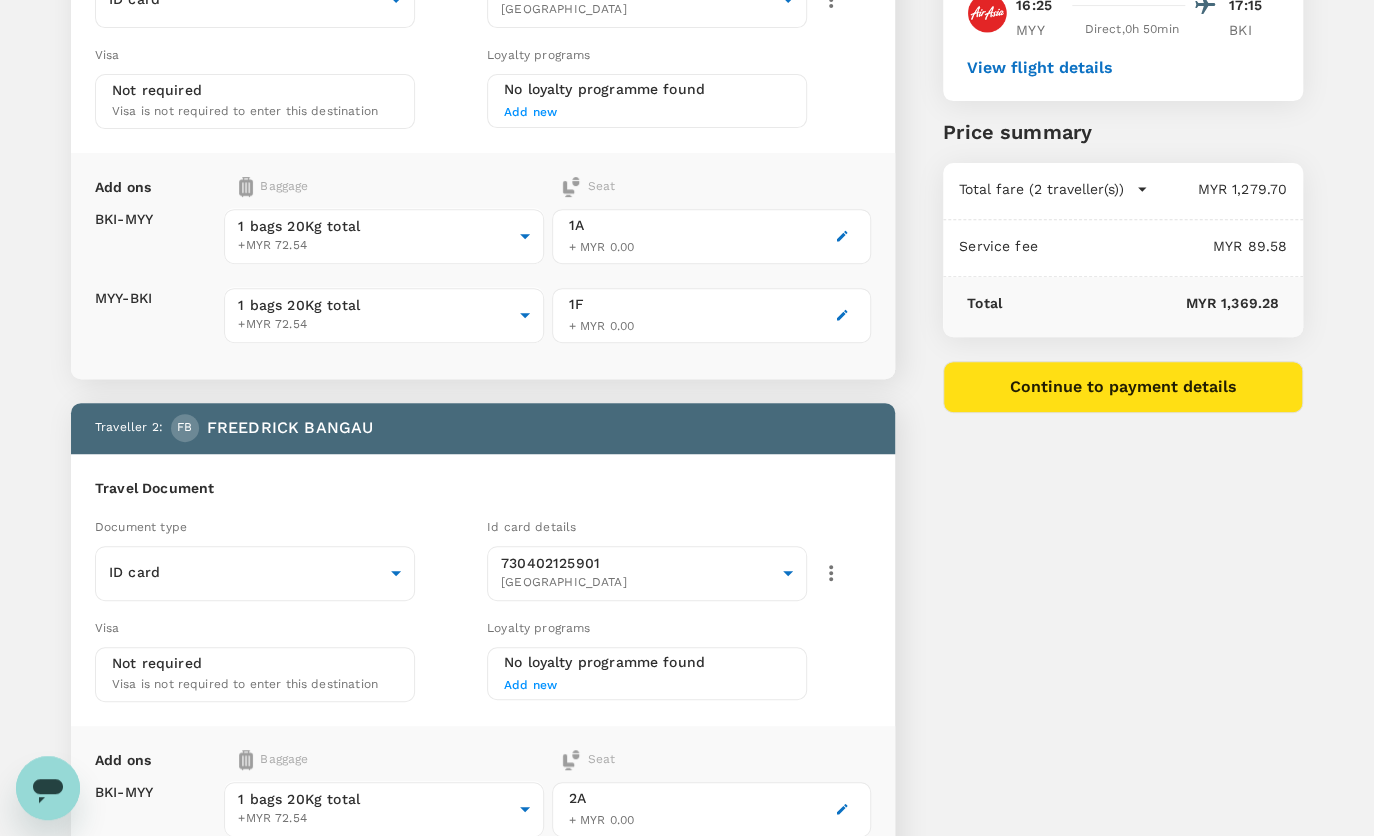 scroll, scrollTop: 102, scrollLeft: 0, axis: vertical 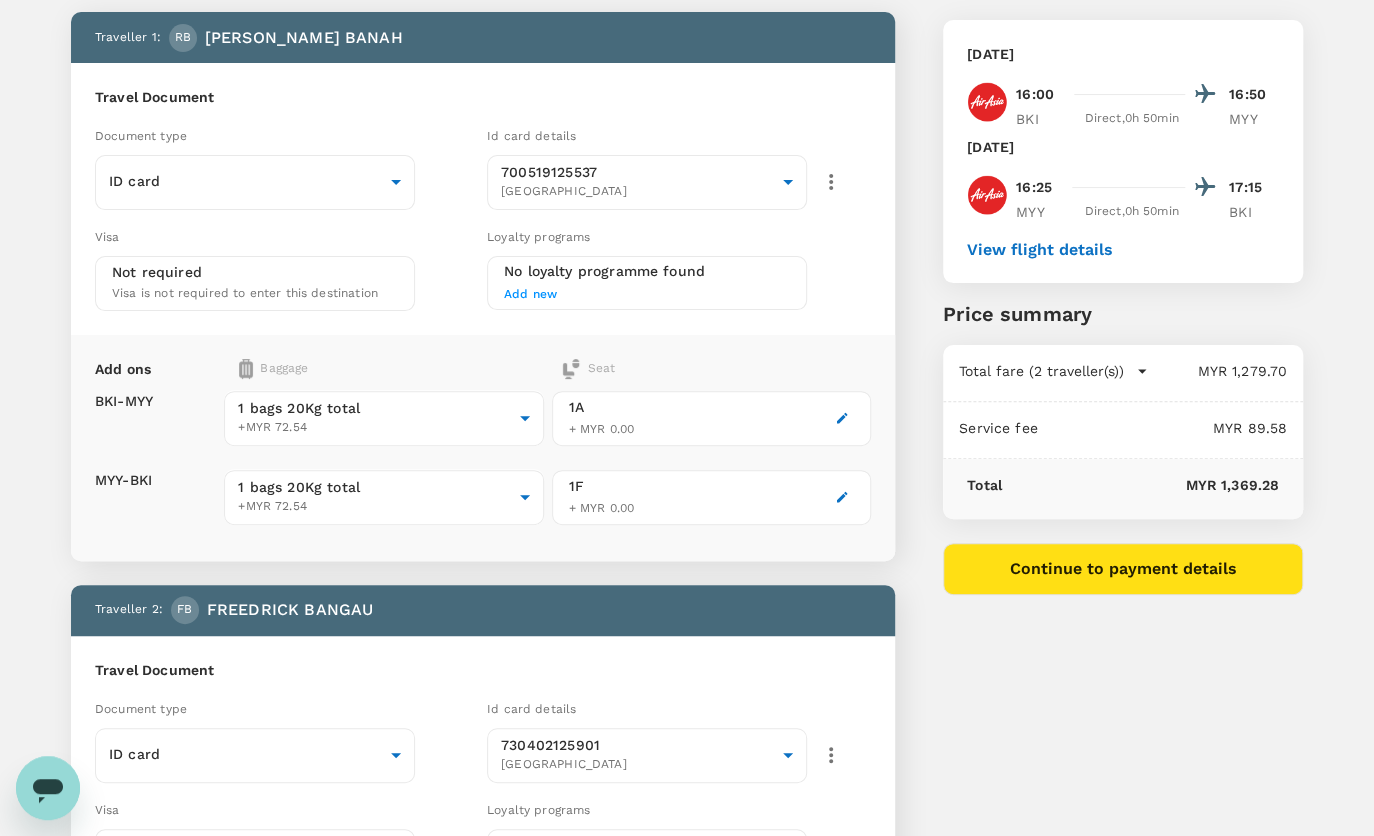 click 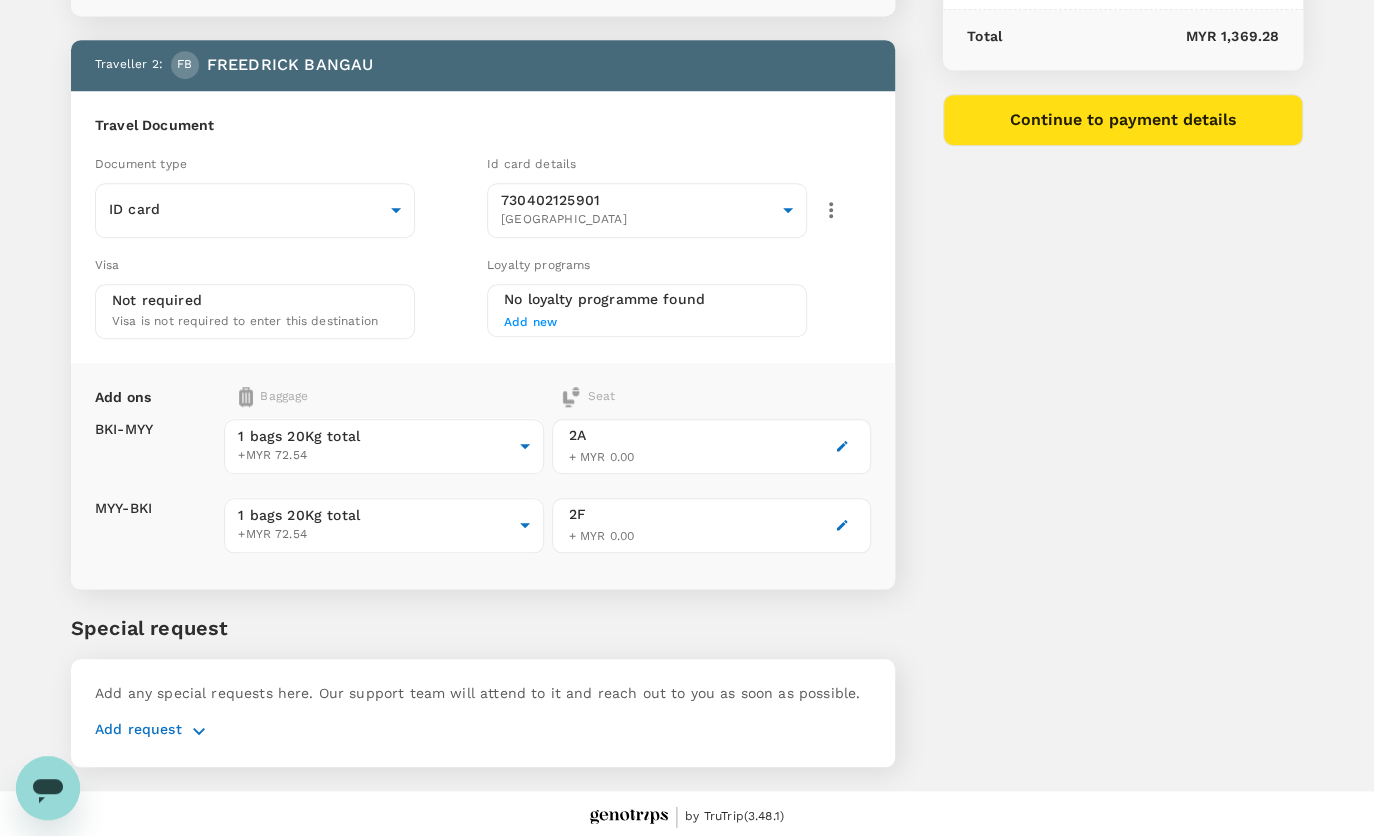 scroll, scrollTop: 648, scrollLeft: 0, axis: vertical 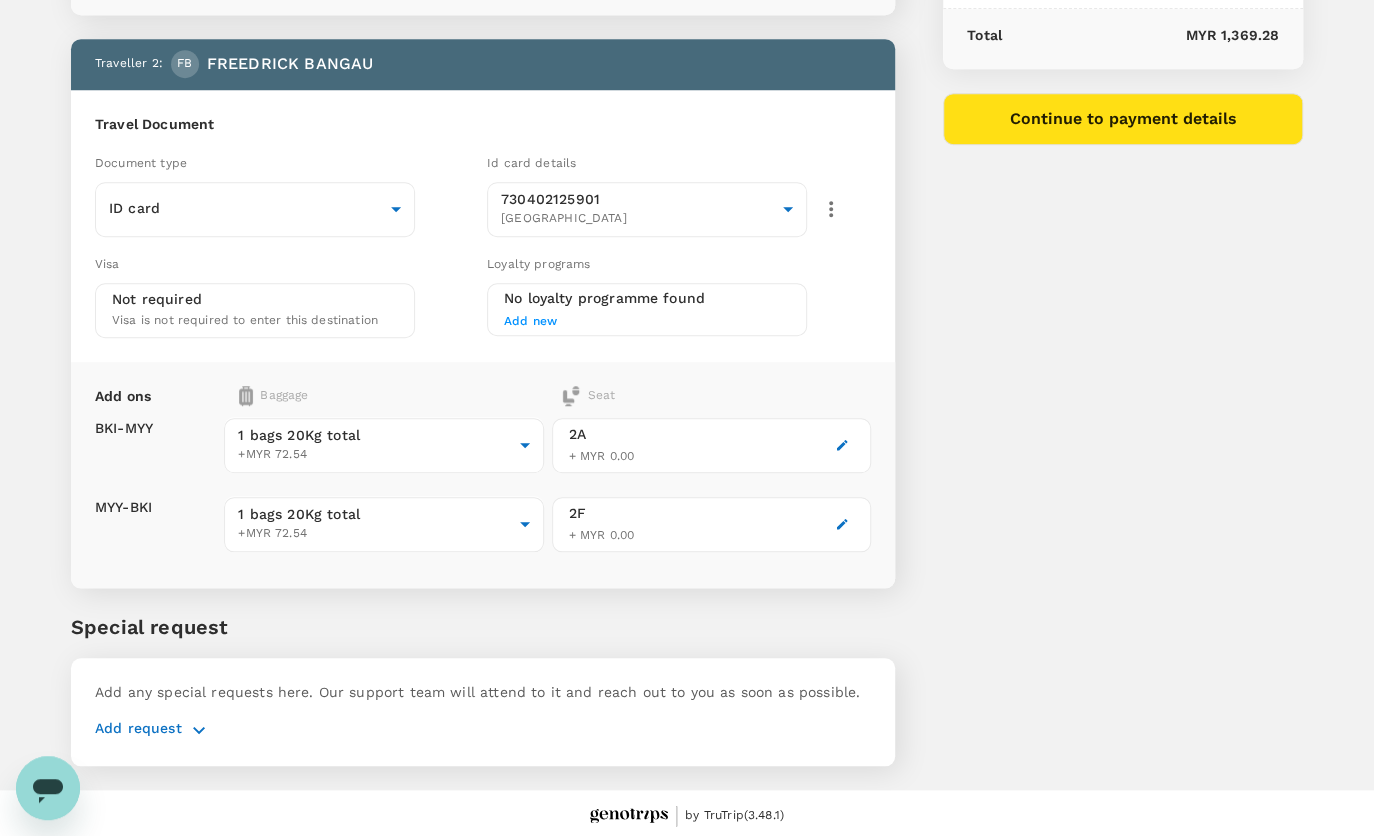 click on "Add request" at bounding box center [483, 730] 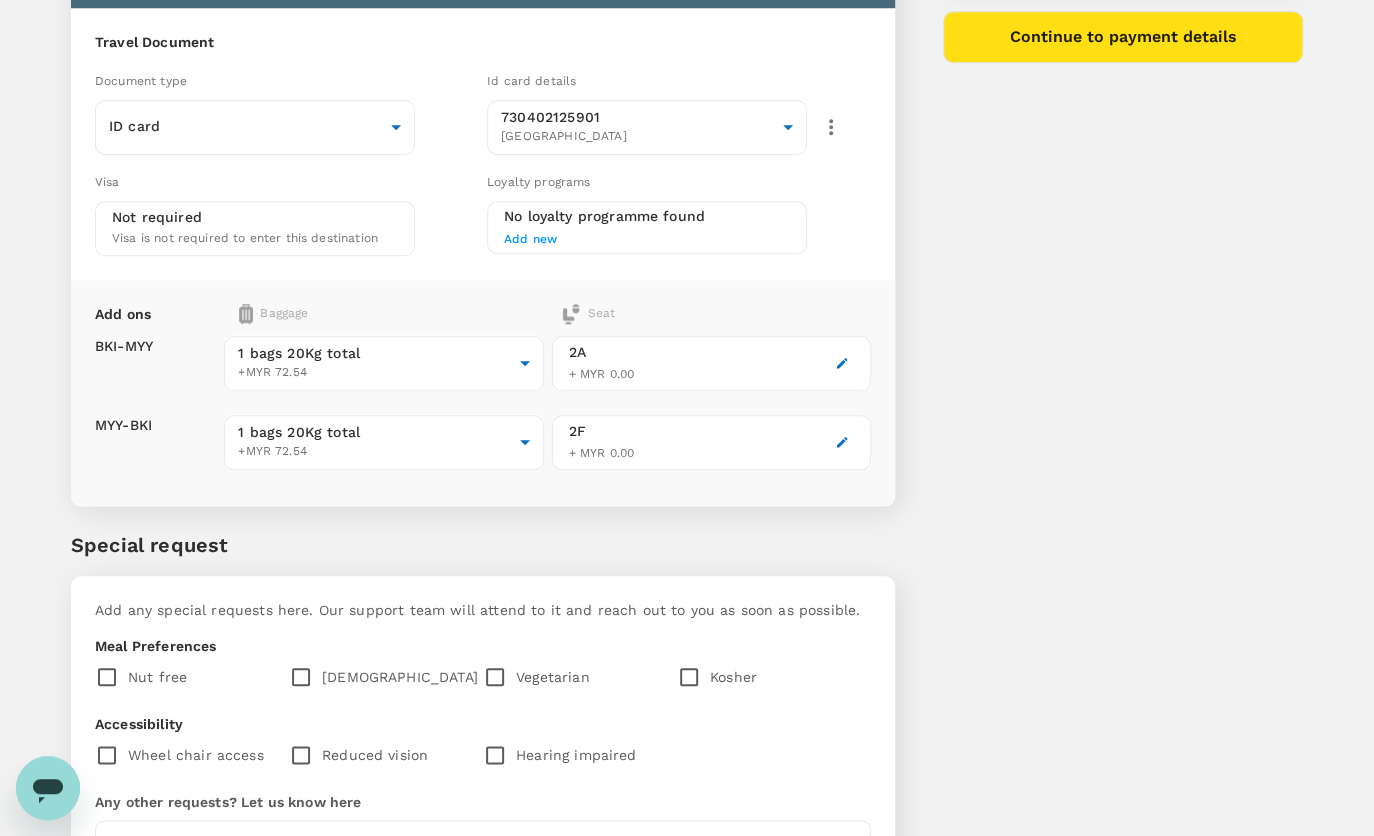 scroll, scrollTop: 967, scrollLeft: 0, axis: vertical 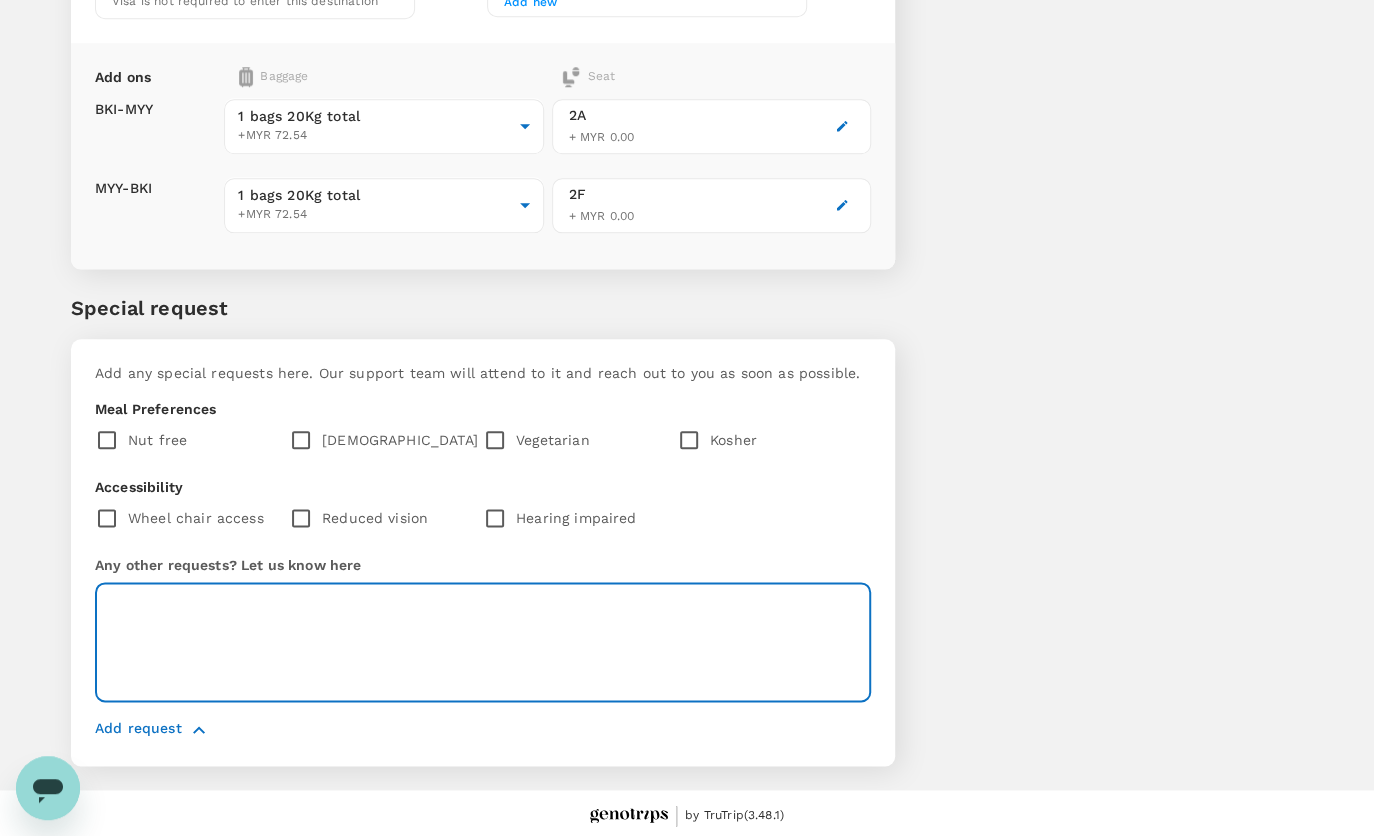 click at bounding box center (483, 642) 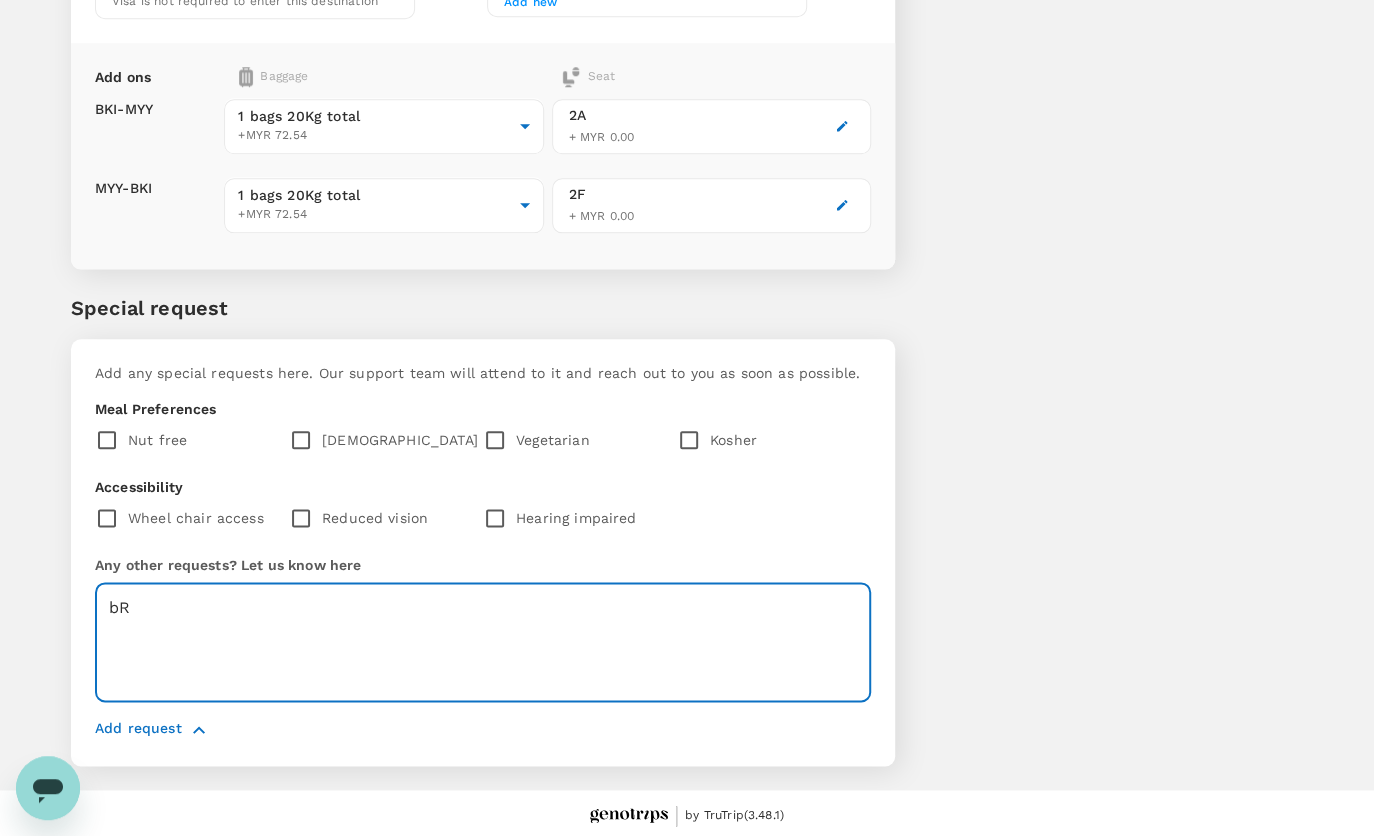 type on "b" 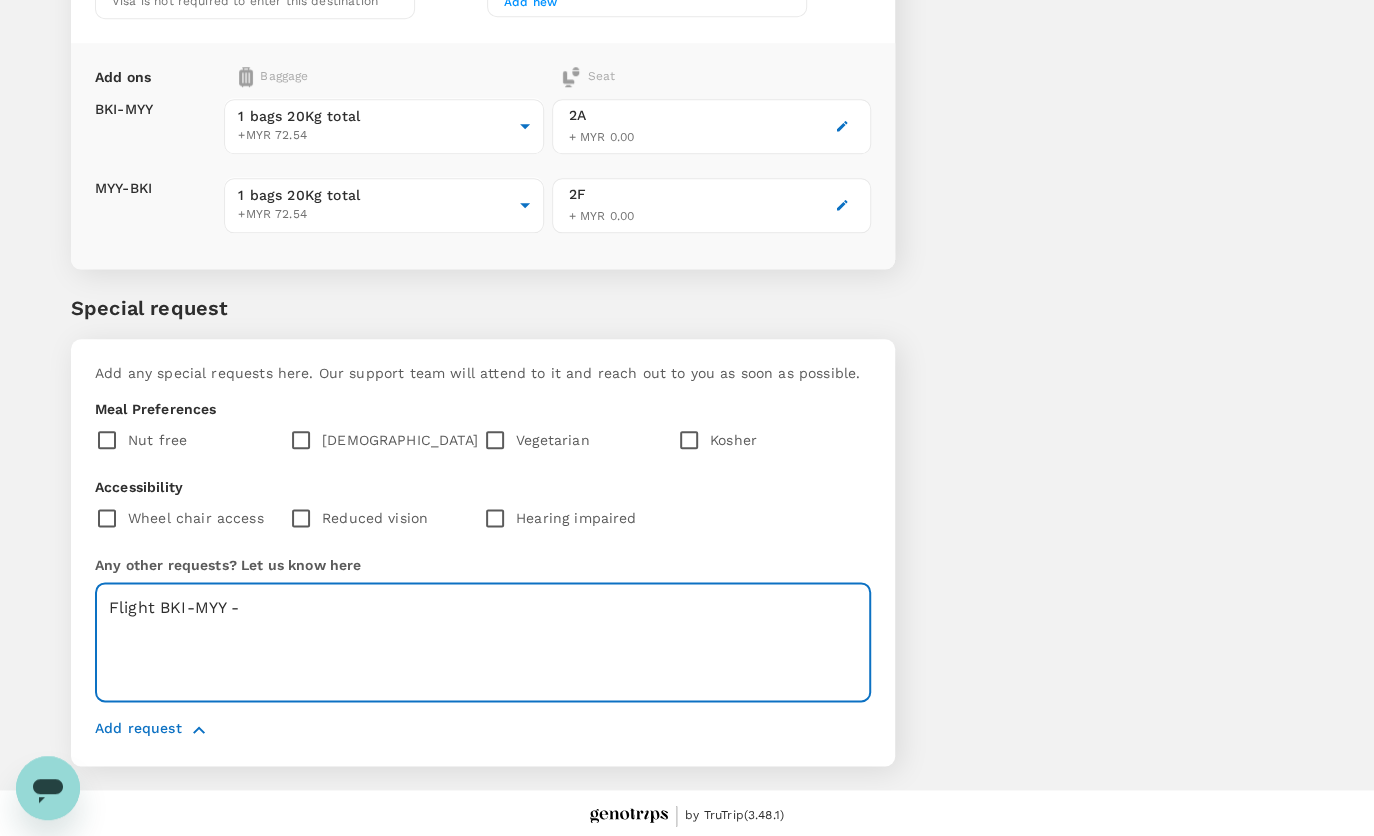 paste on "[PERSON_NAME] Nasi Lemak Jumbo" 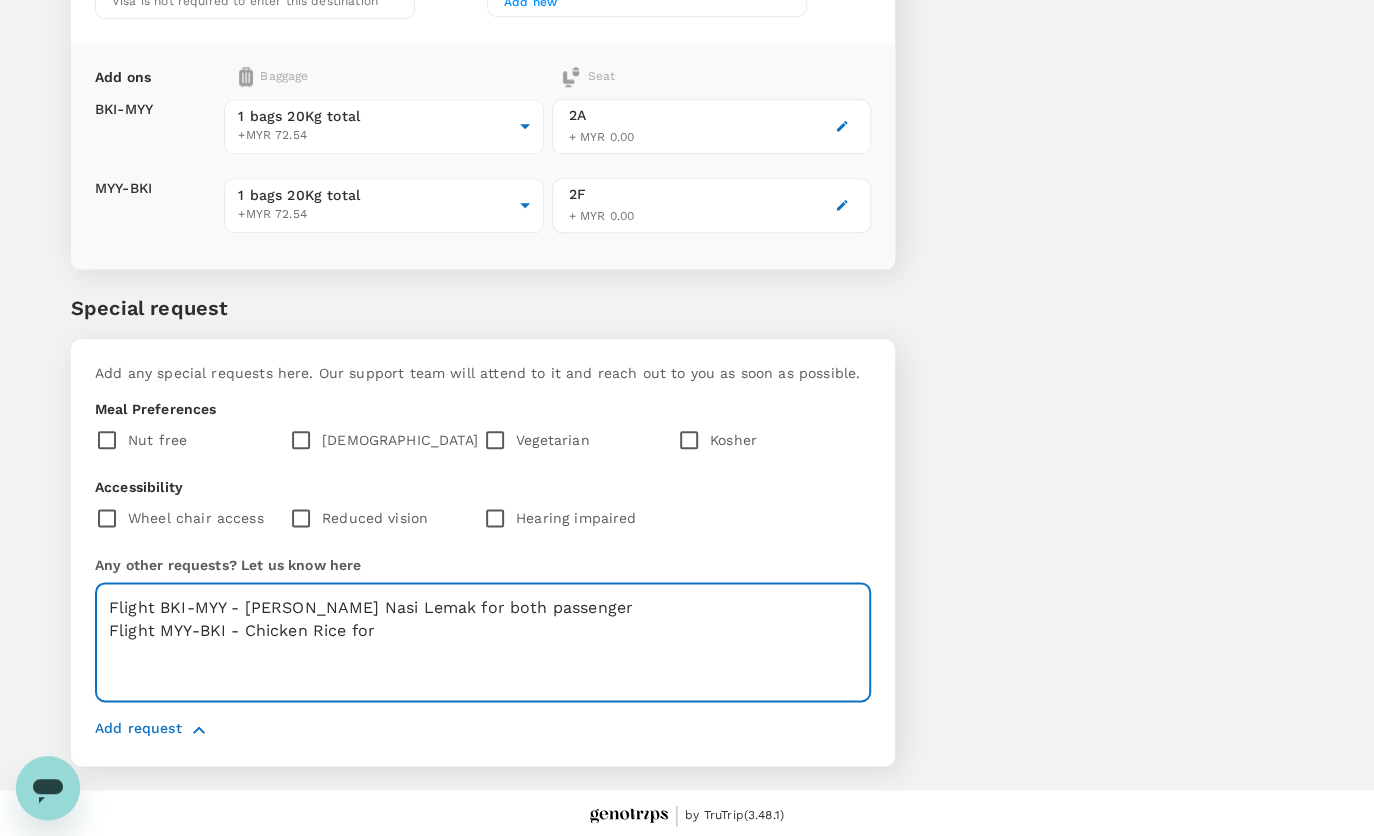 click on "Flight BKI-MYY - [PERSON_NAME] Nasi Lemak for both passenger
Flight MYY-BKI - Chicken Rice for" at bounding box center [483, 642] 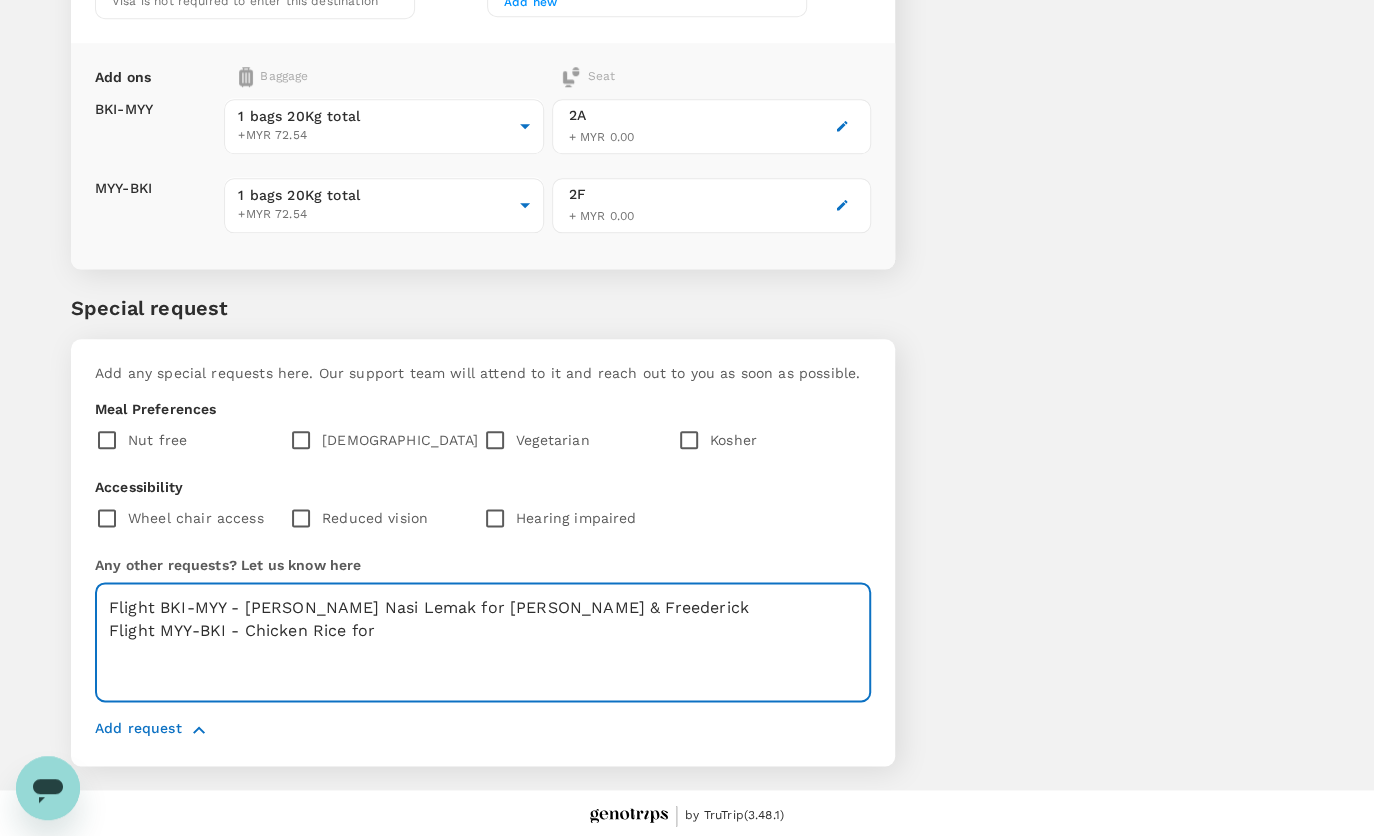 click on "Flight BKI-MYY - [PERSON_NAME] Nasi Lemak for [PERSON_NAME] & Freederick
Flight MYY-BKI - Chicken Rice for" at bounding box center [483, 642] 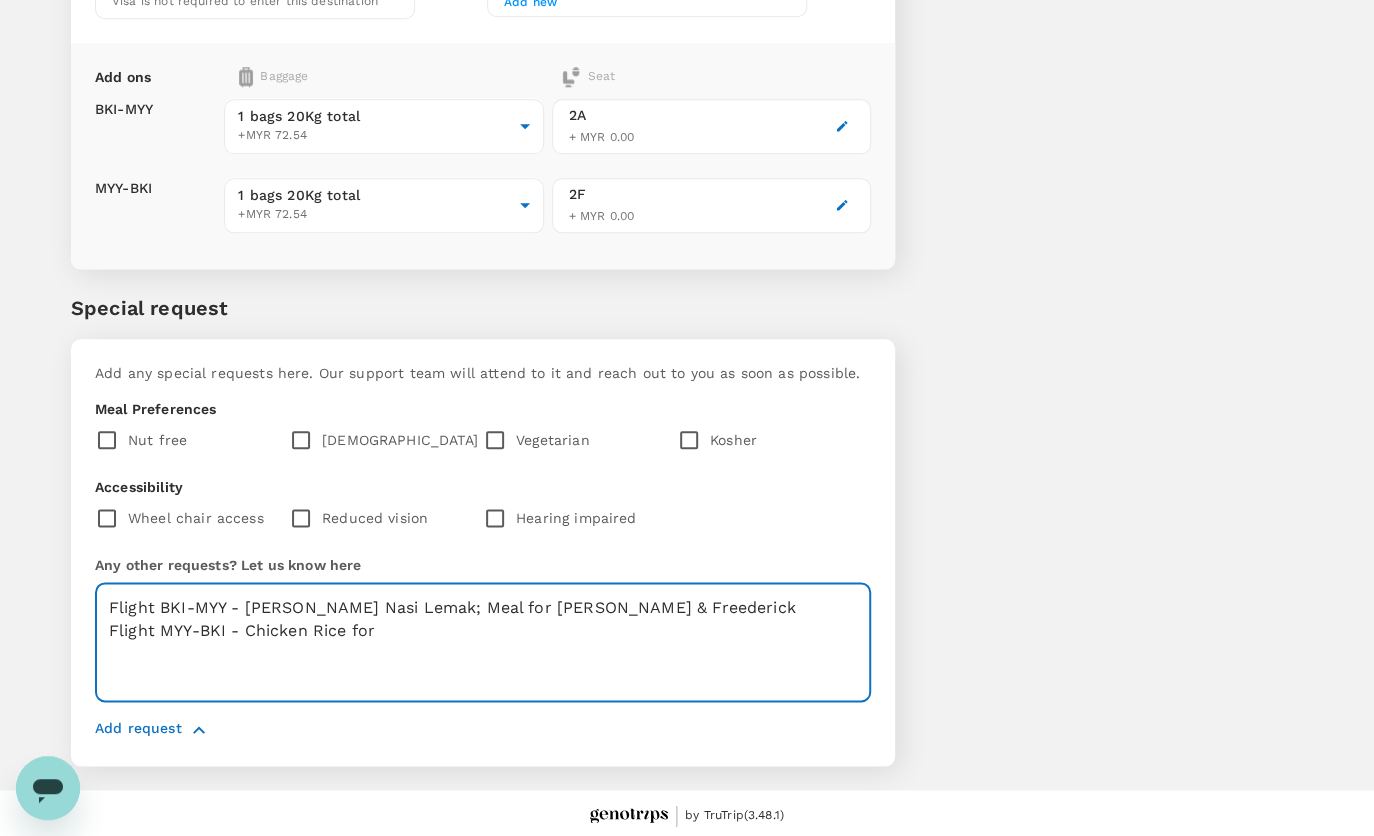 drag, startPoint x: 442, startPoint y: 603, endPoint x: 705, endPoint y: 593, distance: 263.19003 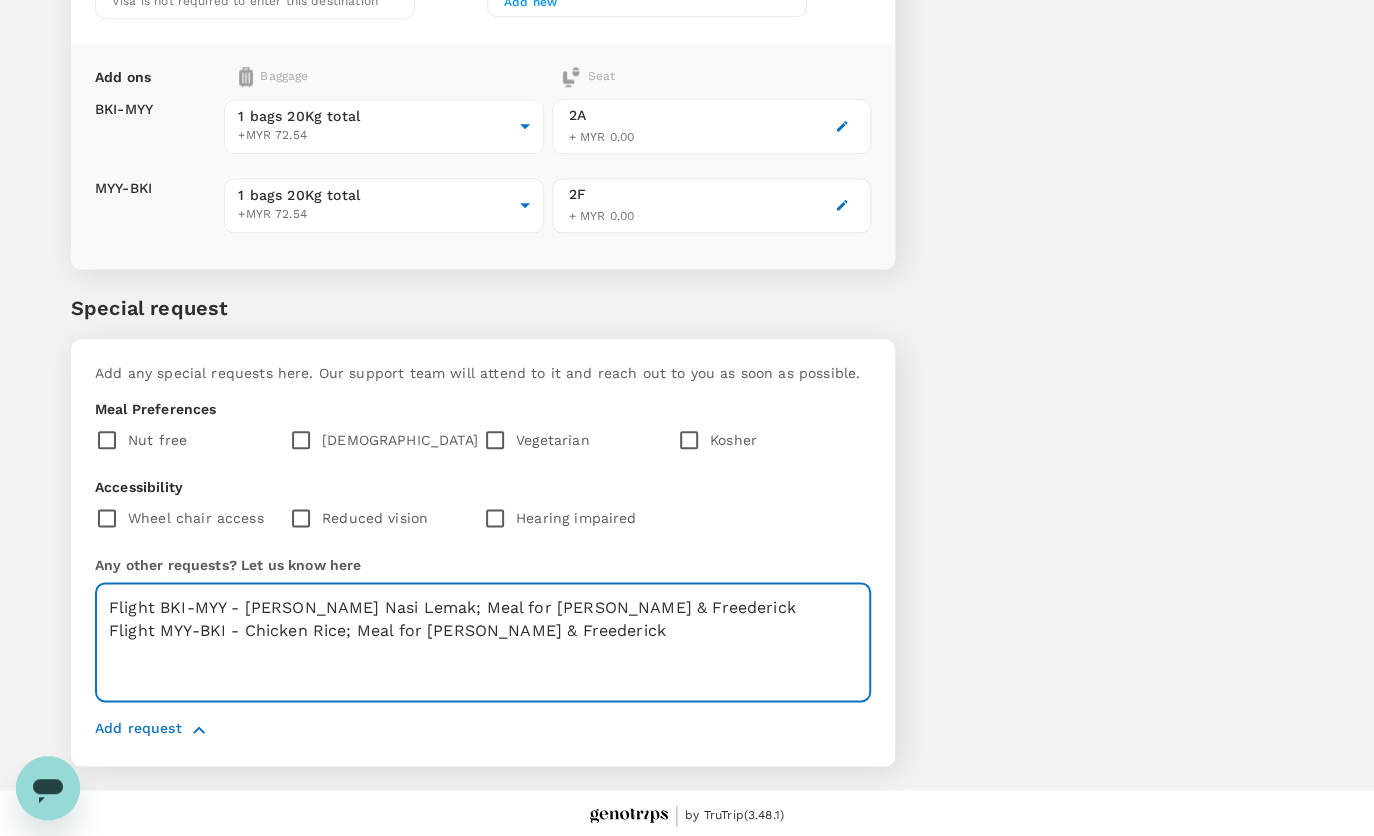 click on "Flight BKI-MYY - [PERSON_NAME] Nasi Lemak; Meal for [PERSON_NAME] & Freederick
Flight MYY-BKI - Chicken Rice; Meal for [PERSON_NAME] & Freederick" at bounding box center (483, 642) 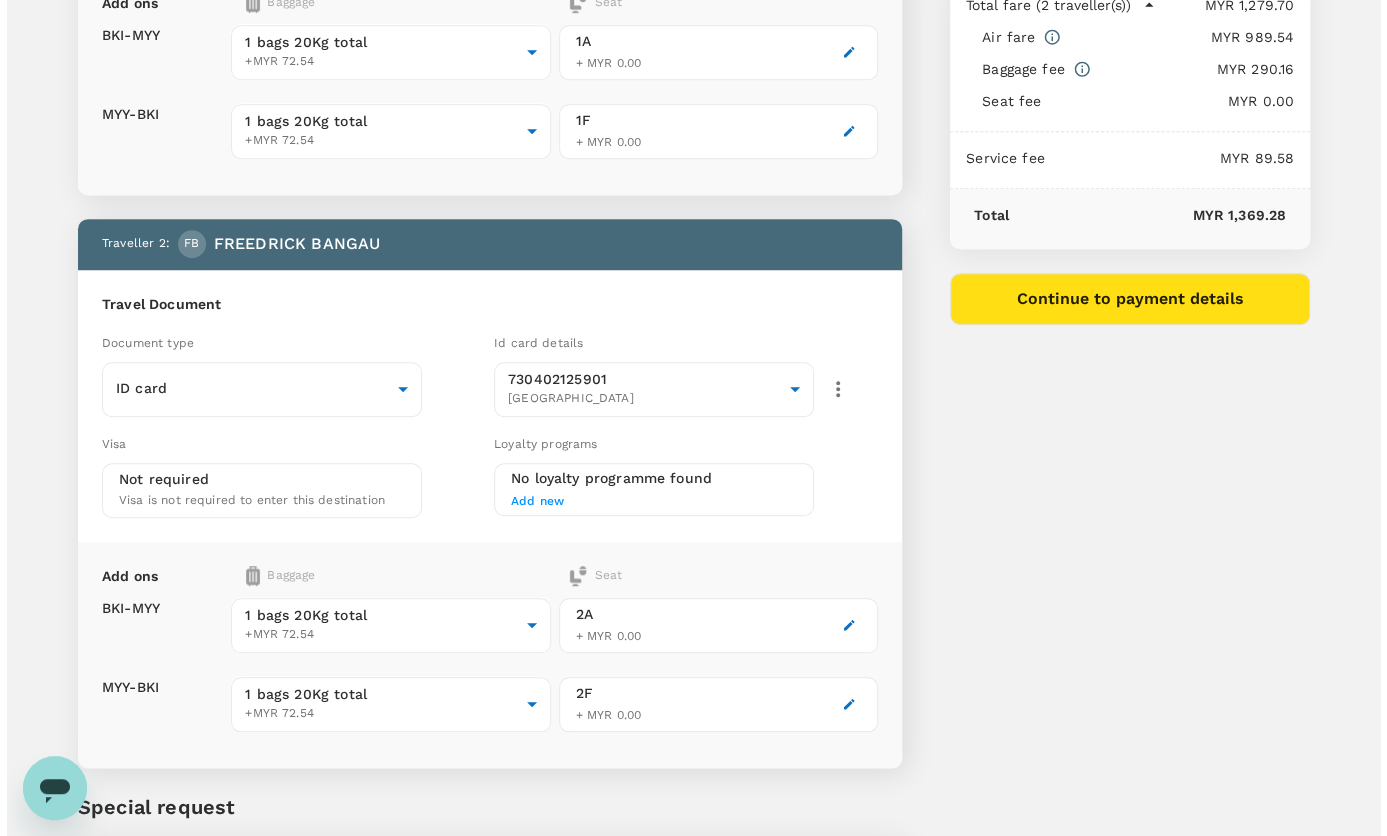 scroll, scrollTop: 330, scrollLeft: 0, axis: vertical 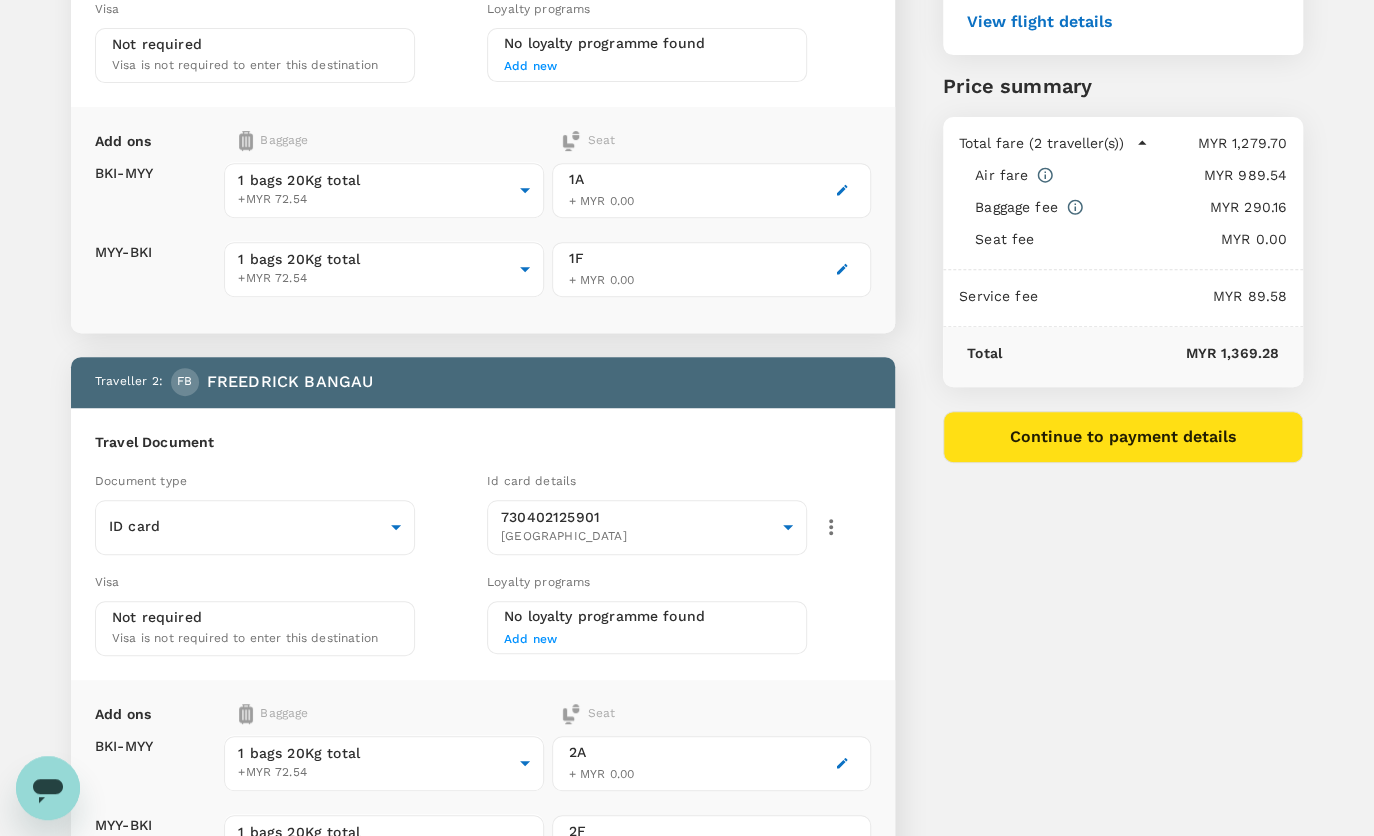 click on "Continue to payment details" at bounding box center (1123, 437) 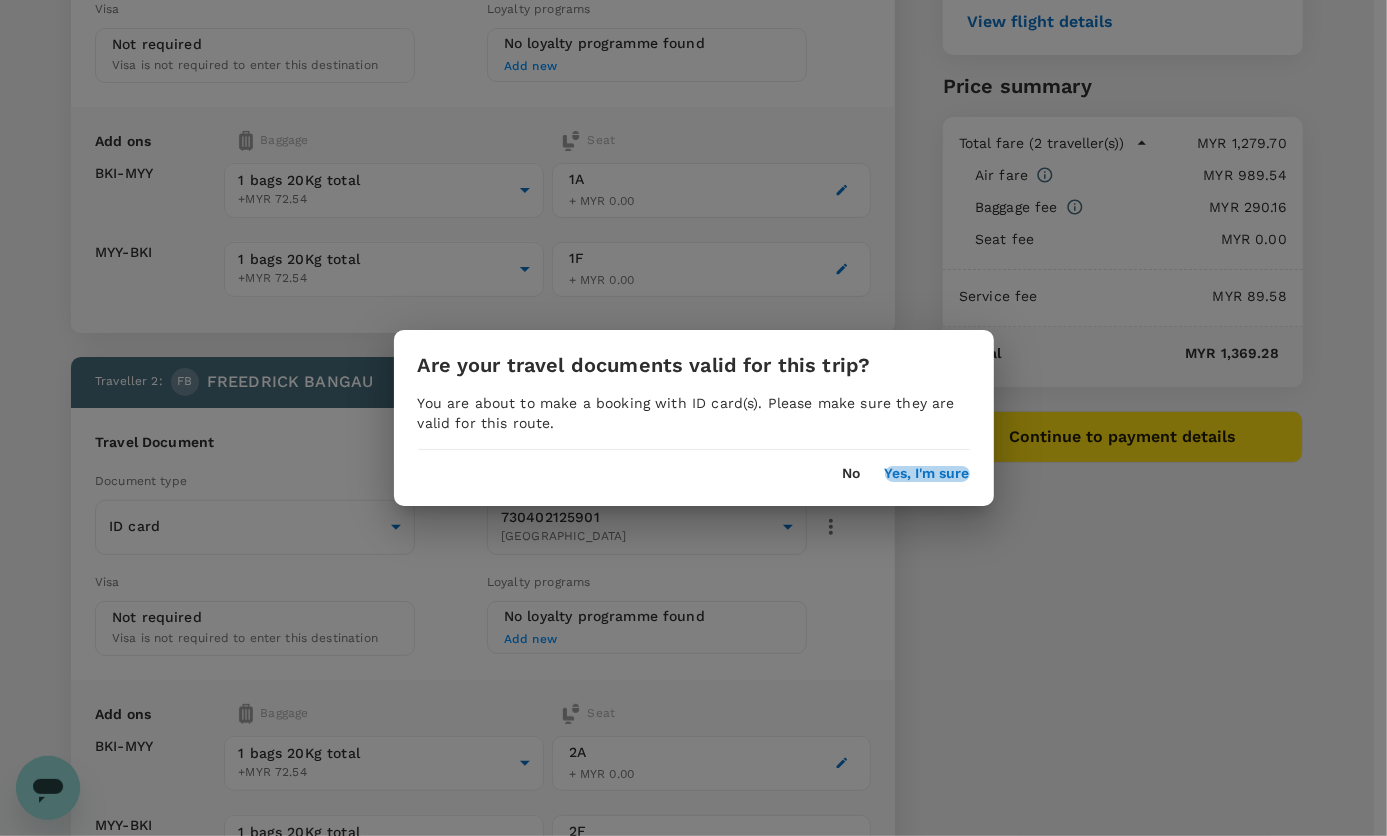 click on "Yes, I'm sure" at bounding box center (927, 474) 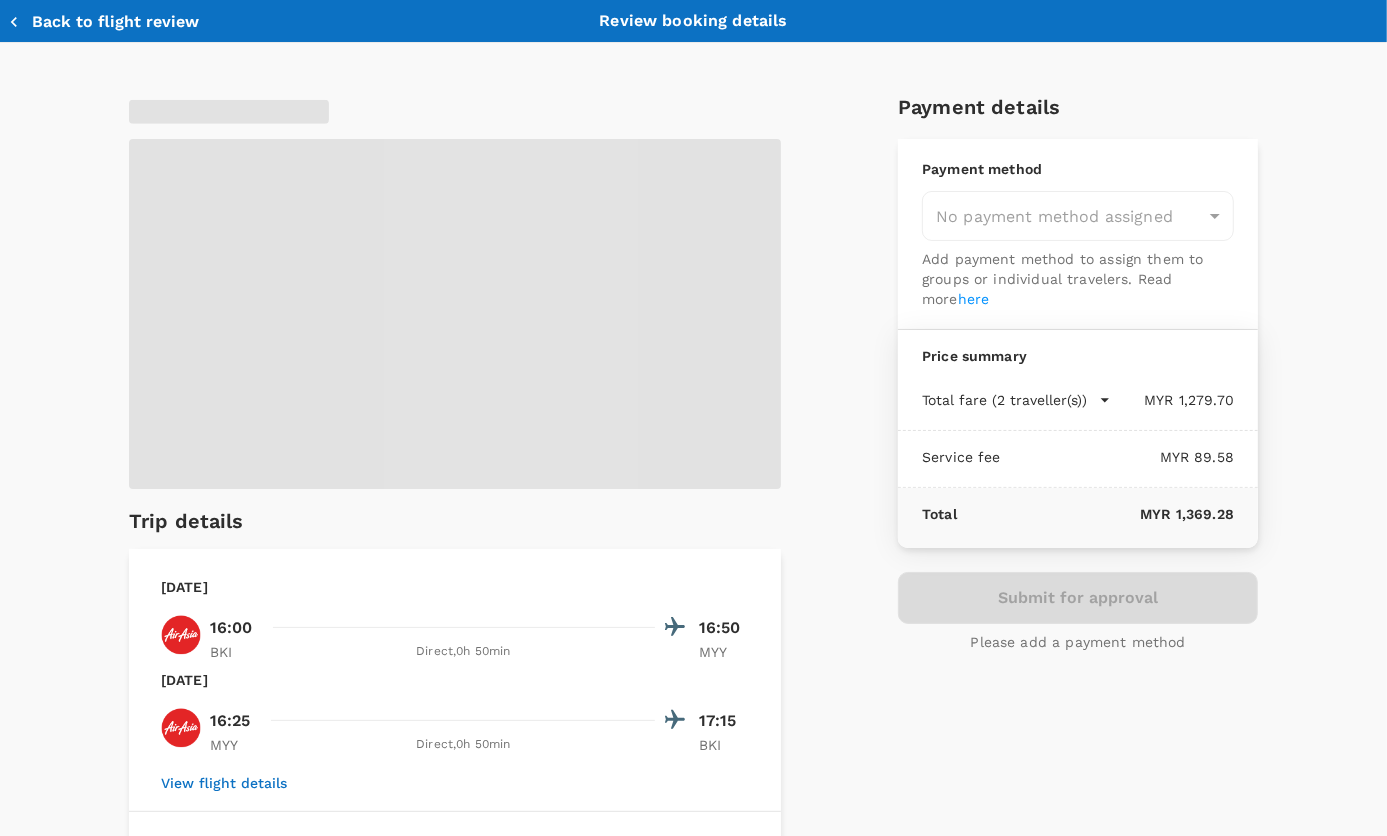 type on "9ea61a02-274a-4f65-9d5b-ca51ac7b2cfc" 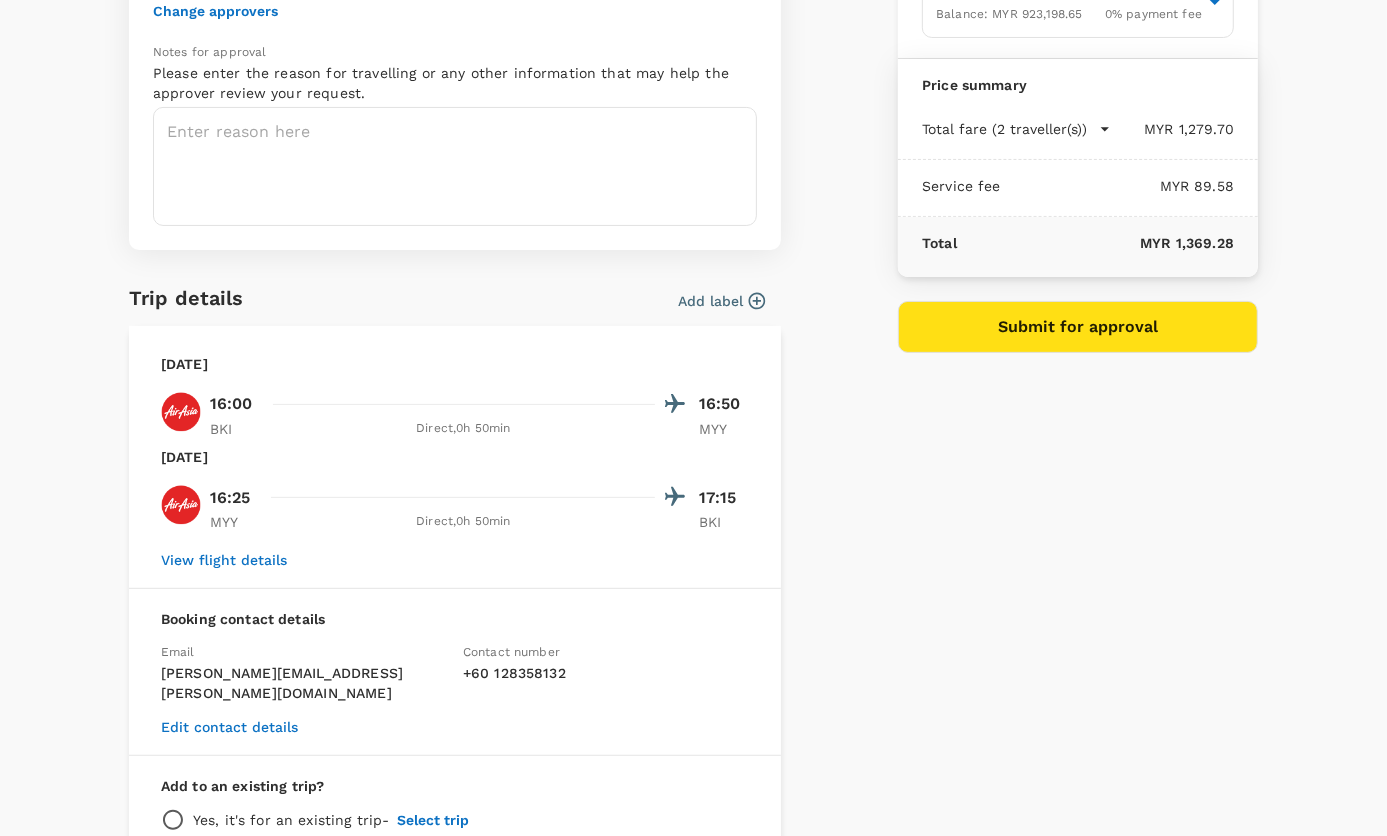 scroll, scrollTop: 272, scrollLeft: 0, axis: vertical 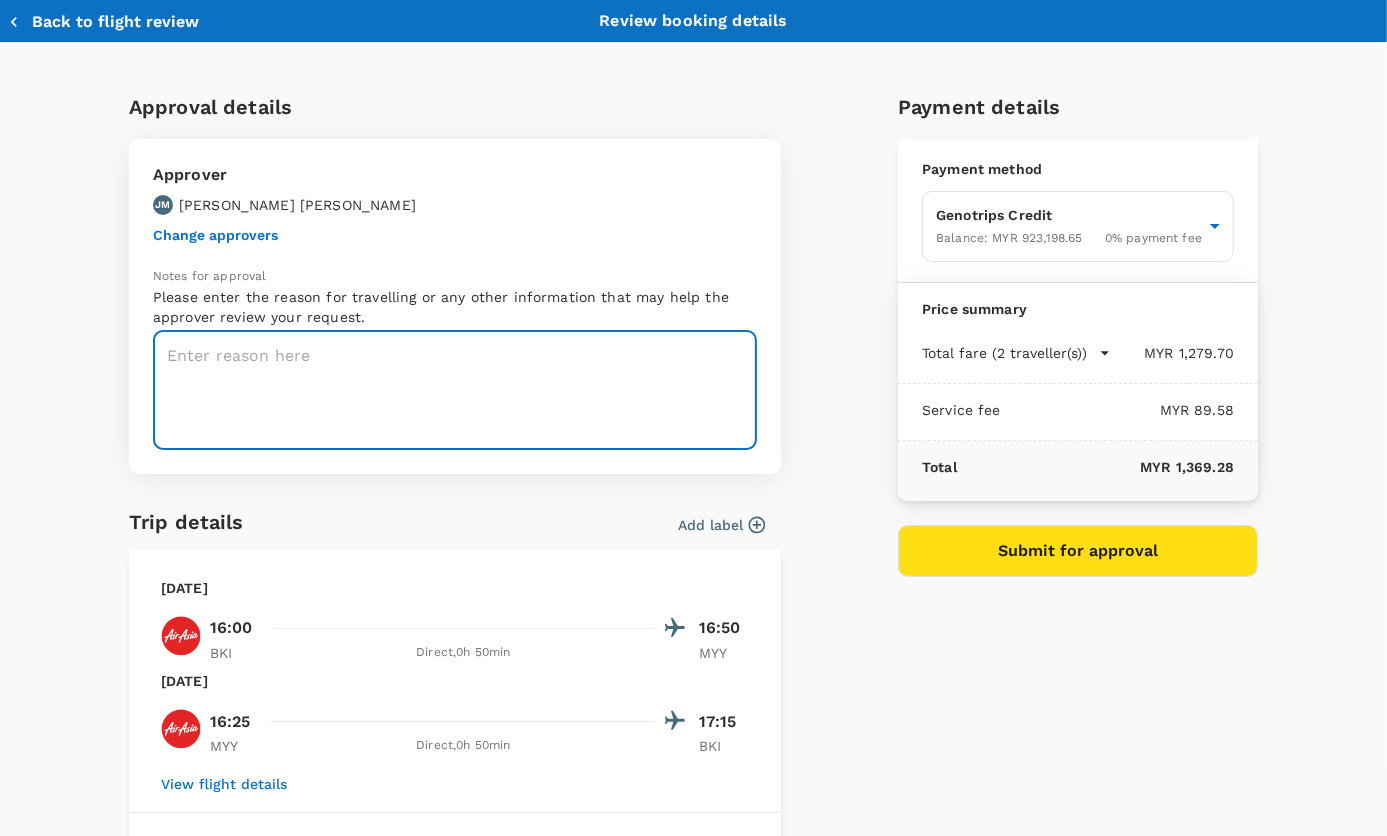 click at bounding box center [455, 390] 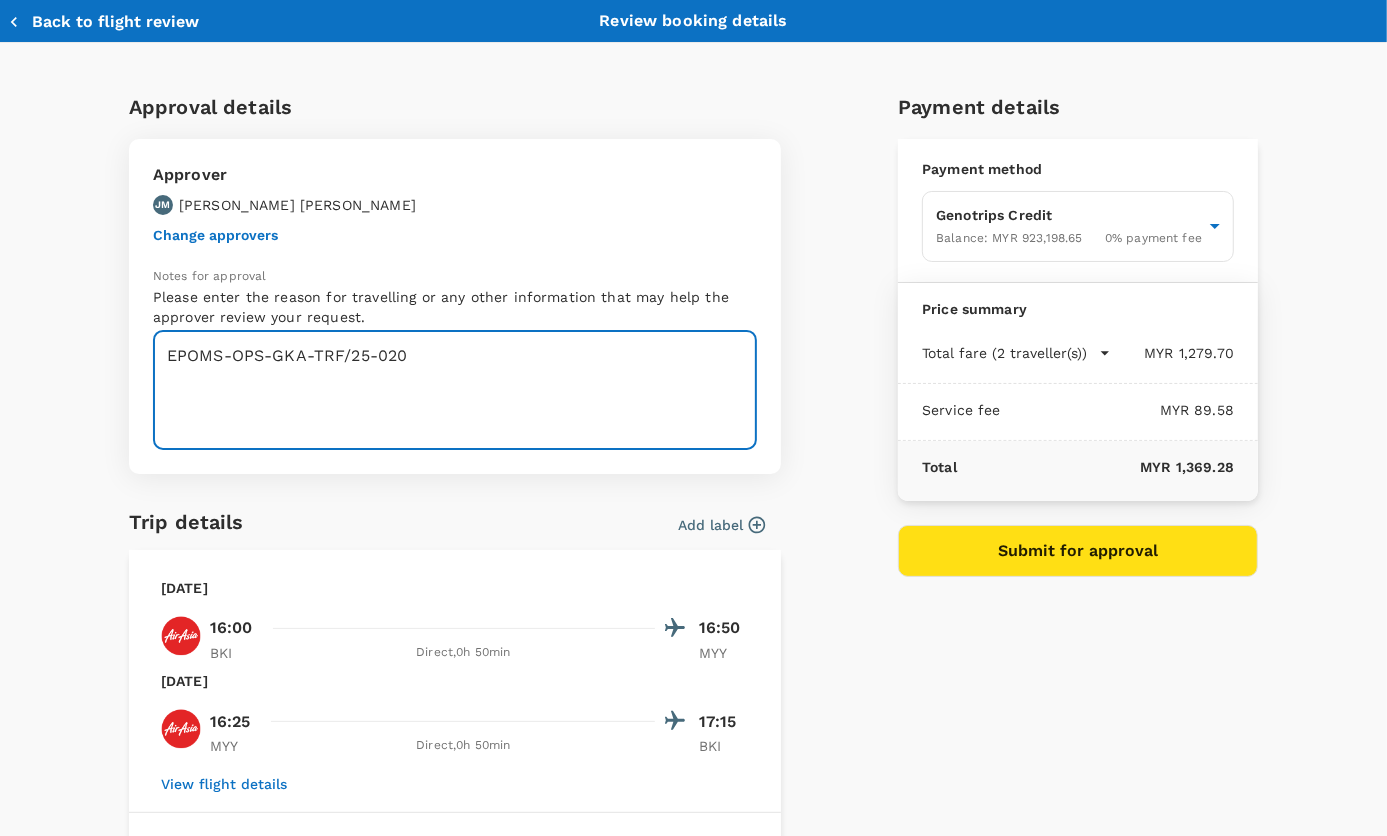 click on "EPOMS-OPS-GKA-TRF/25-020" at bounding box center [455, 390] 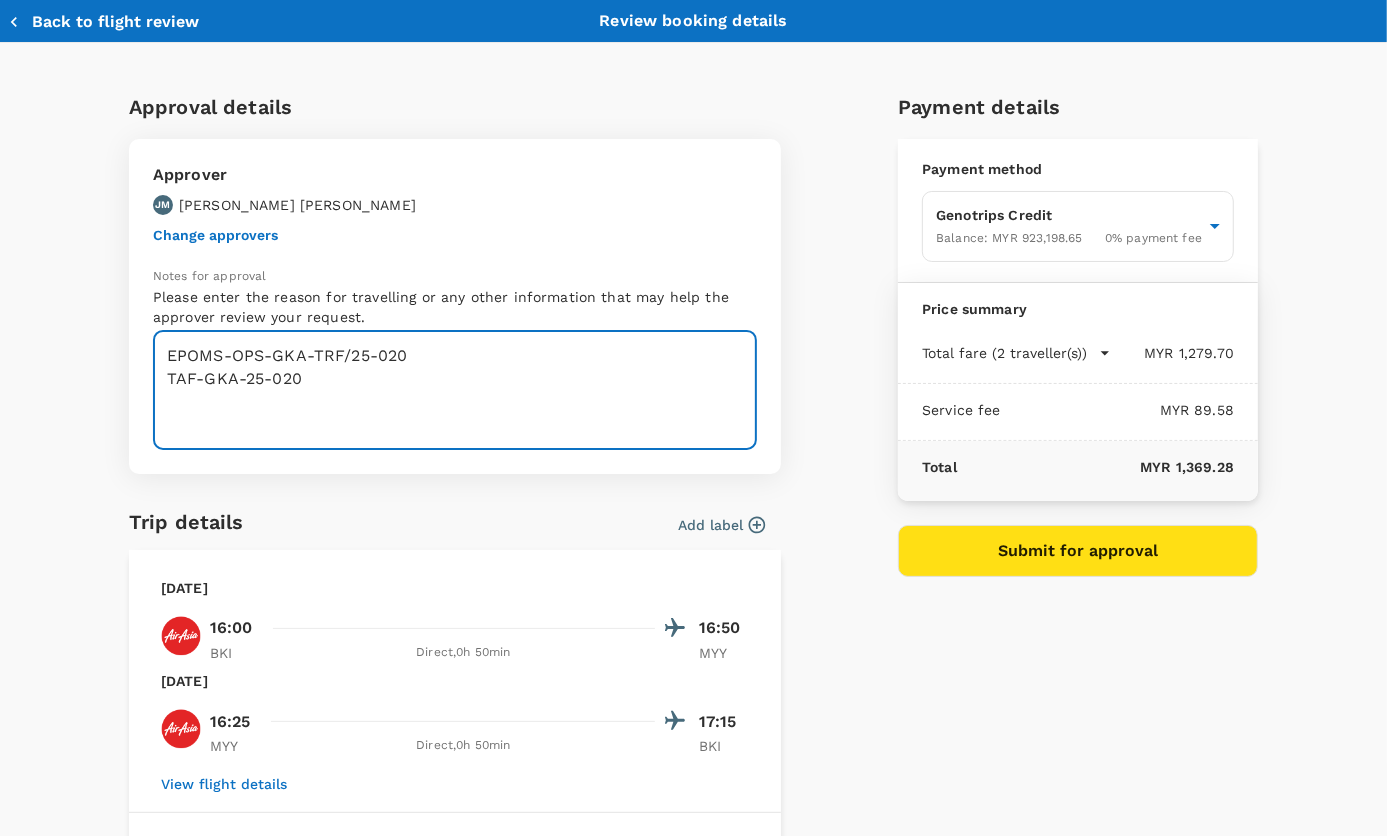 click on "EPOMS-OPS-GKA-TRF/25-020
TAF-GKA-25-020" at bounding box center (455, 390) 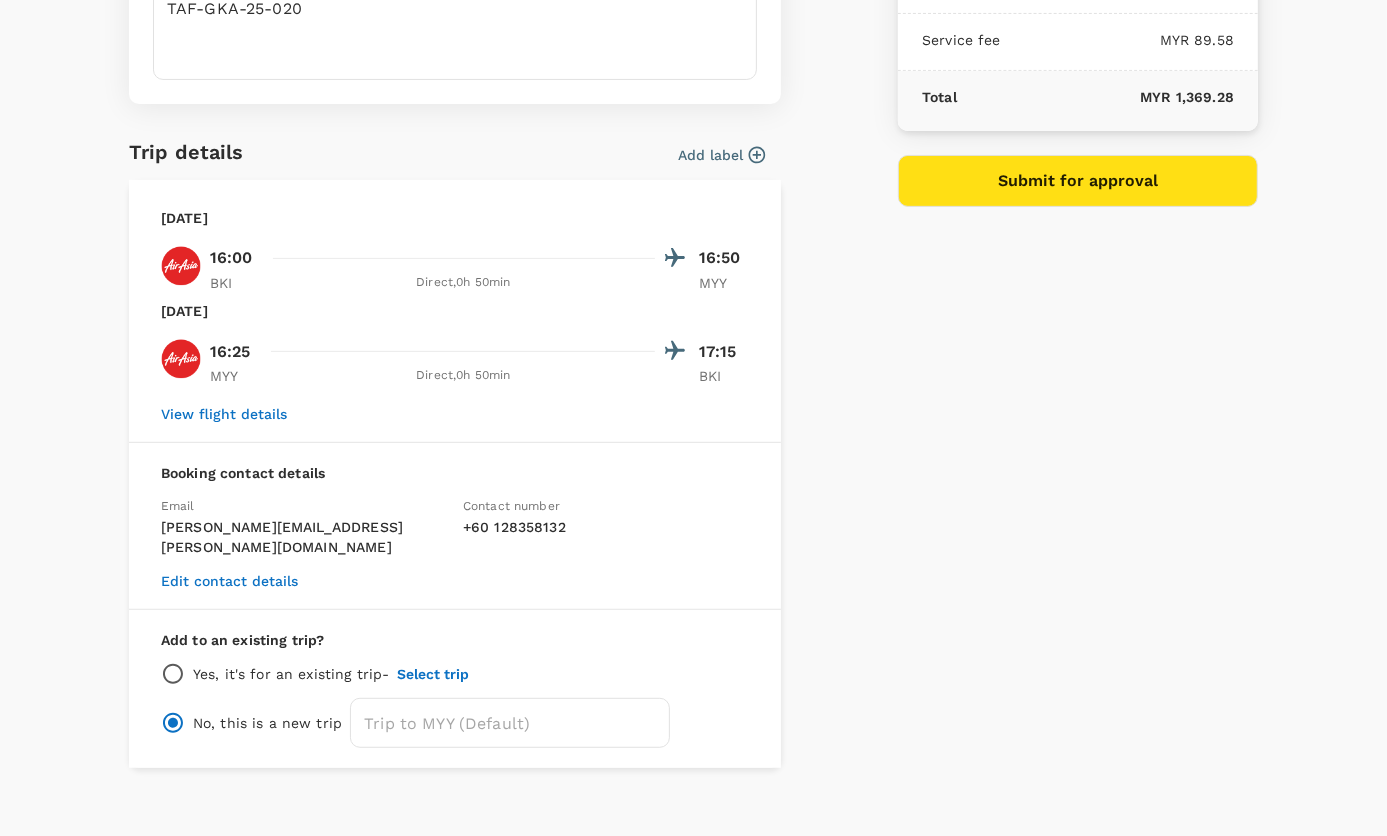 scroll, scrollTop: 371, scrollLeft: 0, axis: vertical 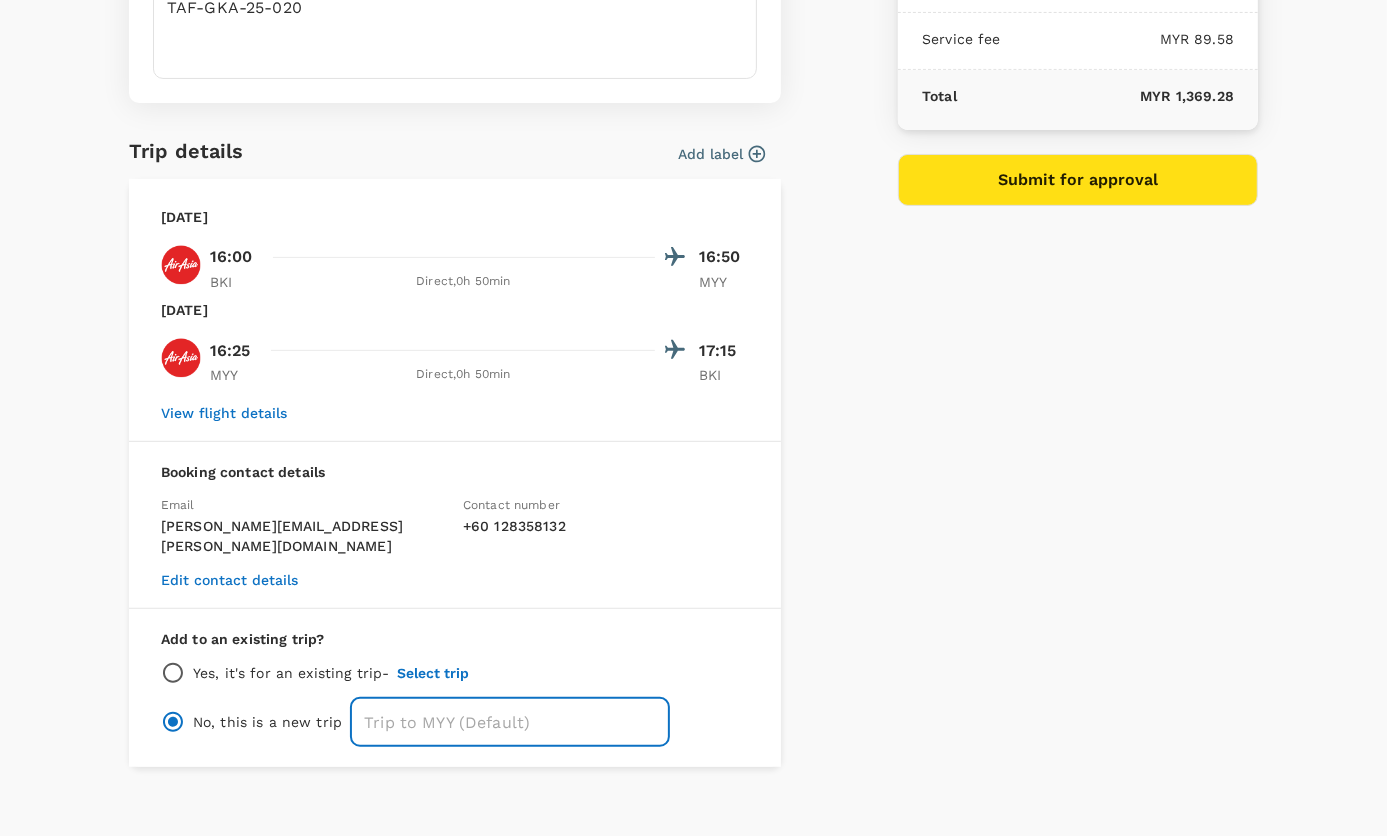 click at bounding box center (510, 722) 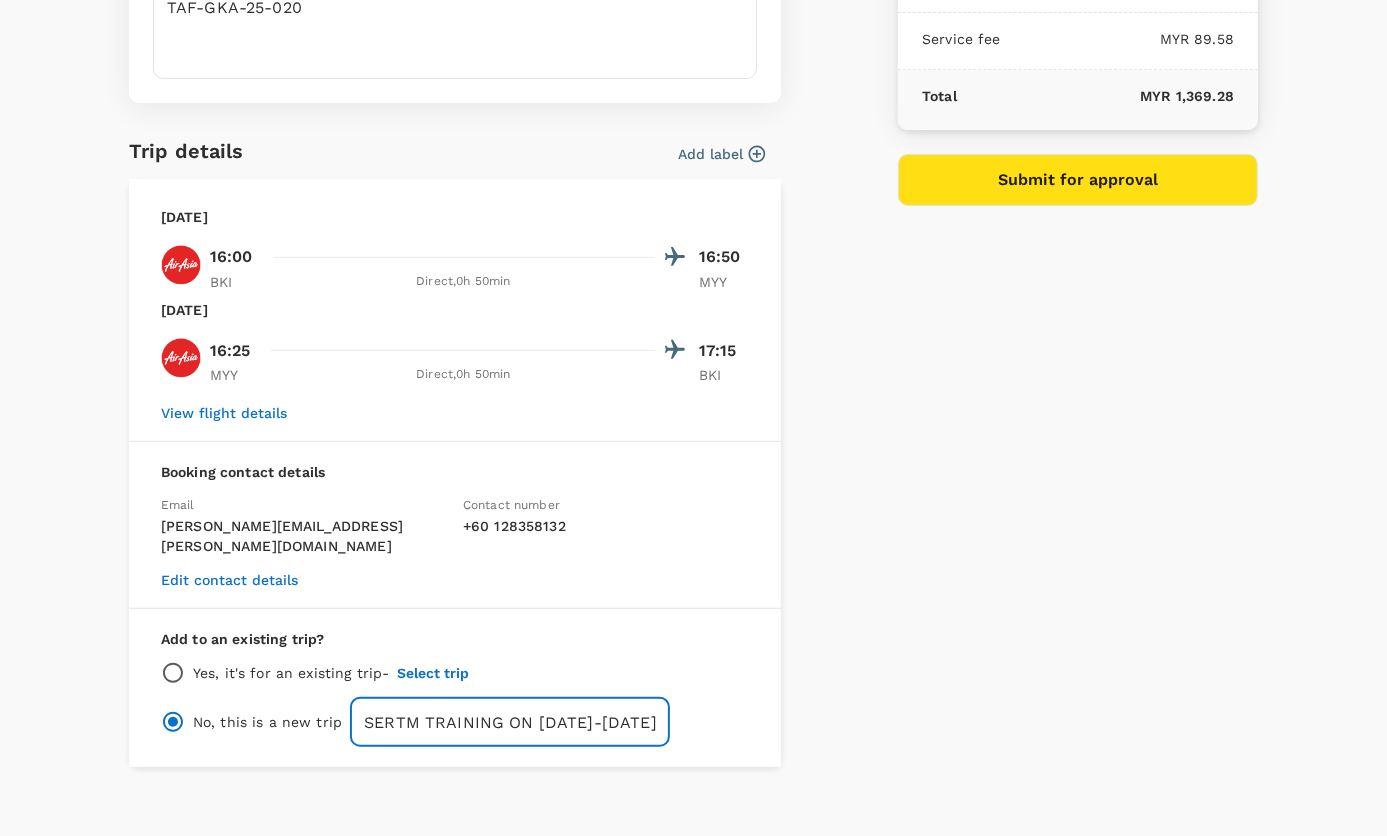 scroll, scrollTop: 0, scrollLeft: 105, axis: horizontal 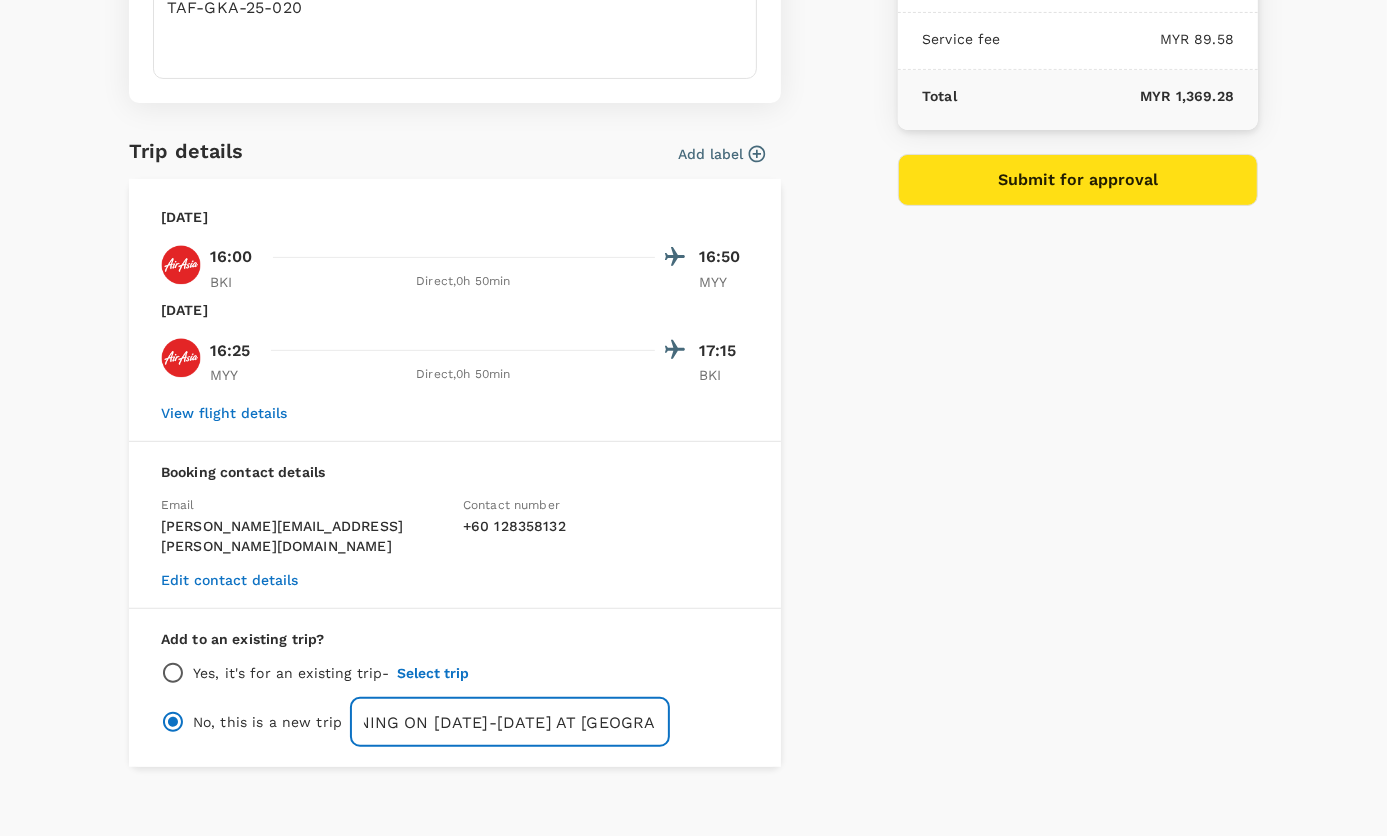 click on "SERTM TRAINING ON [DATE]-[DATE] AT [GEOGRAPHIC_DATA], MIRI" at bounding box center [510, 722] 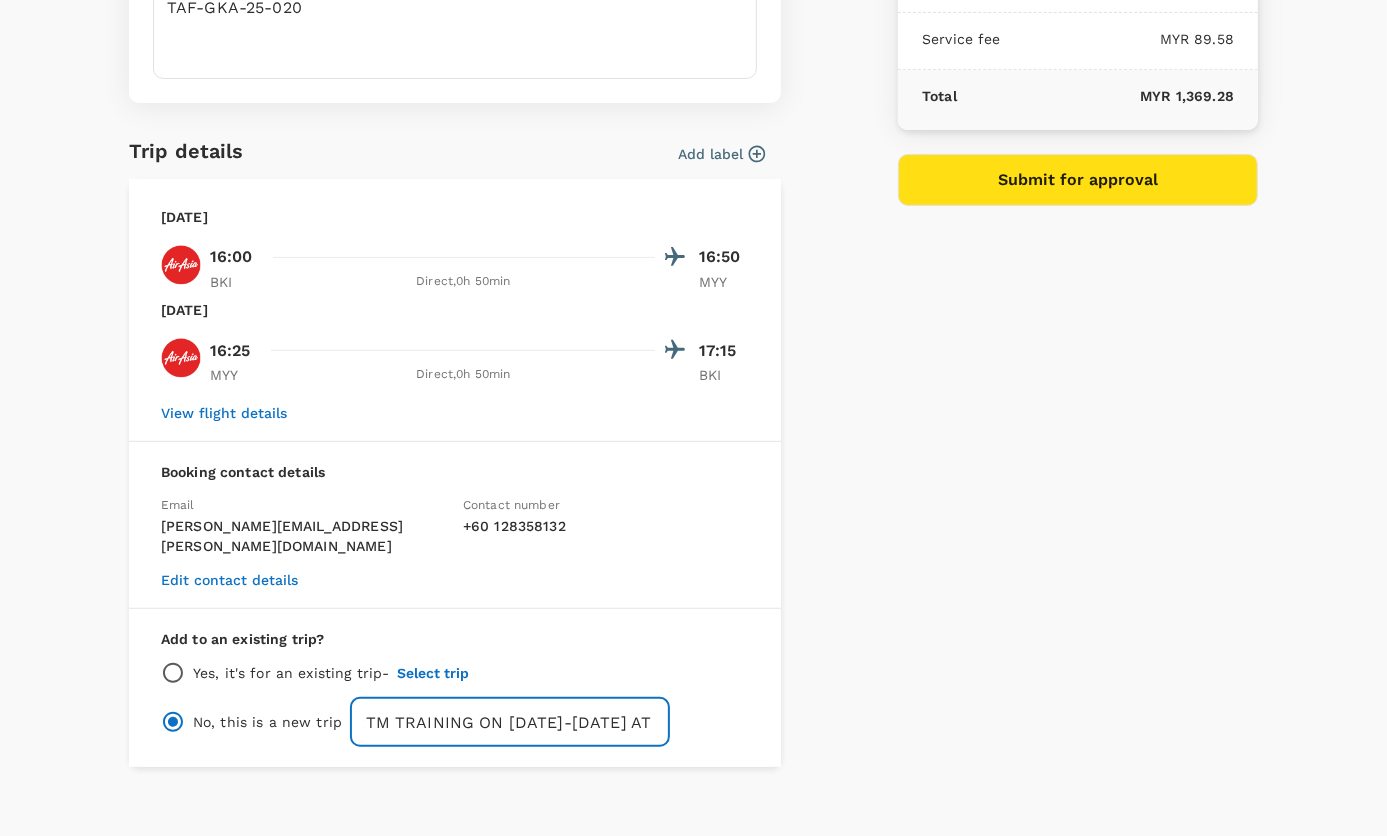 scroll, scrollTop: 0, scrollLeft: 0, axis: both 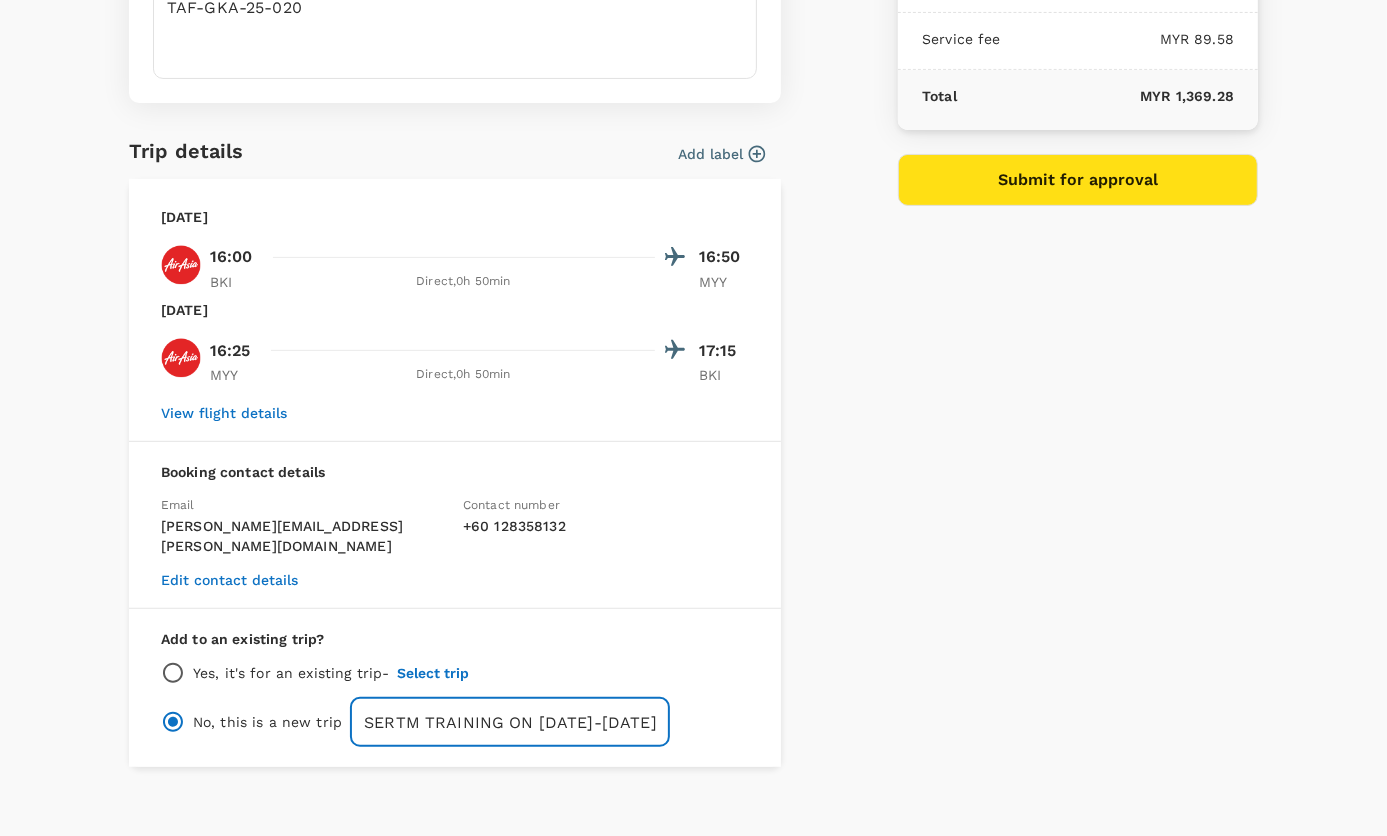 type on "SERTM TRAINING ON [DATE]-[DATE] AT MSTS MIRI" 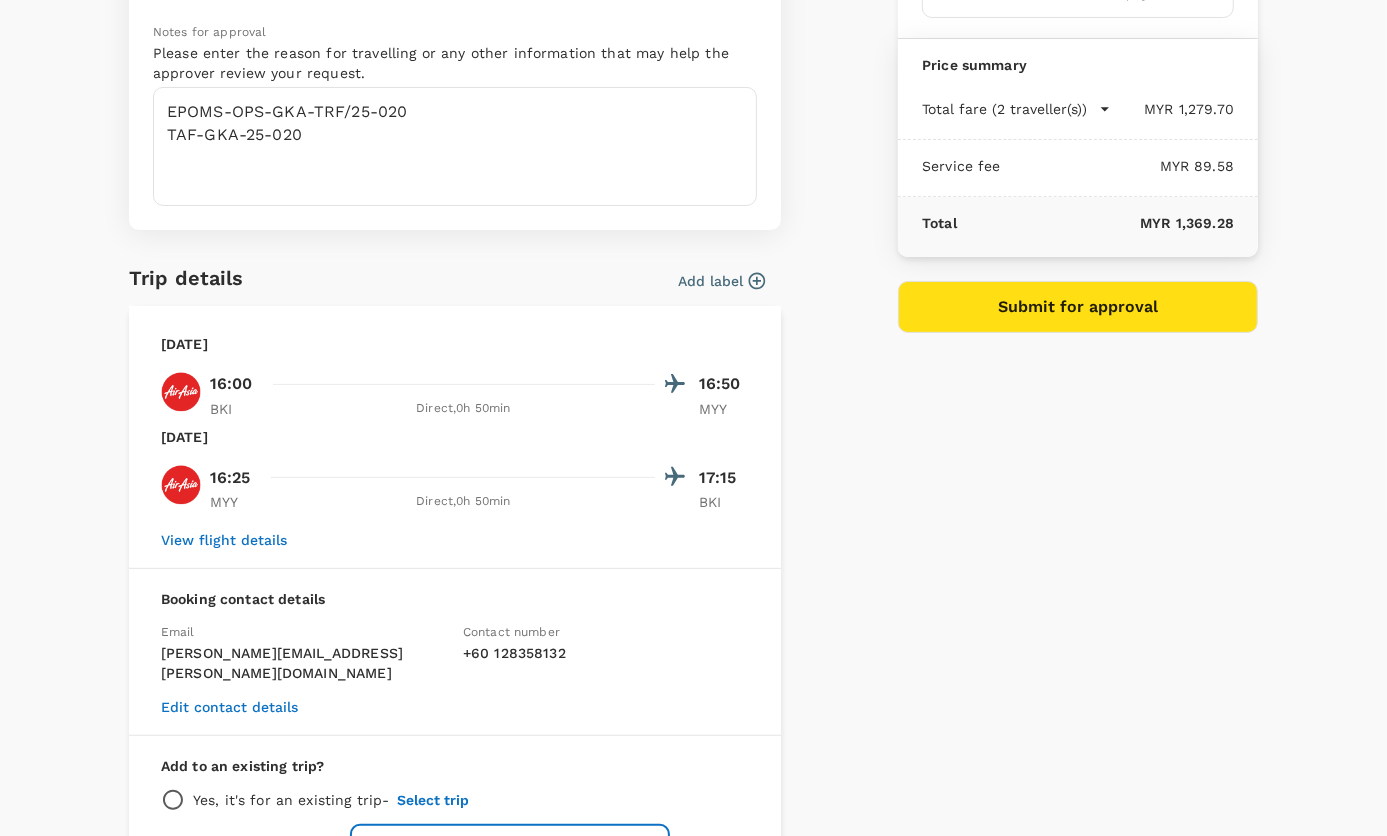 scroll, scrollTop: 190, scrollLeft: 0, axis: vertical 